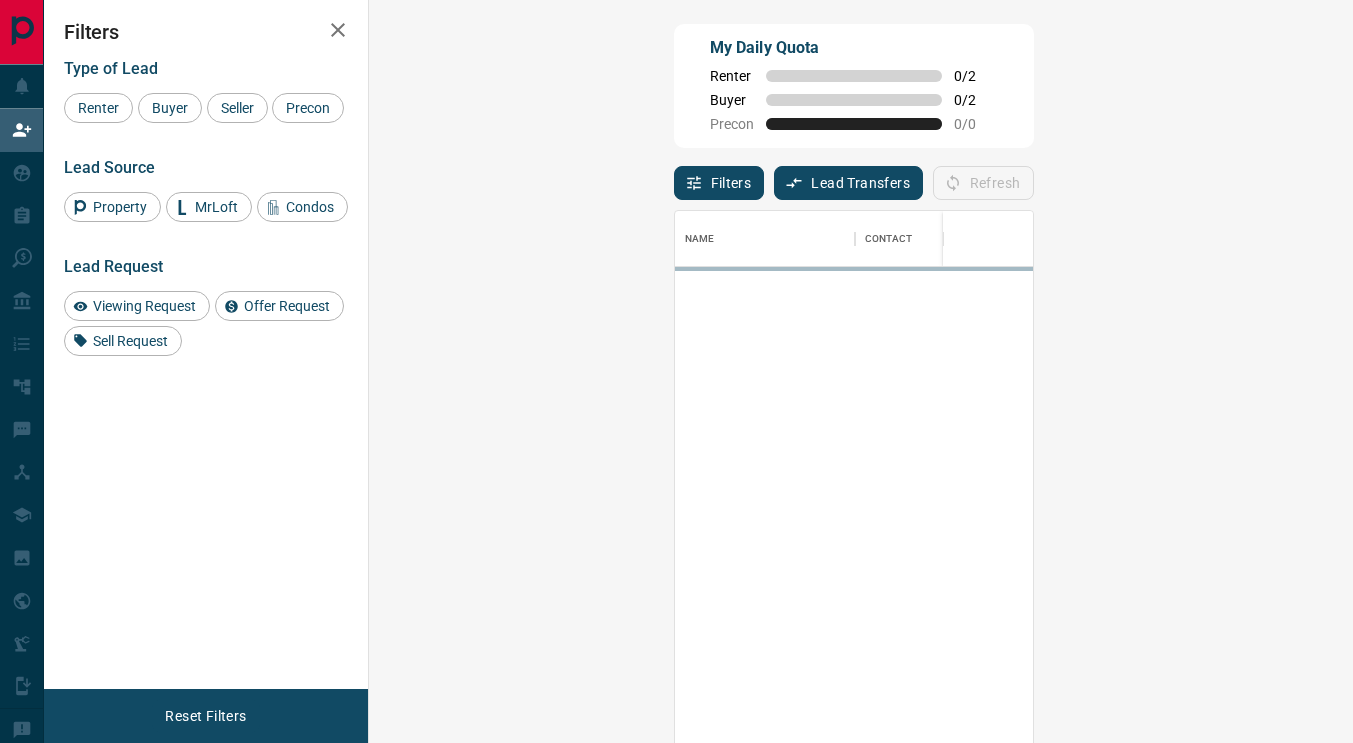 scroll, scrollTop: 0, scrollLeft: 0, axis: both 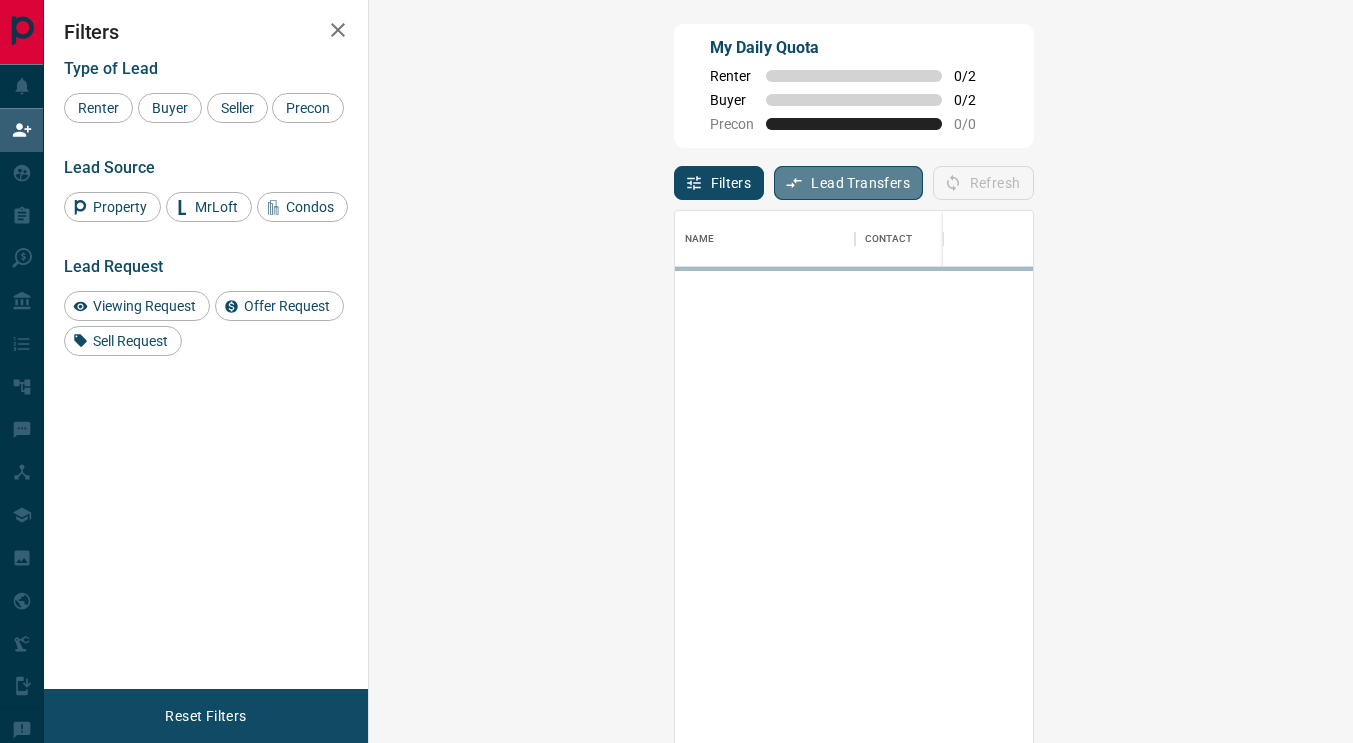click on "Lead Transfers" at bounding box center [848, 183] 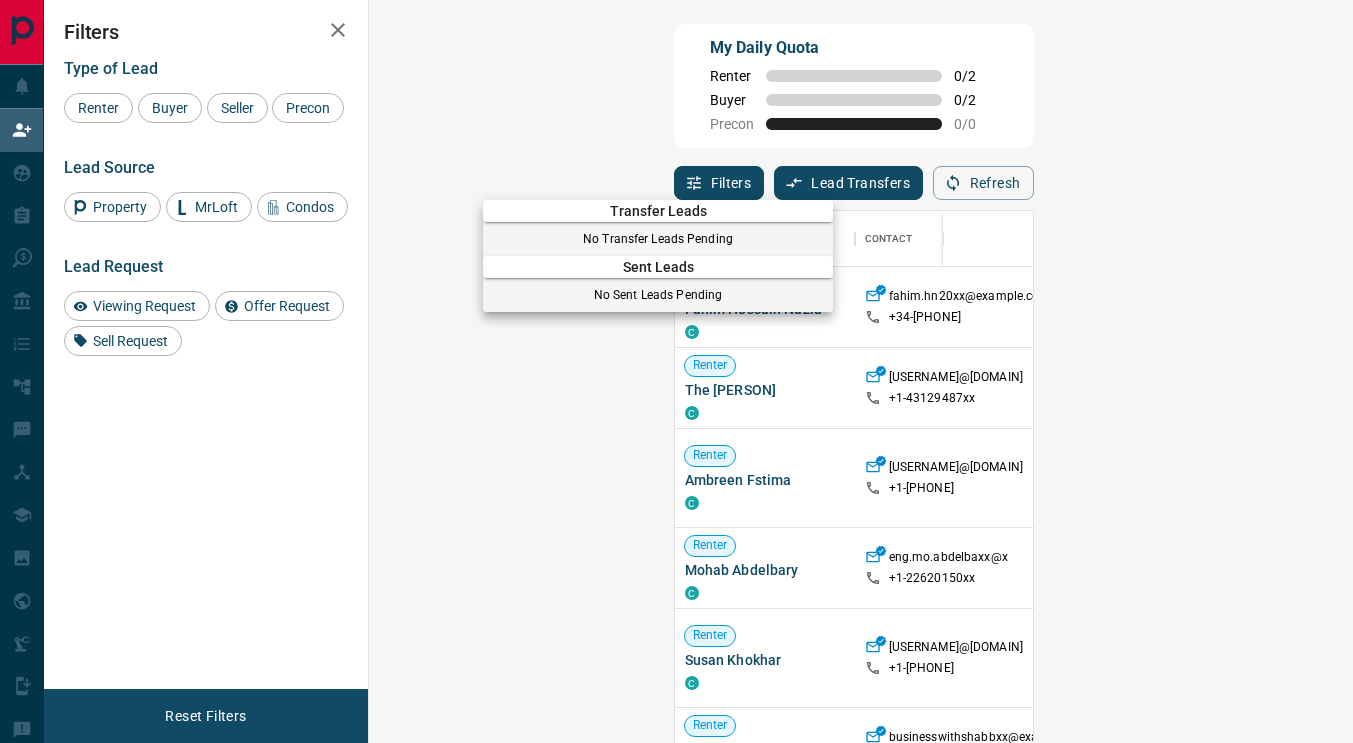 click at bounding box center [676, 371] 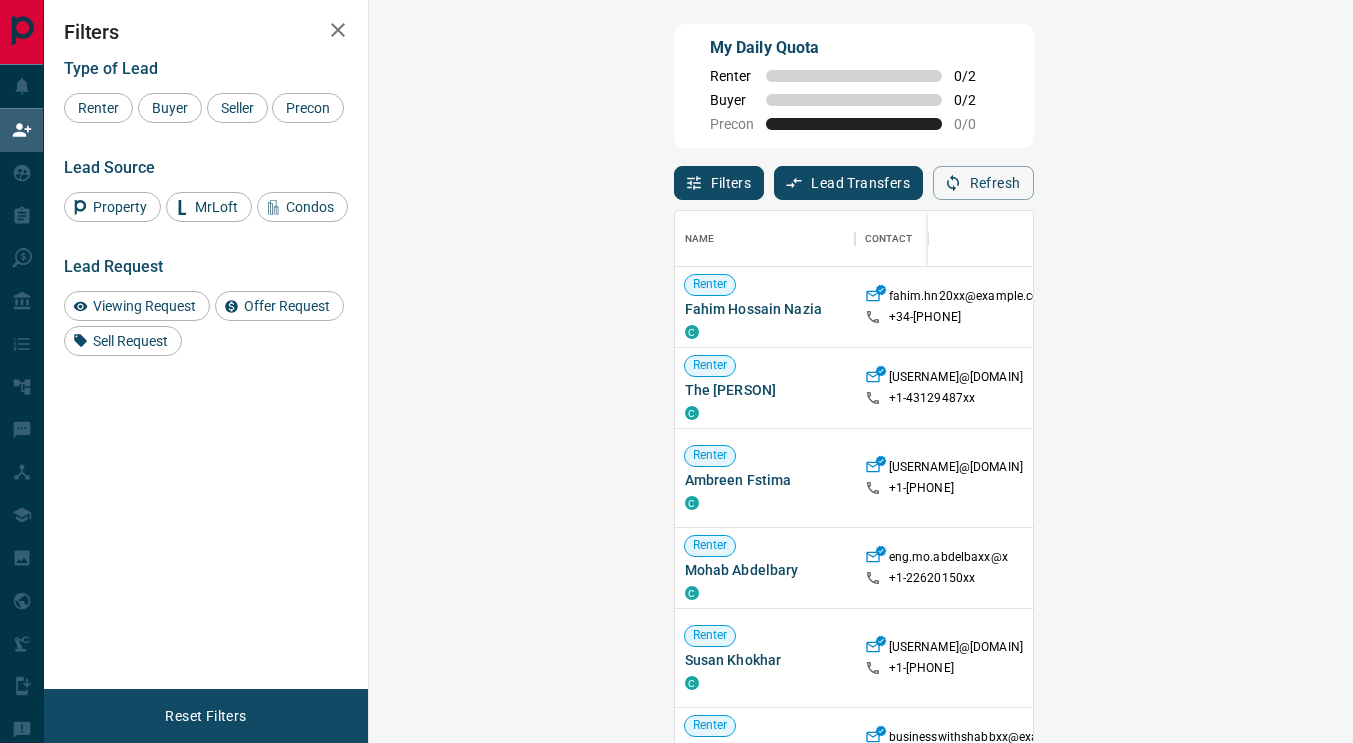 click on "Lead Transfers" at bounding box center [848, 183] 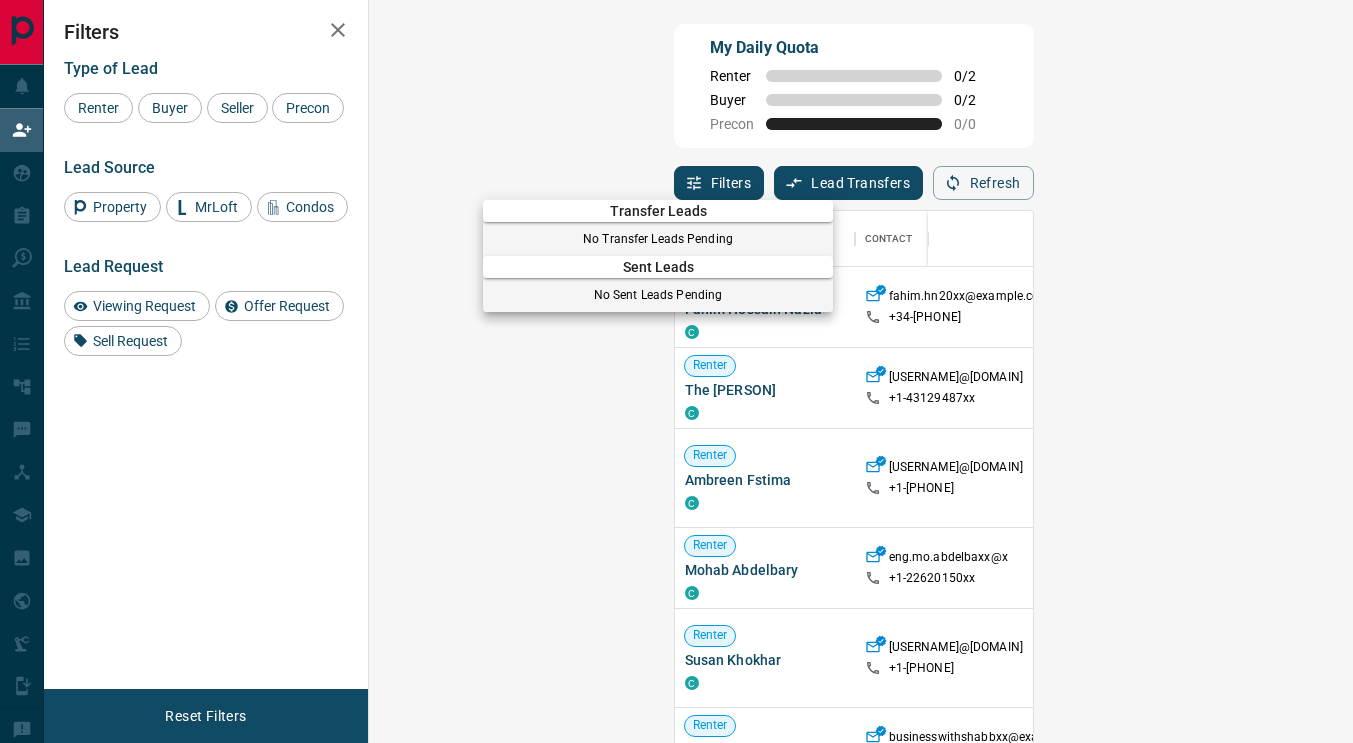click at bounding box center [676, 371] 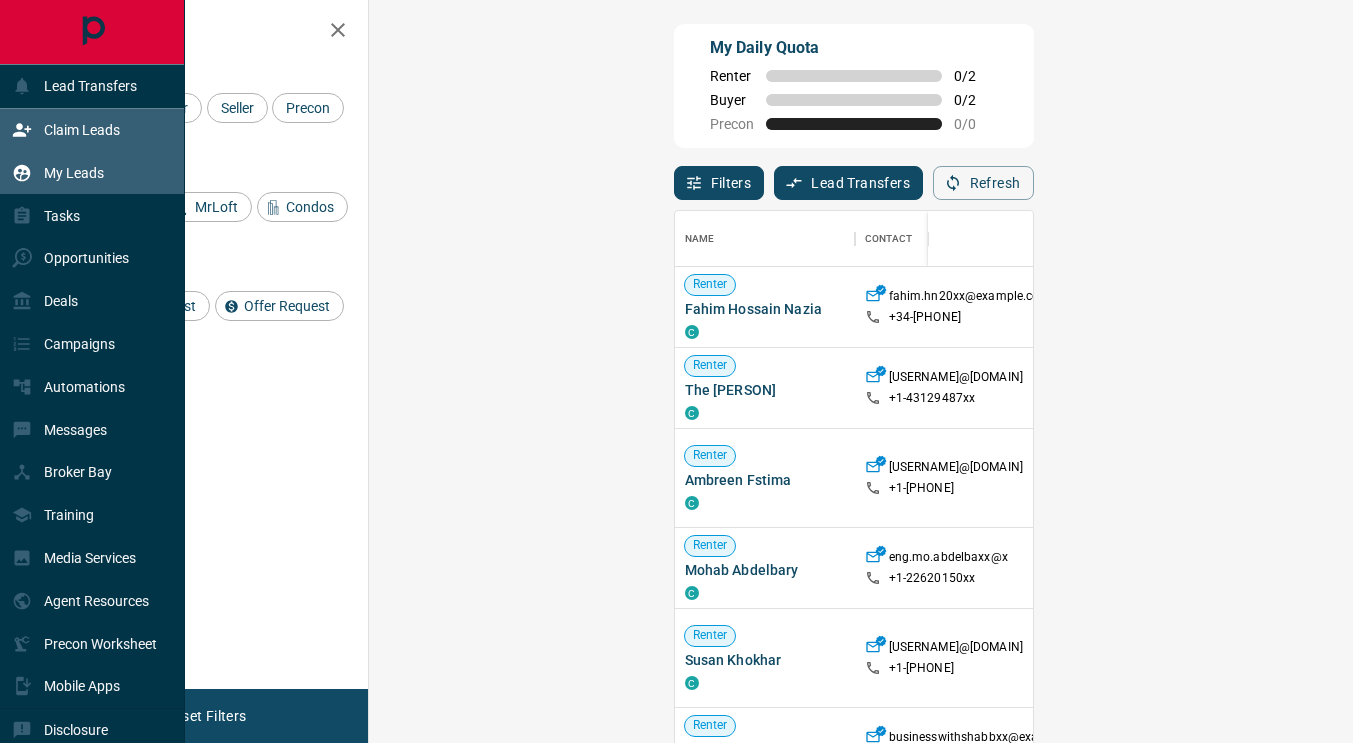 click on "My Leads" at bounding box center [74, 173] 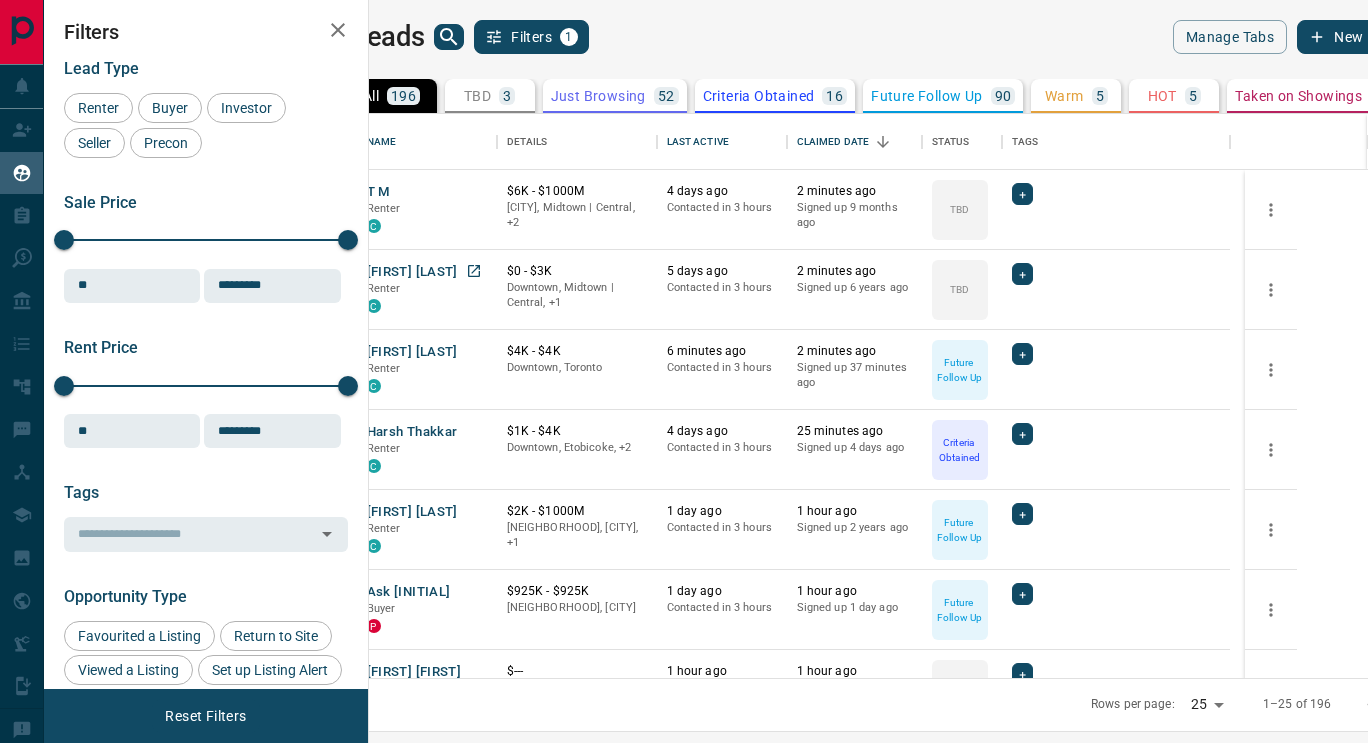 scroll, scrollTop: 16, scrollLeft: 16, axis: both 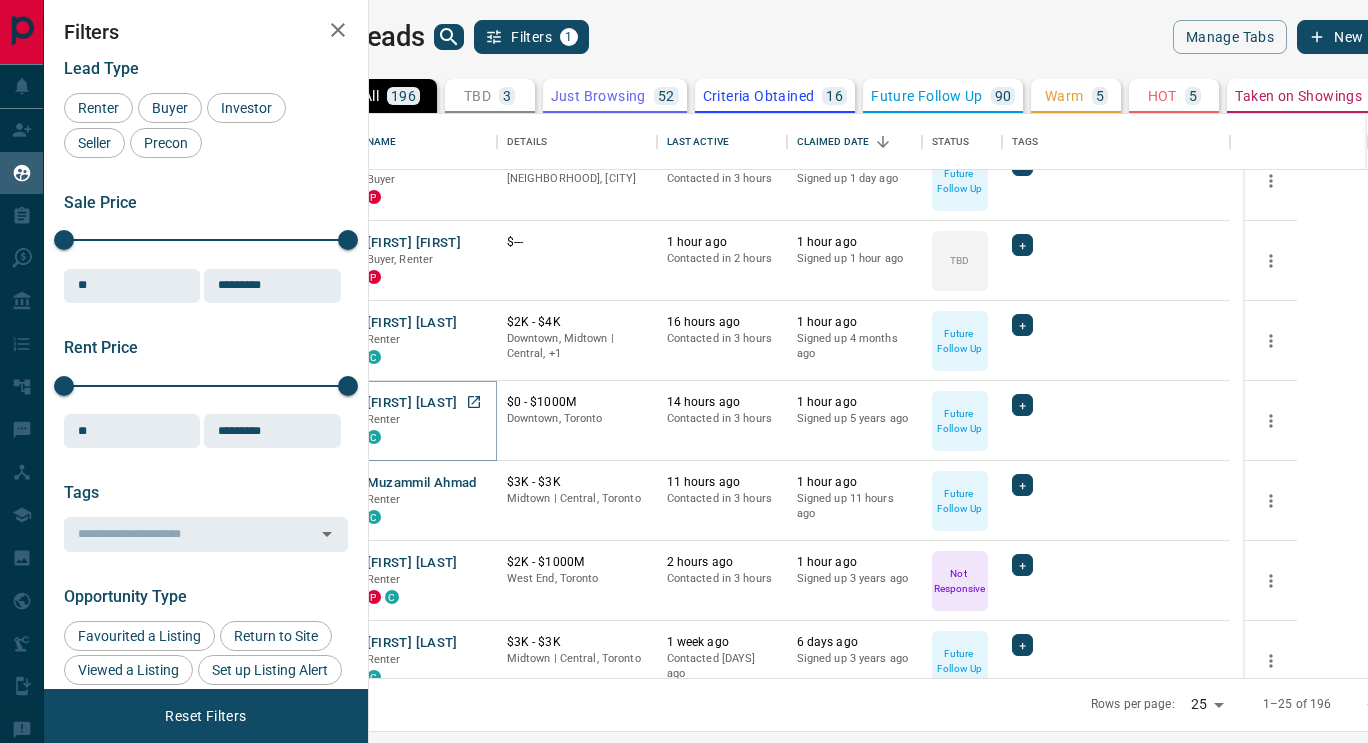 click on "[FIRST] [LAST]" at bounding box center [412, 403] 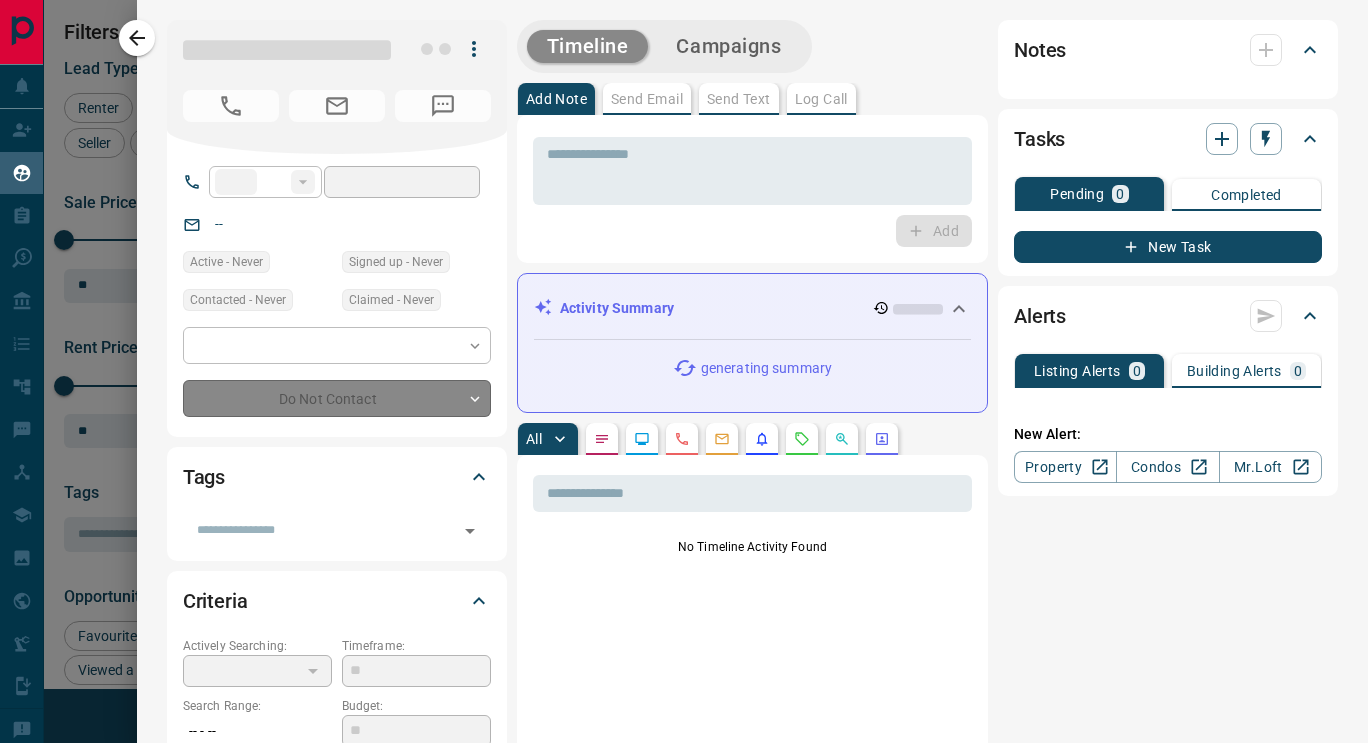 type on "**" 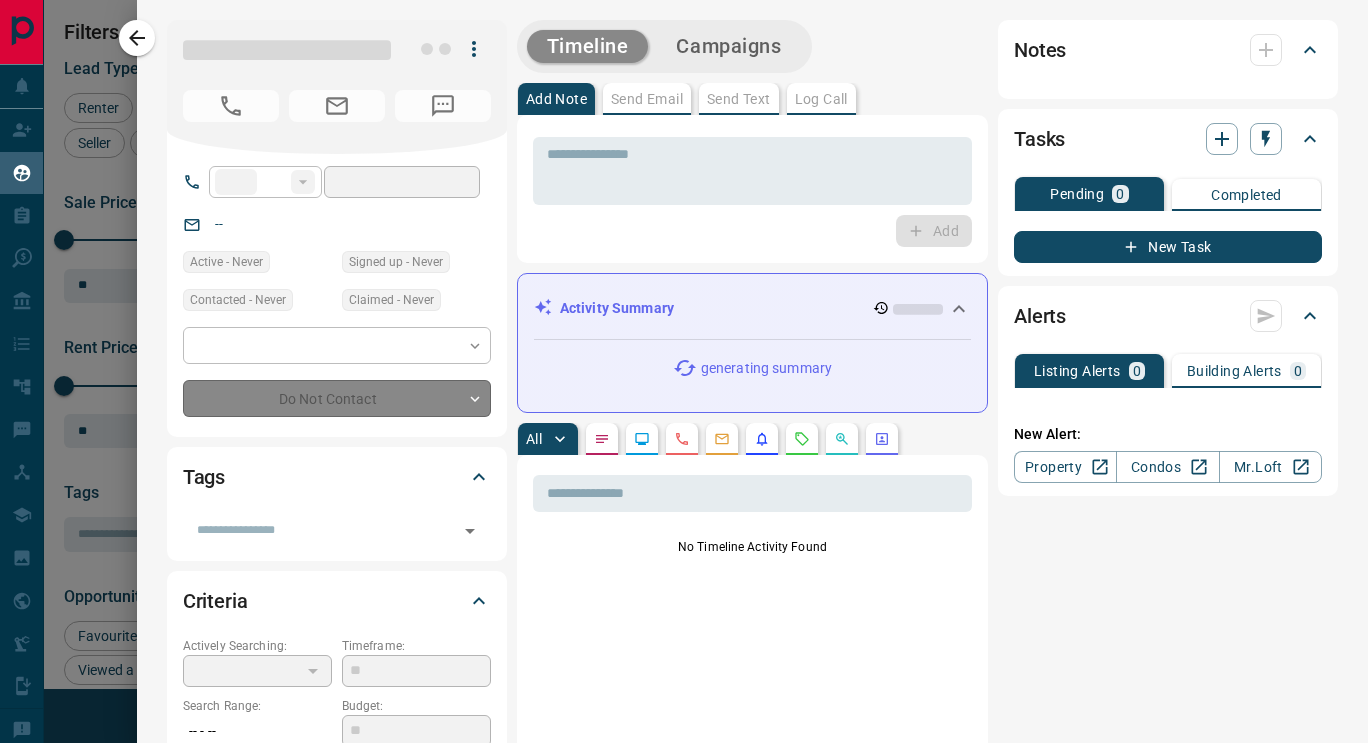 type on "**********" 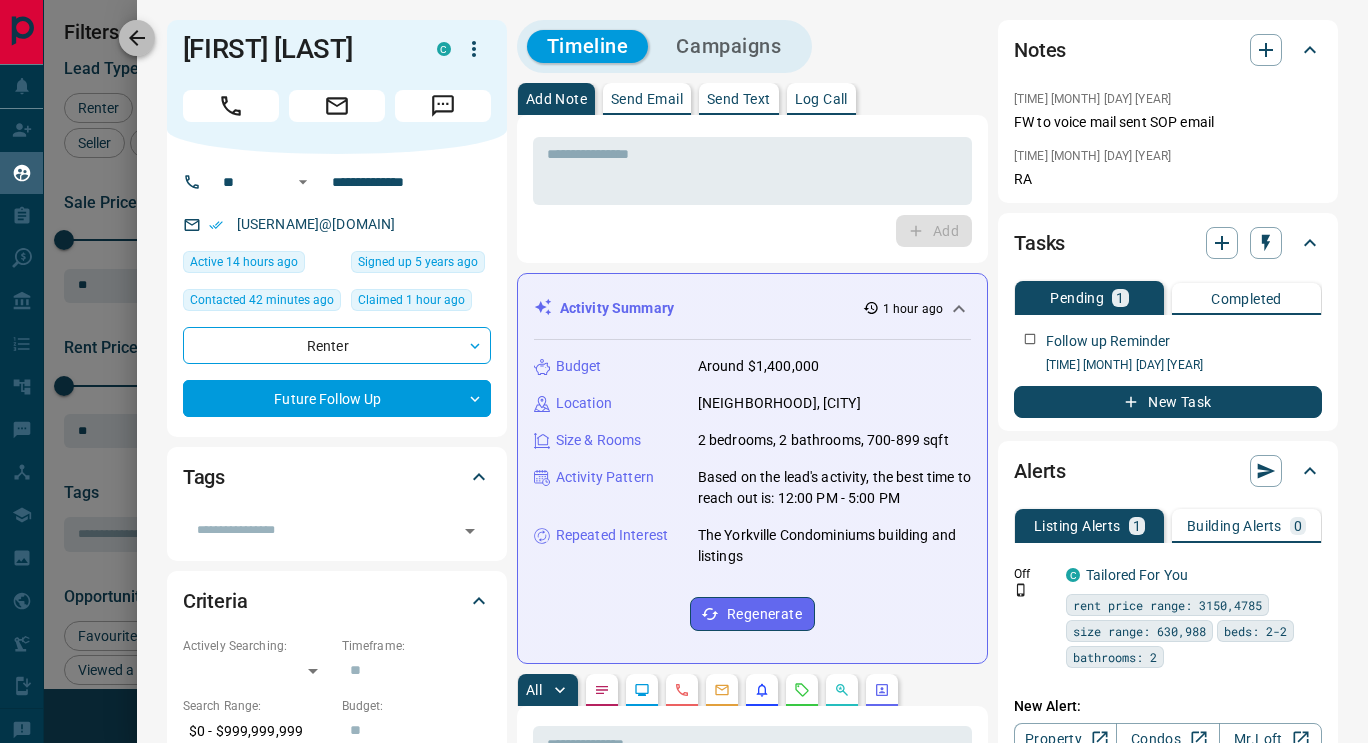 click 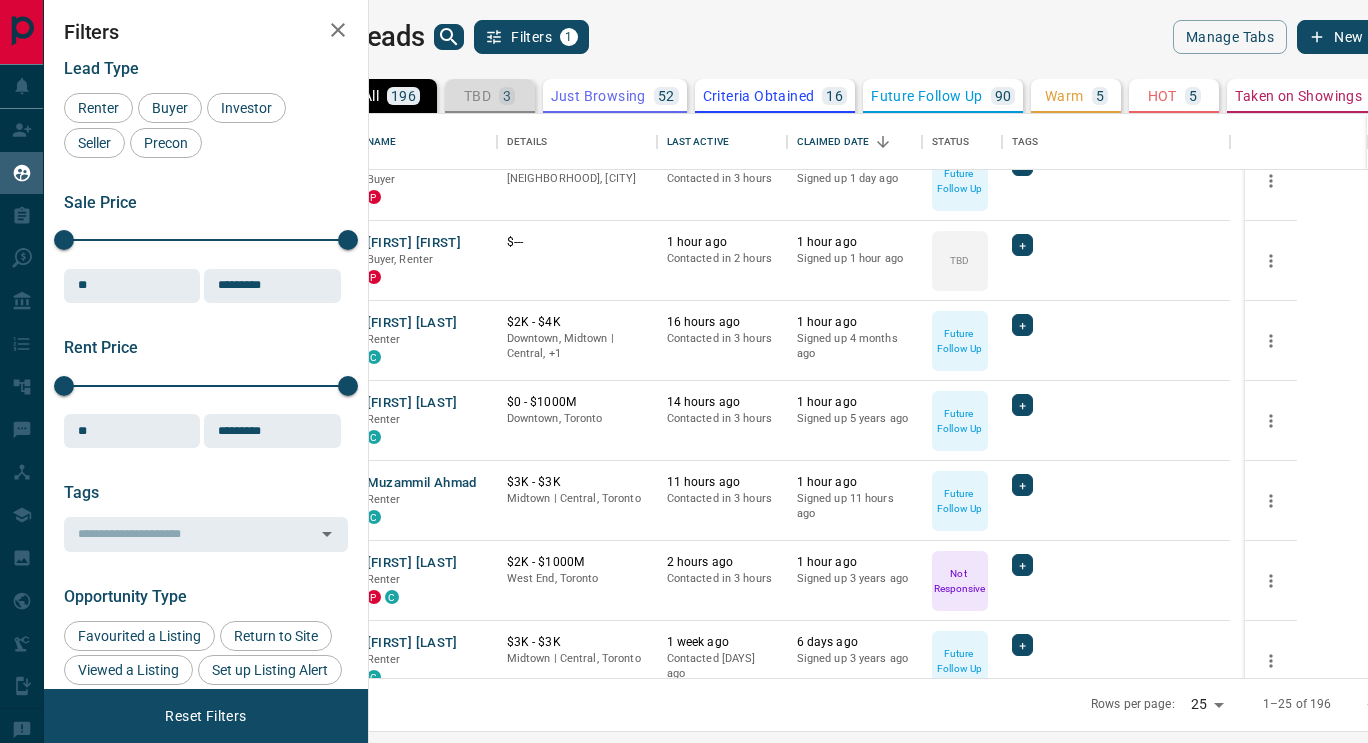 click on "TBD" at bounding box center [477, 96] 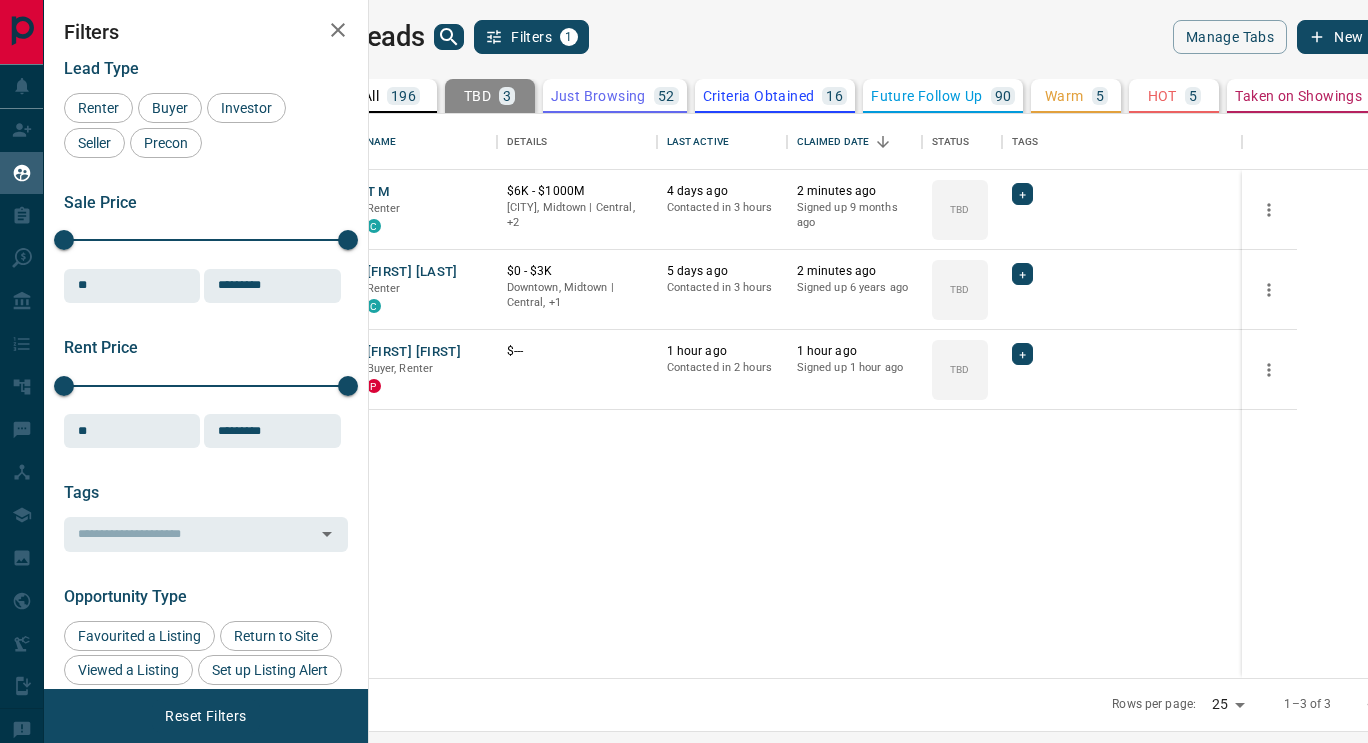 scroll, scrollTop: 0, scrollLeft: 0, axis: both 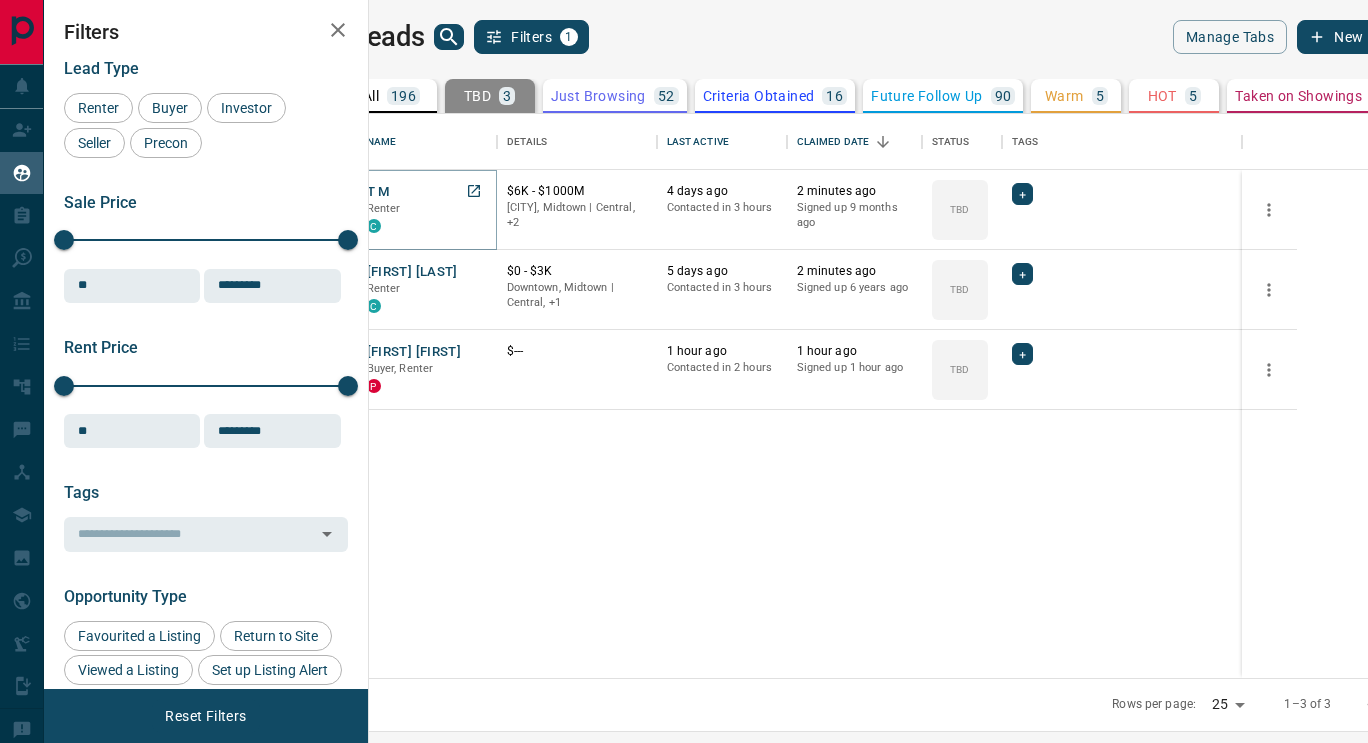 click on "T M" at bounding box center [379, 192] 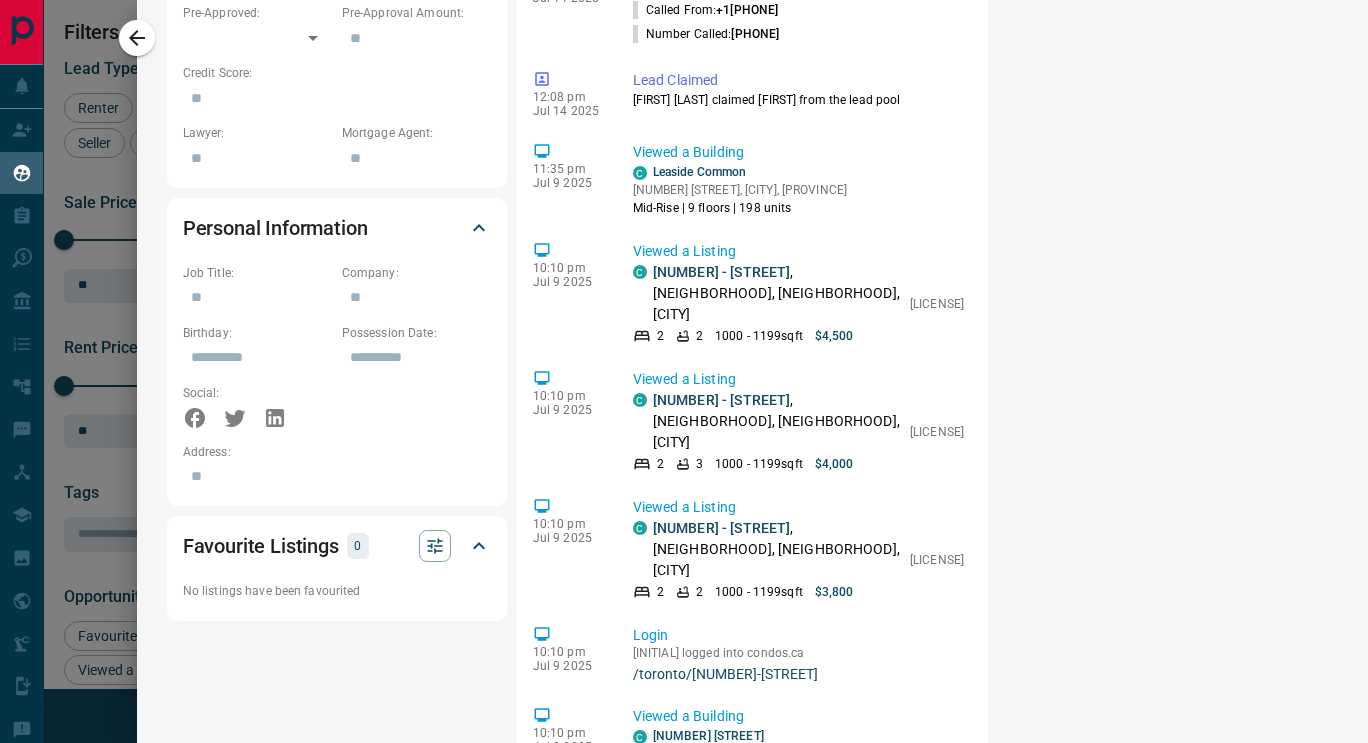 scroll, scrollTop: 1060, scrollLeft: 0, axis: vertical 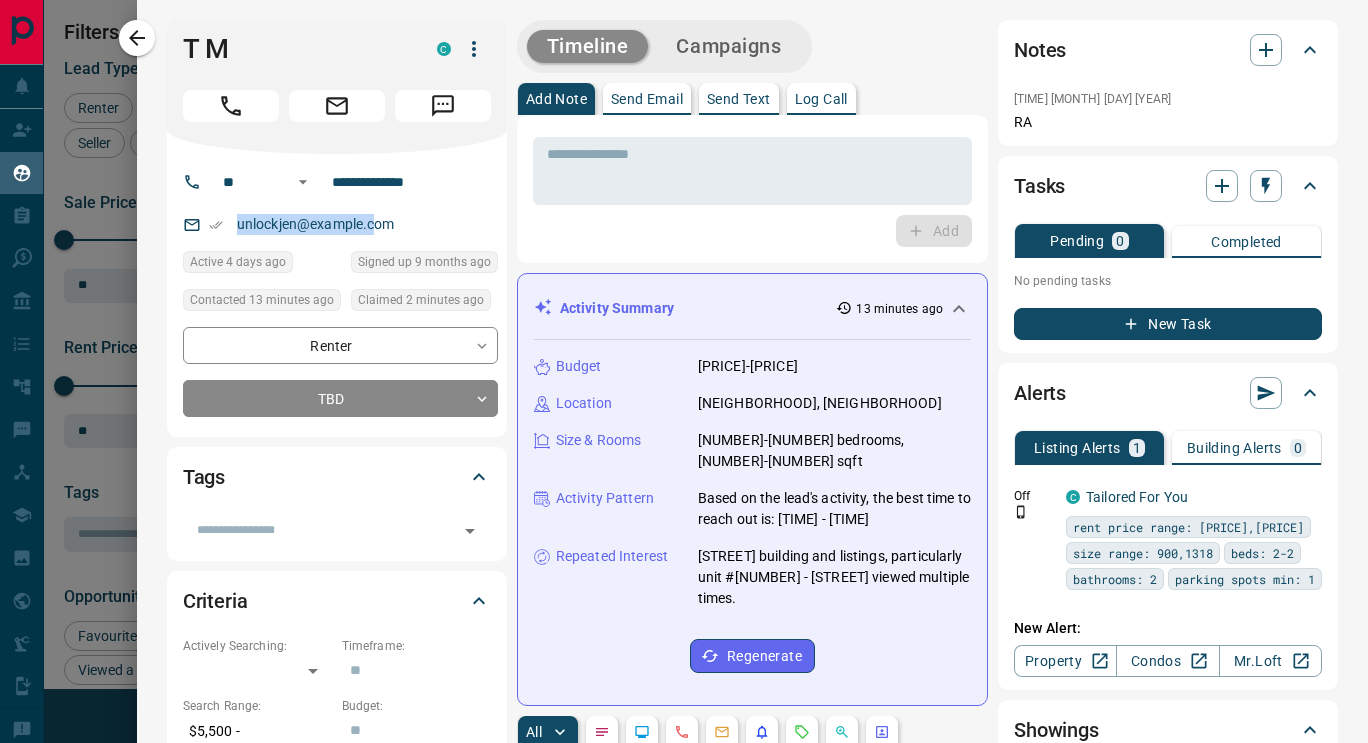 drag, startPoint x: 424, startPoint y: 226, endPoint x: 230, endPoint y: 225, distance: 194.00258 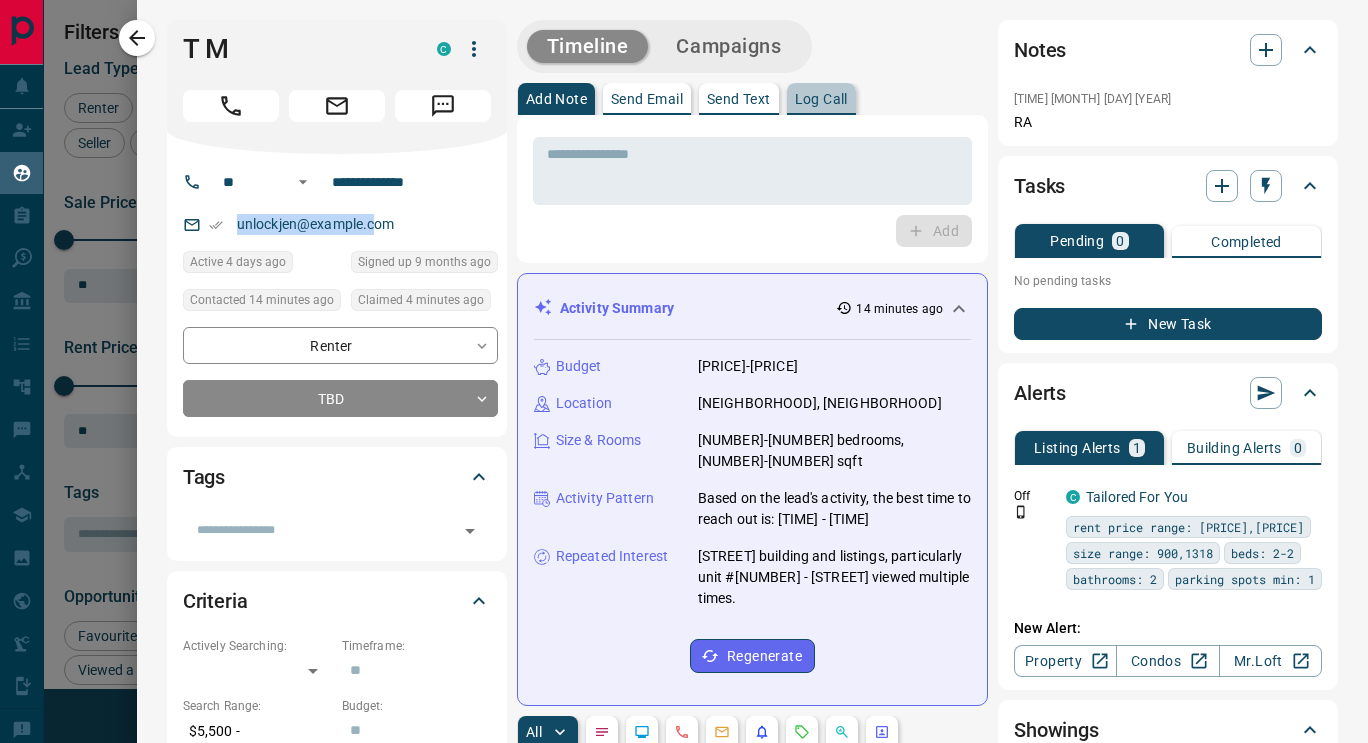 click on "Log Call" at bounding box center (821, 99) 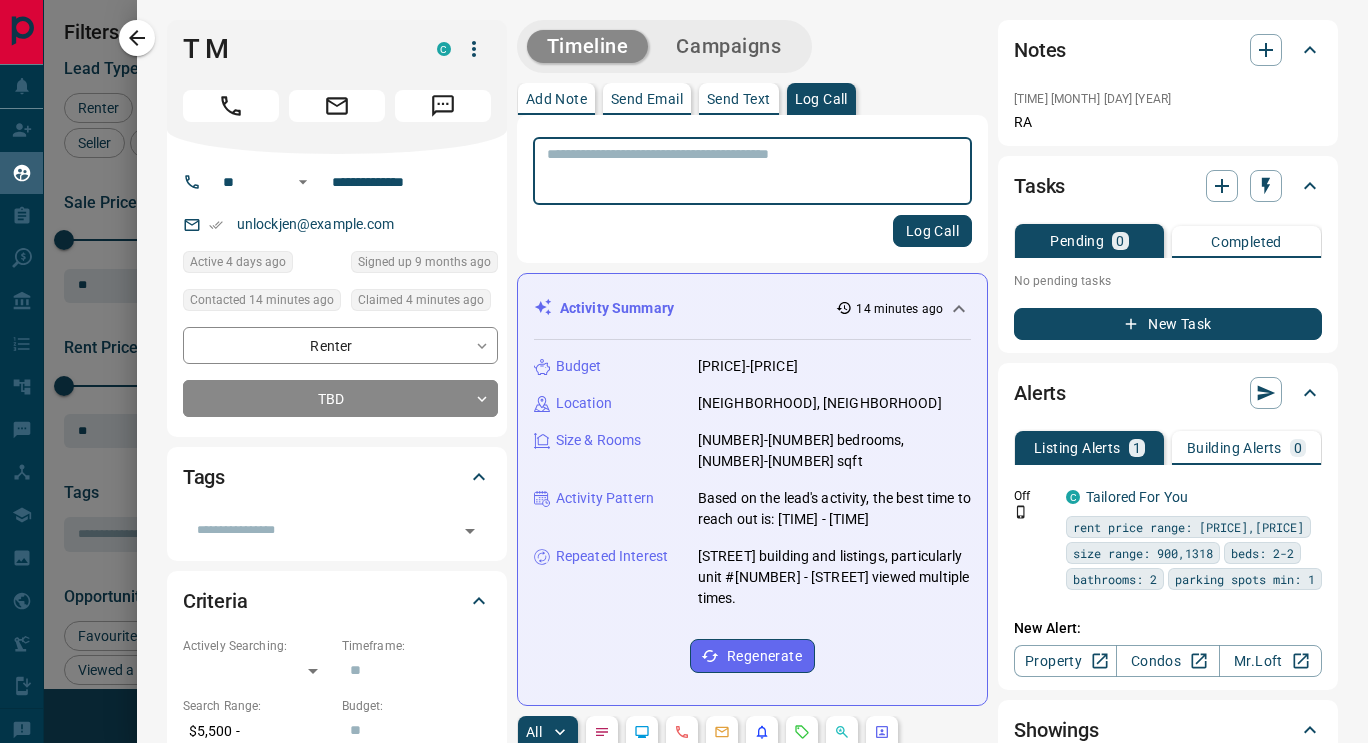 click at bounding box center [752, 171] 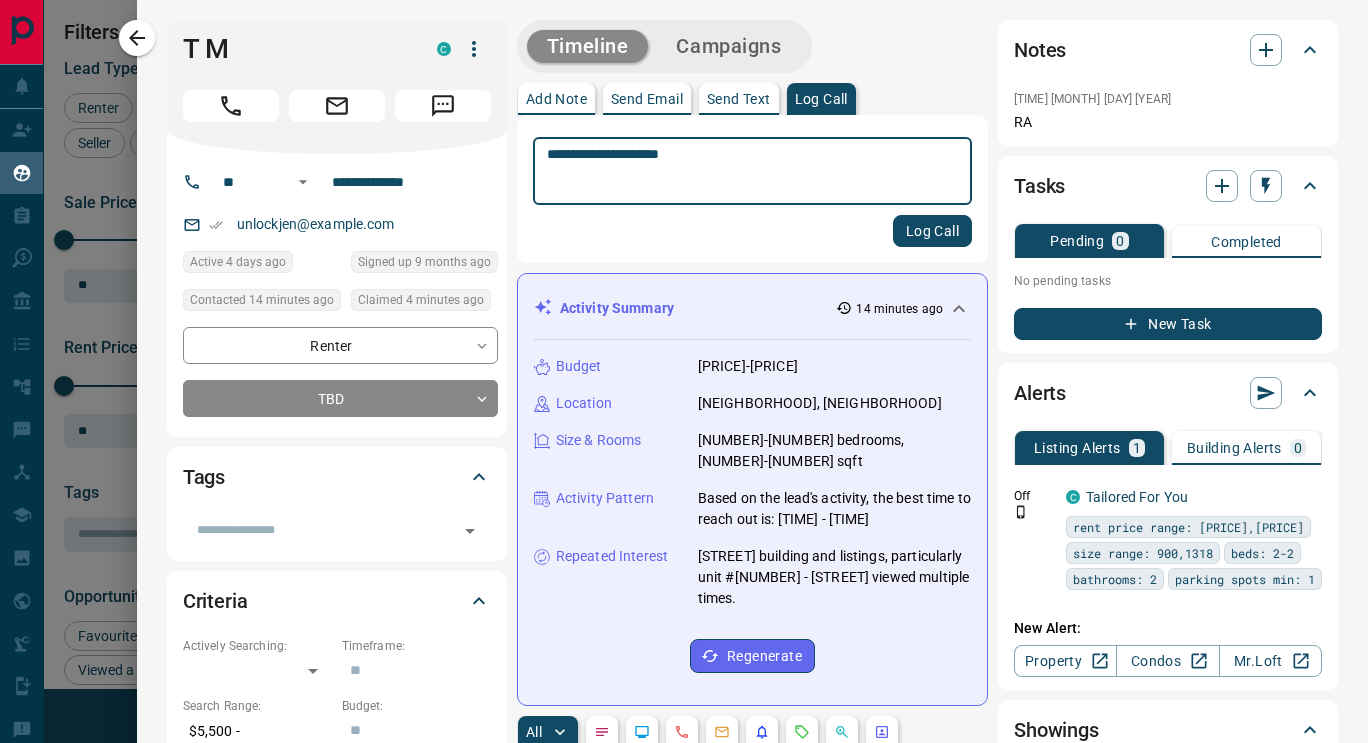 type on "**********" 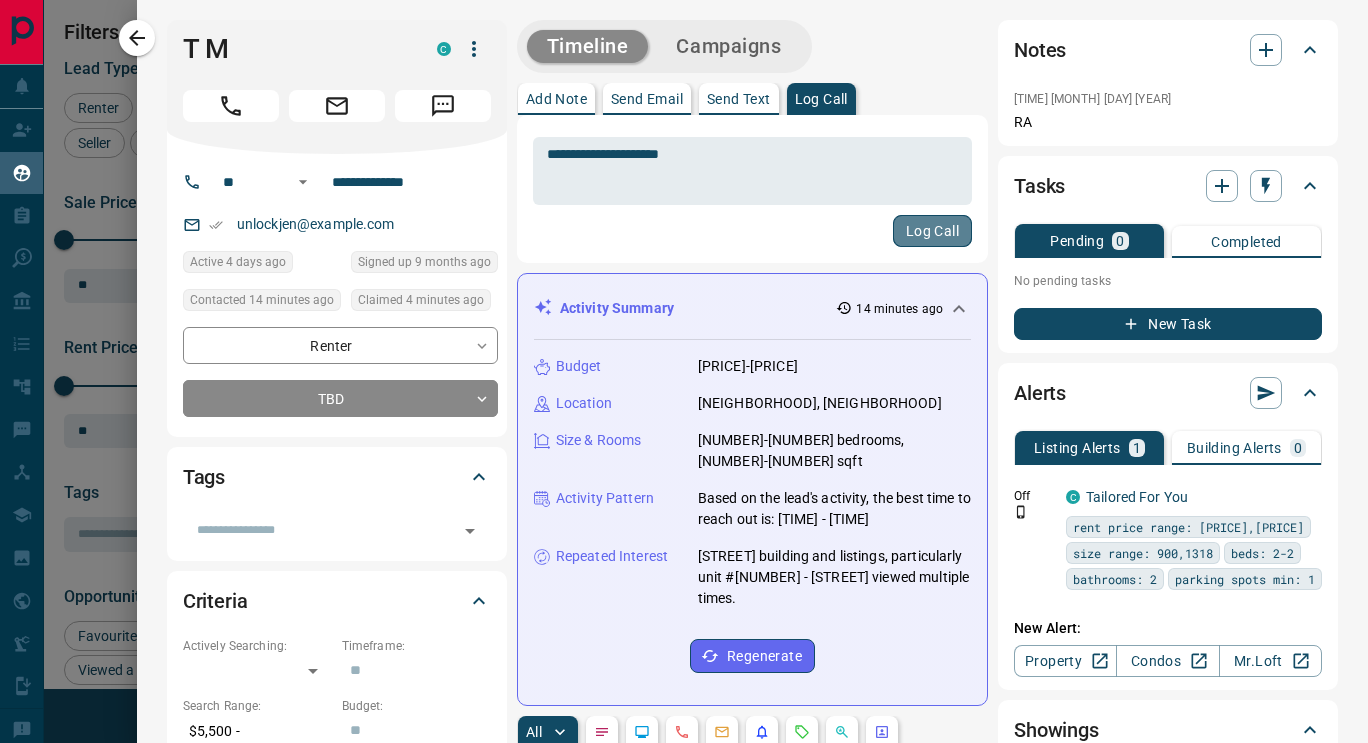 click on "Log Call" at bounding box center [932, 231] 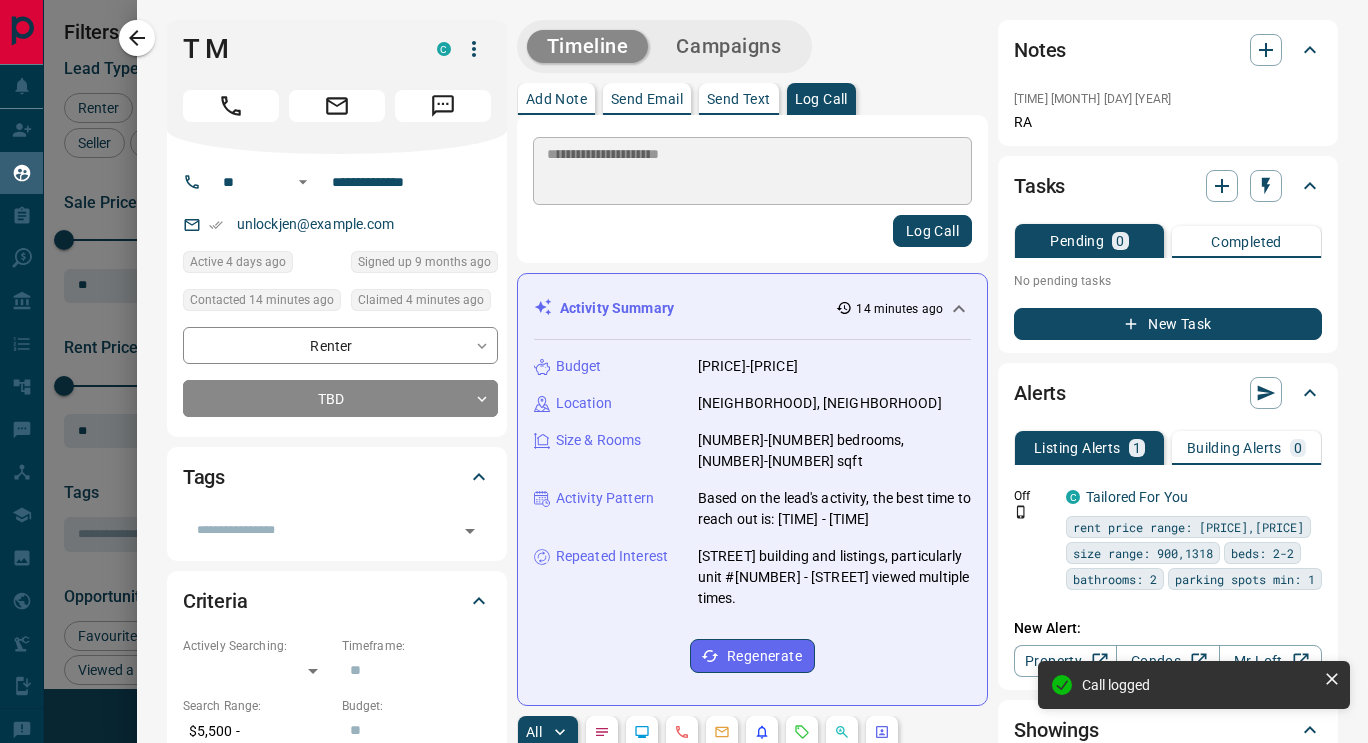 type 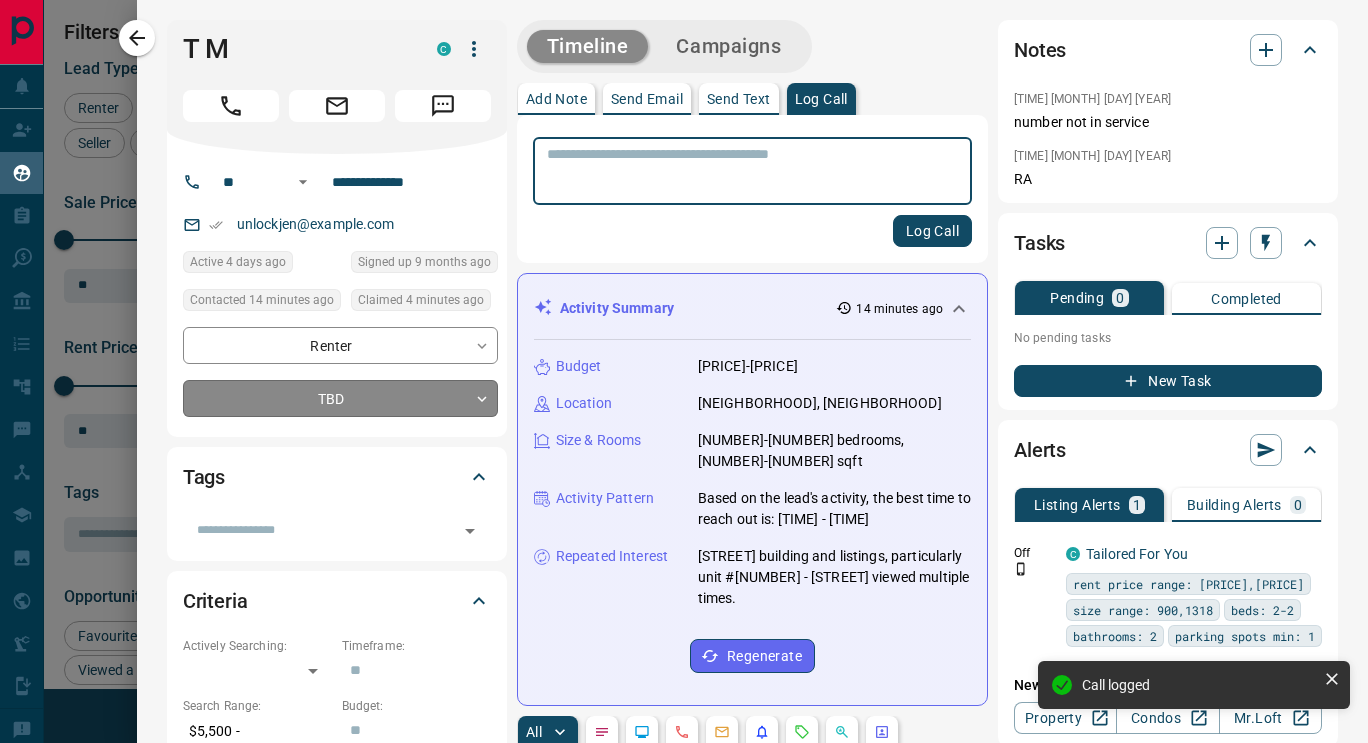 click on "Lead Transfers Claim Leads My Leads Tasks Opportunities Deals Campaigns Automations Messages Broker Bay Training Media Services Agent Resources Precon Worksheet Mobile Apps Disclosure Logout My Leads Filters 1 Manage Tabs New Lead All 196 TBD 3 Do Not Contact - Not Responsive 11 Bogus 8 Just Browsing 52 Criteria Obtained 16 Future Follow Up 90 Warm 5 HOT 5 Taken on Showings 1 Submitted Offer 1 Client 4 Name Details Last Active Claimed Date Status Tags T M Renter C $6K - $1000M [NEIGHBORHOOD], [NEIGHBORHOOD] | [NEIGHBORHOOD], +2 4 days ago Contacted in 3 hours 4 minutes ago Signed up 9 months ago TBD + [FIRST] [LAST] Renter C $0 - $3K [NEIGHBORHOOD], [NEIGHBORHOOD] | [NEIGHBORHOOD], +1 5 days ago Contacted in 3 hours 4 minutes ago Signed up 6 years ago TBD + [FIRST] [FIRST] Buyer, Renter P $--- 1 hour ago Contacted in 2 hours 1 hour ago Signed up 1 hour ago TBD + Rows per page: 25 ** 1–3 of 3 Filters Lead Type Renter Buyer Investor Seller Precon Sale Price 0 5500000 Sale price range ** Input sale price range Sale price range ********* Rent Price" at bounding box center [684, 359] 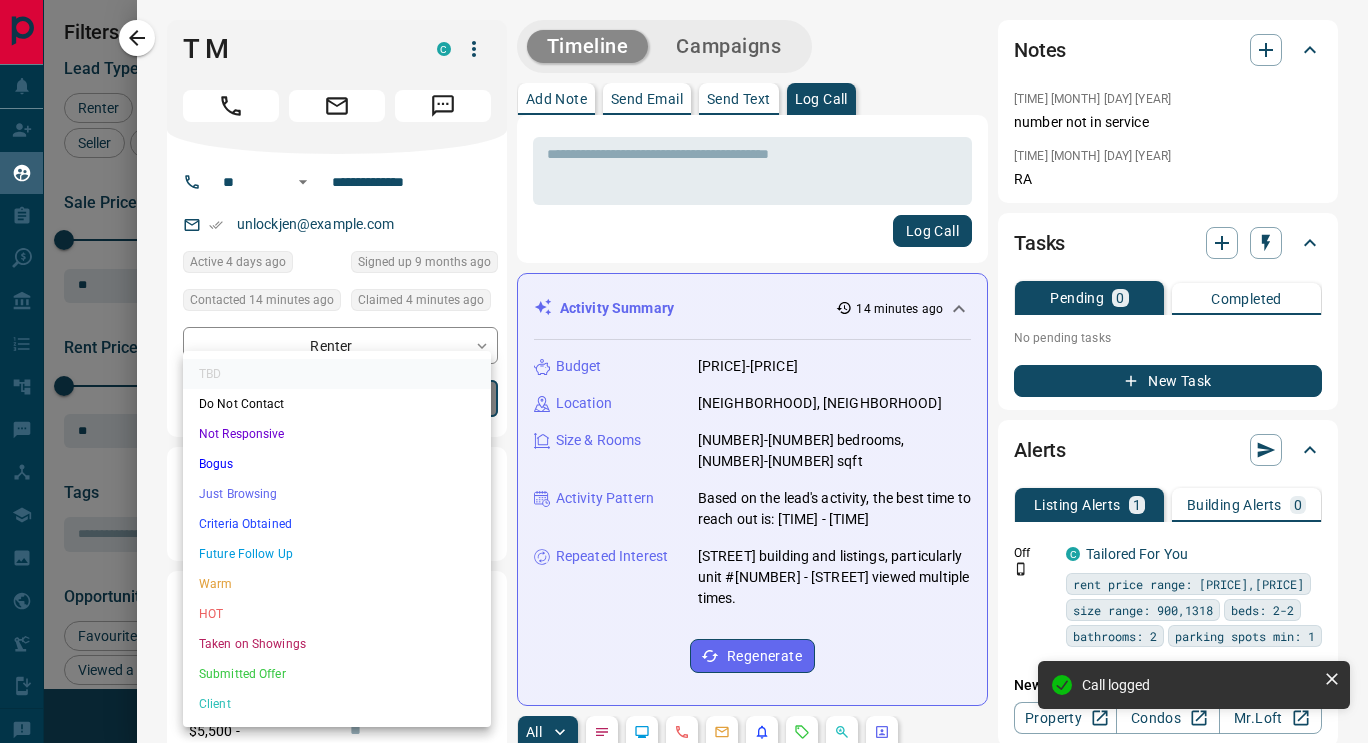 click on "Future Follow Up" at bounding box center (337, 554) 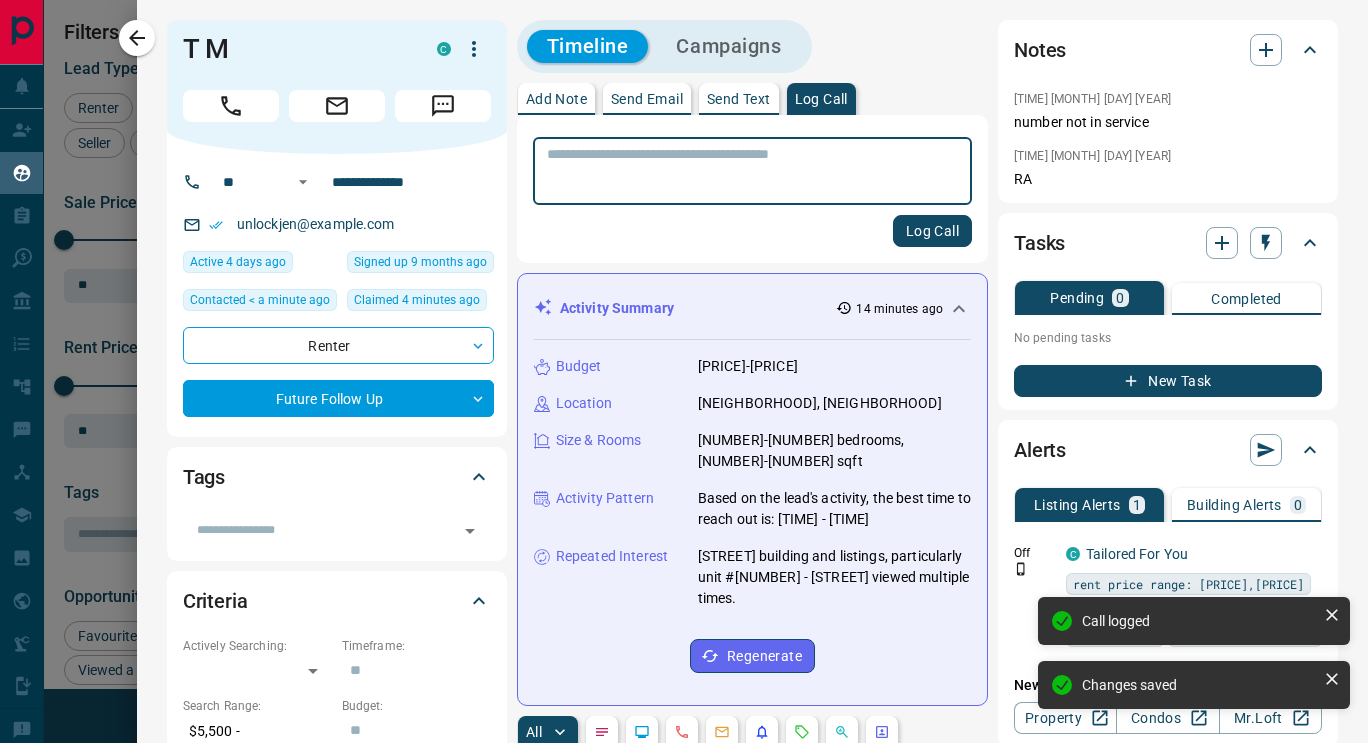type on "*" 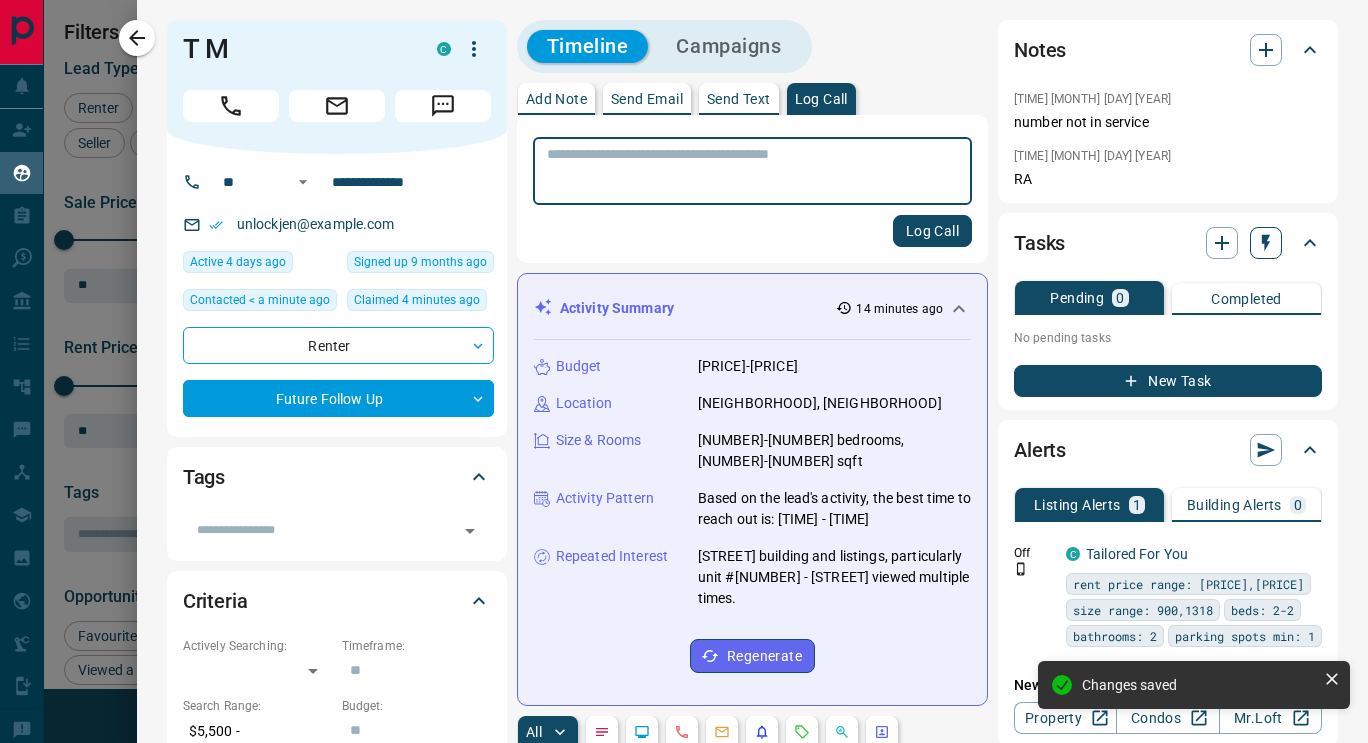 click 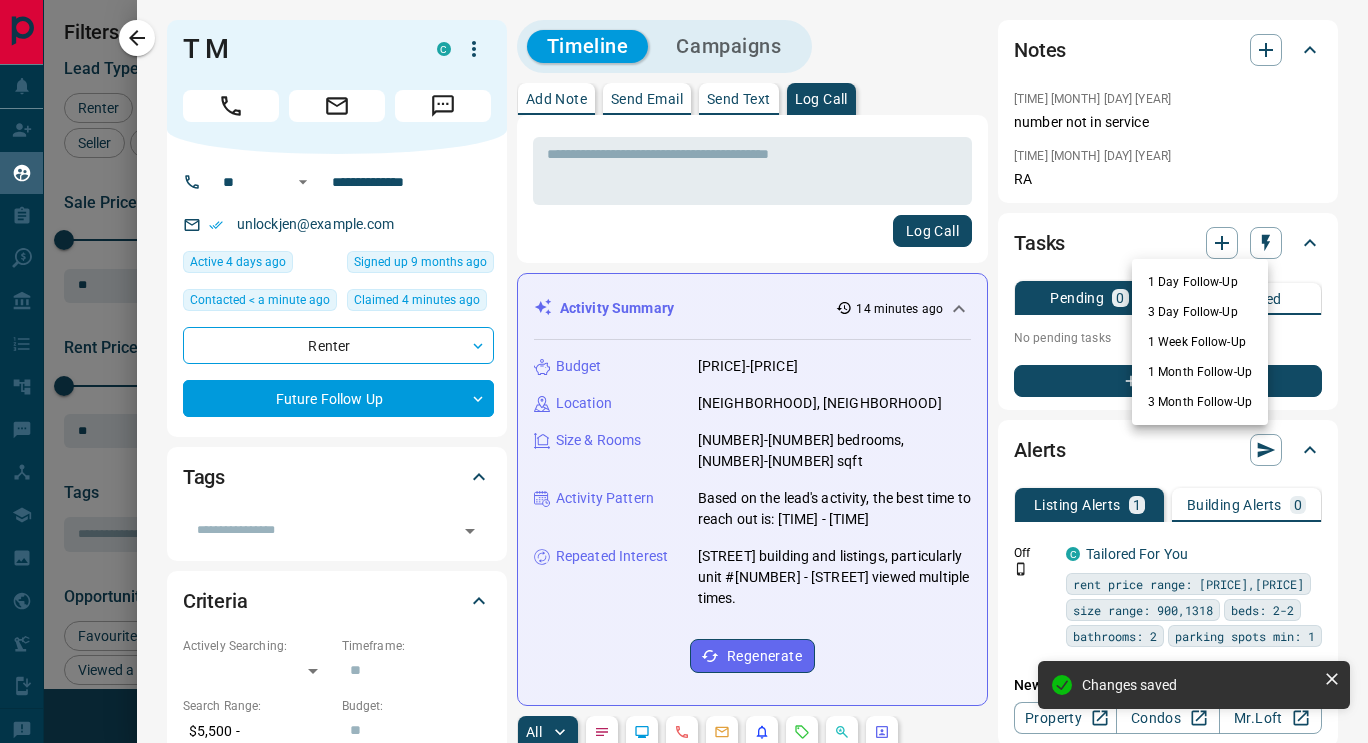 click on "1 Day Follow-Up" at bounding box center (1200, 282) 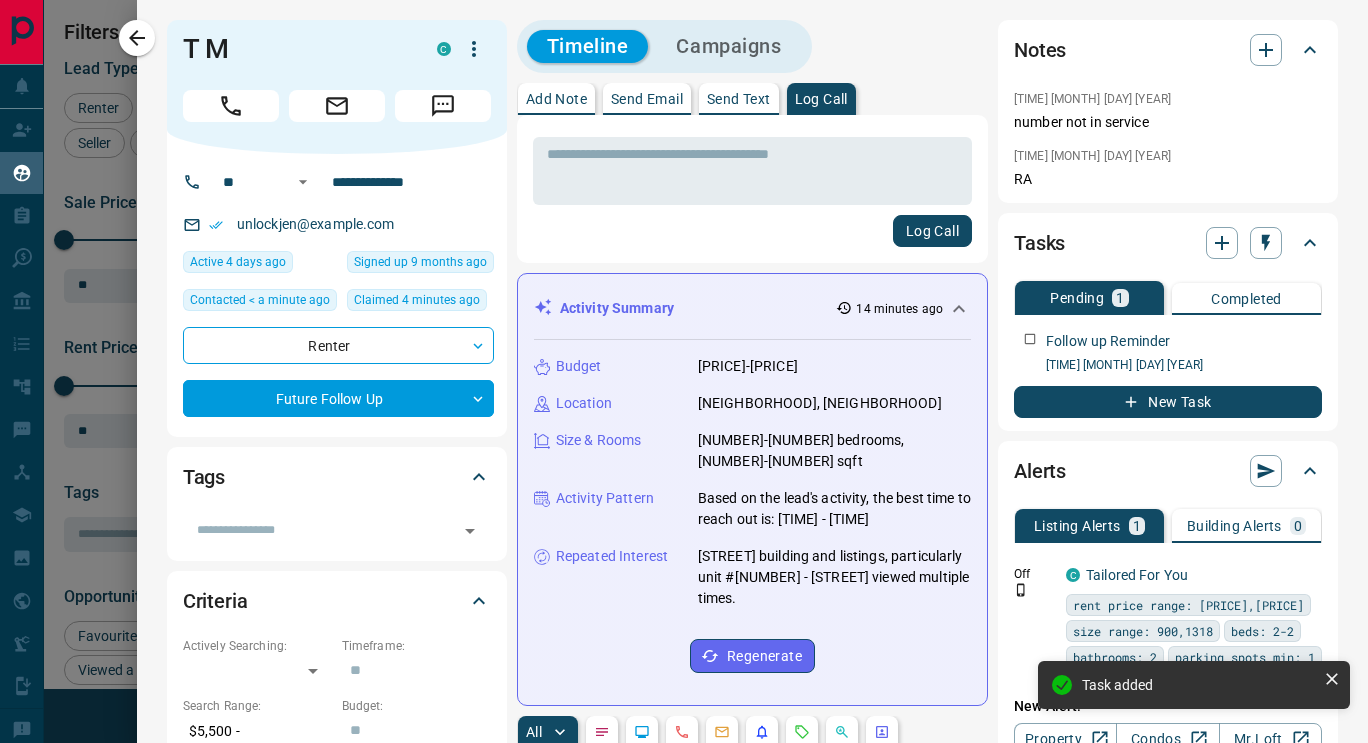 click on "Send Email" at bounding box center [647, 99] 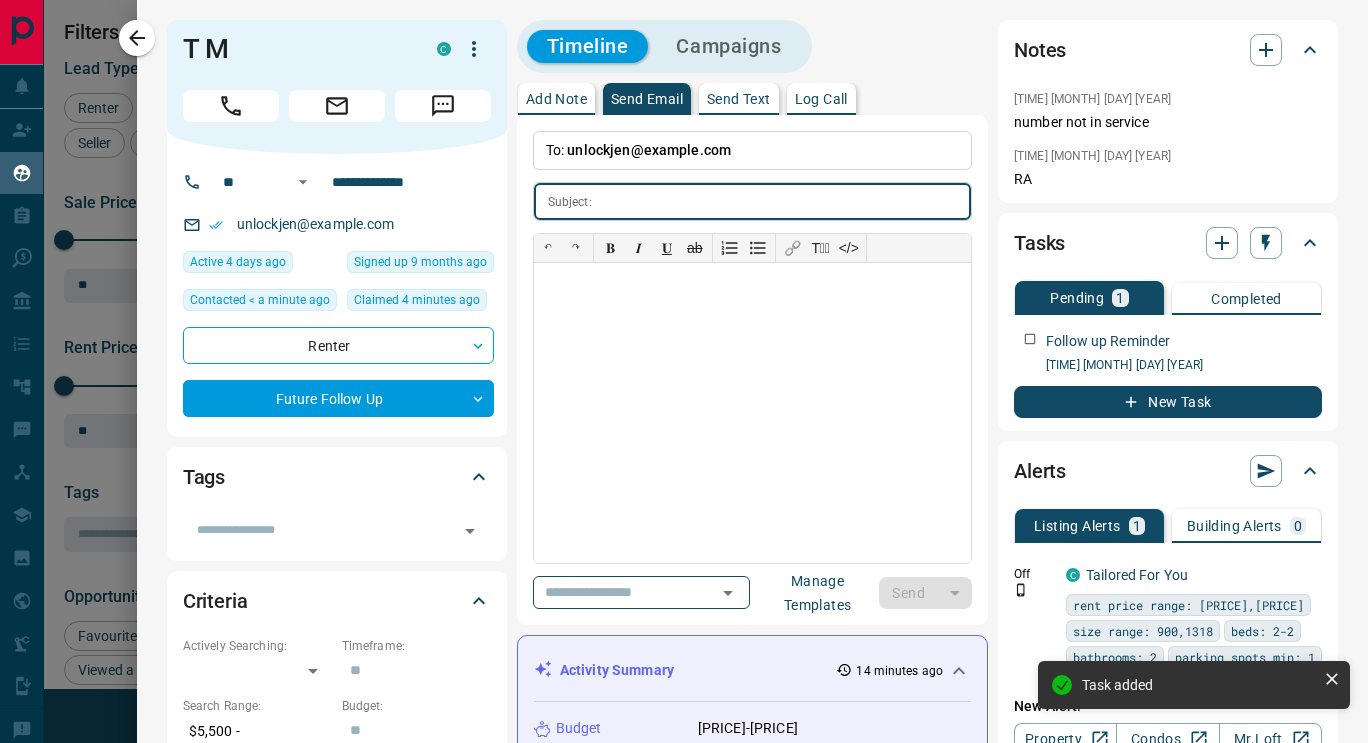 click at bounding box center (785, 201) 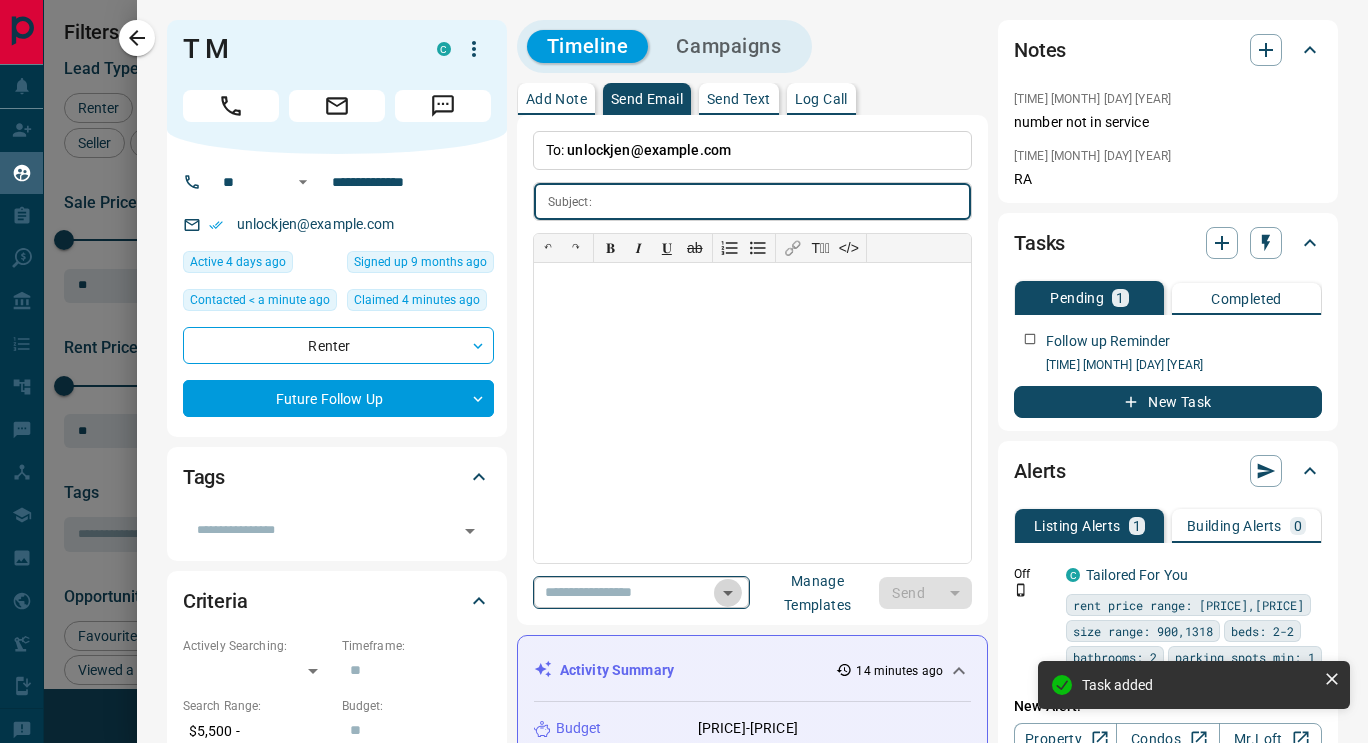 click 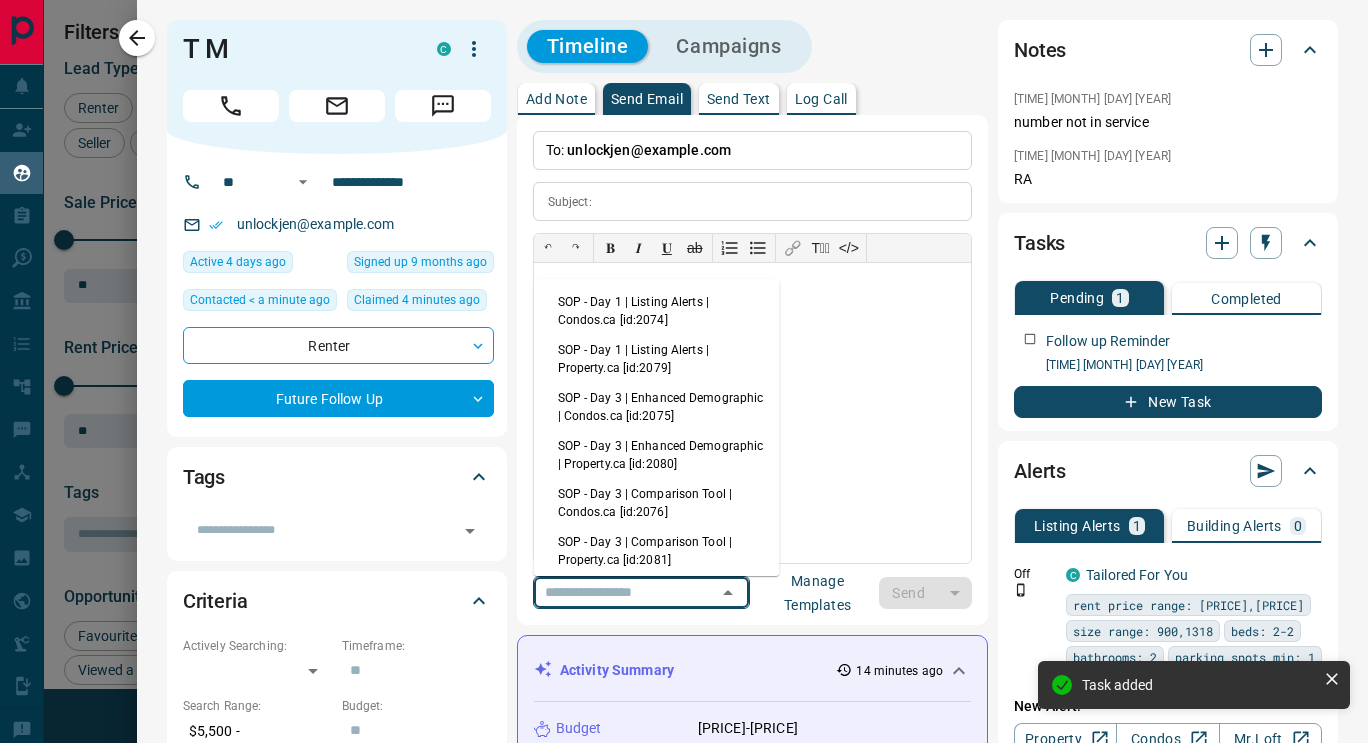 click on "SOP - Day 1 | Listing Alerts | Property.ca [id:2079]" at bounding box center (657, 359) 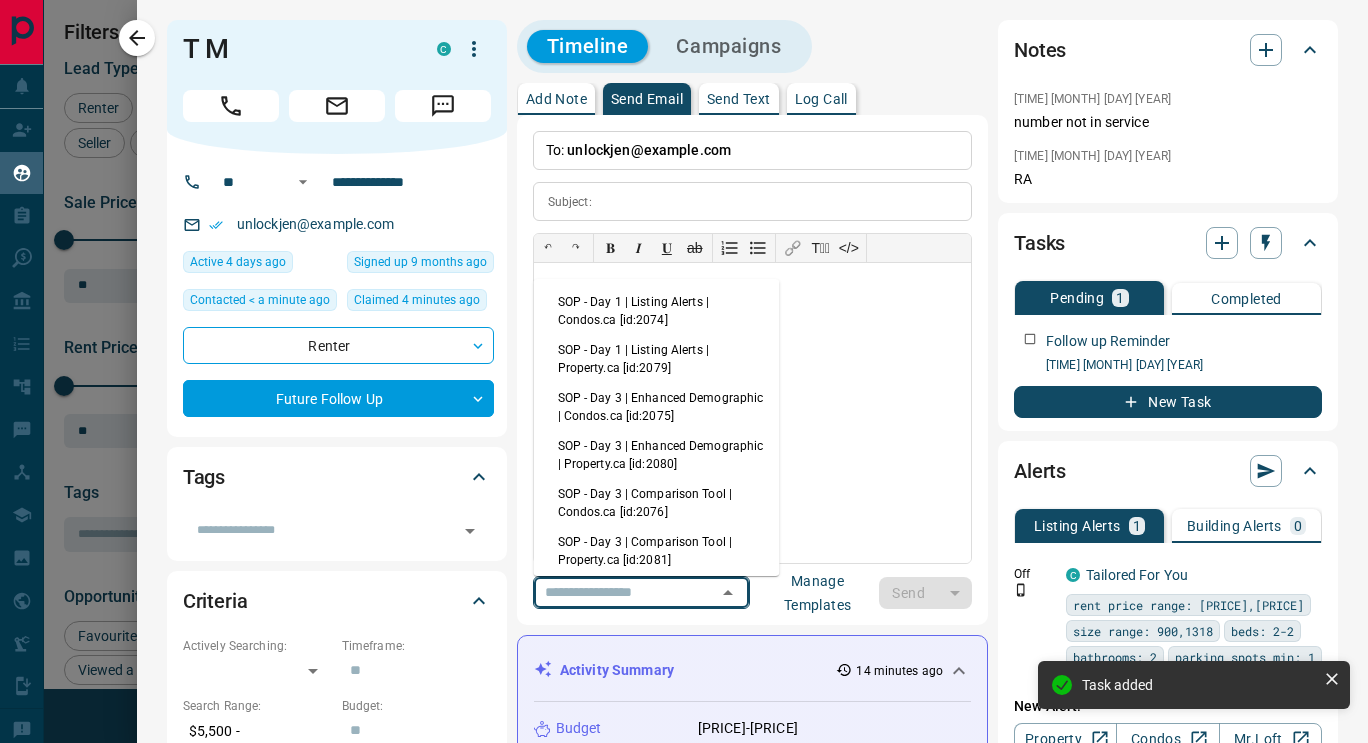 type on "**********" 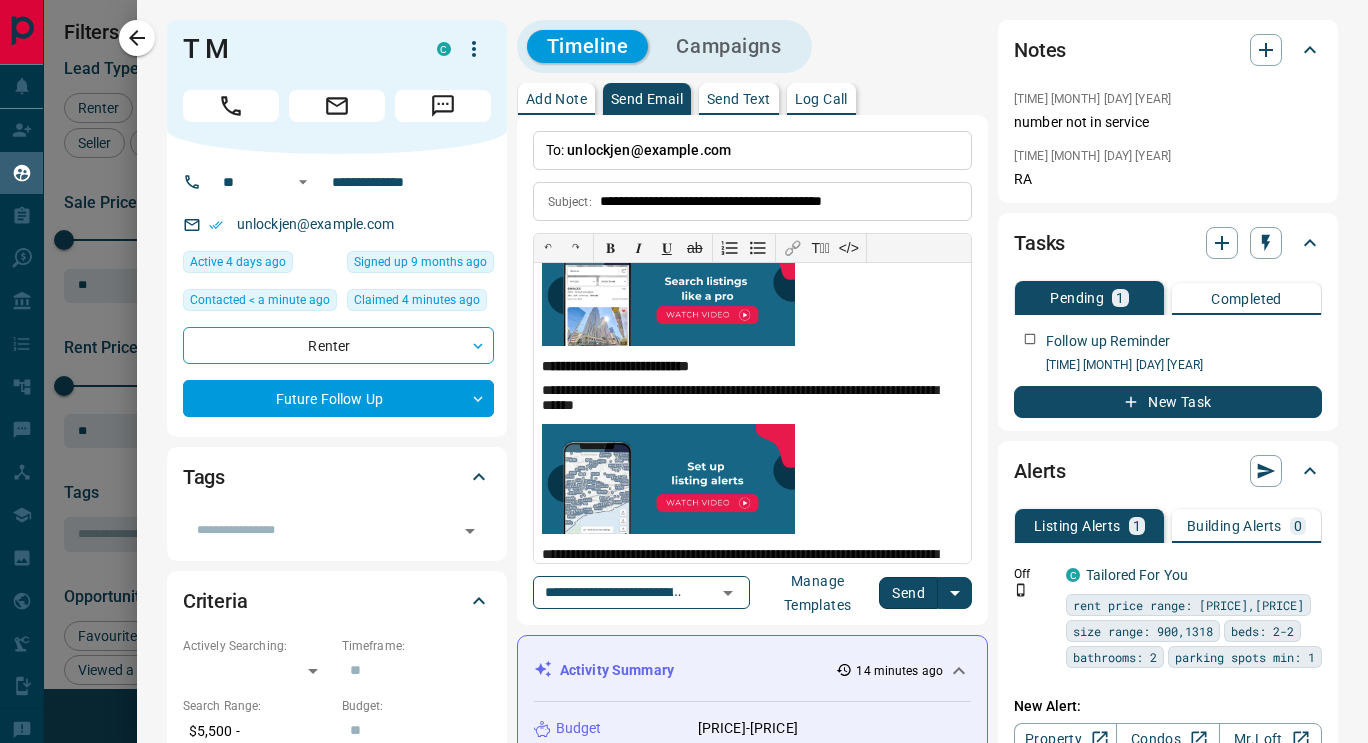 scroll, scrollTop: 333, scrollLeft: 0, axis: vertical 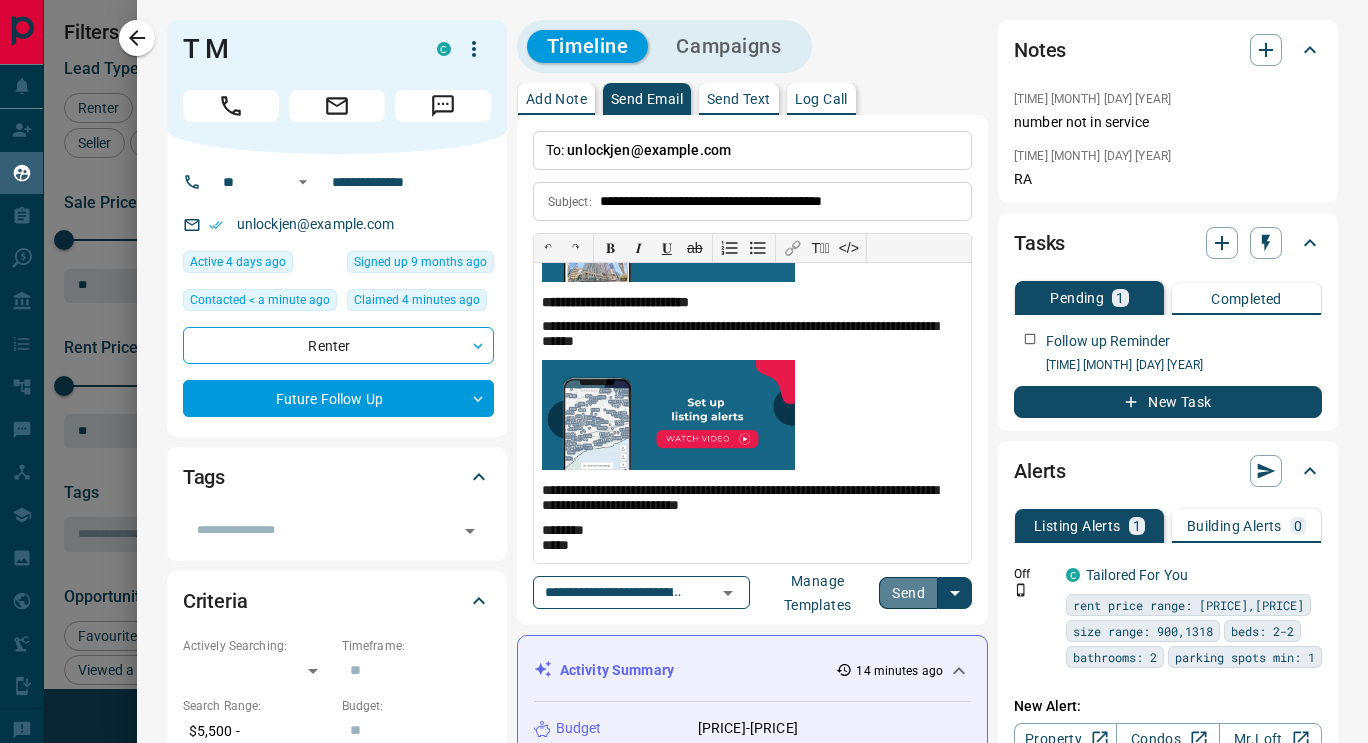 click on "Send" at bounding box center (908, 593) 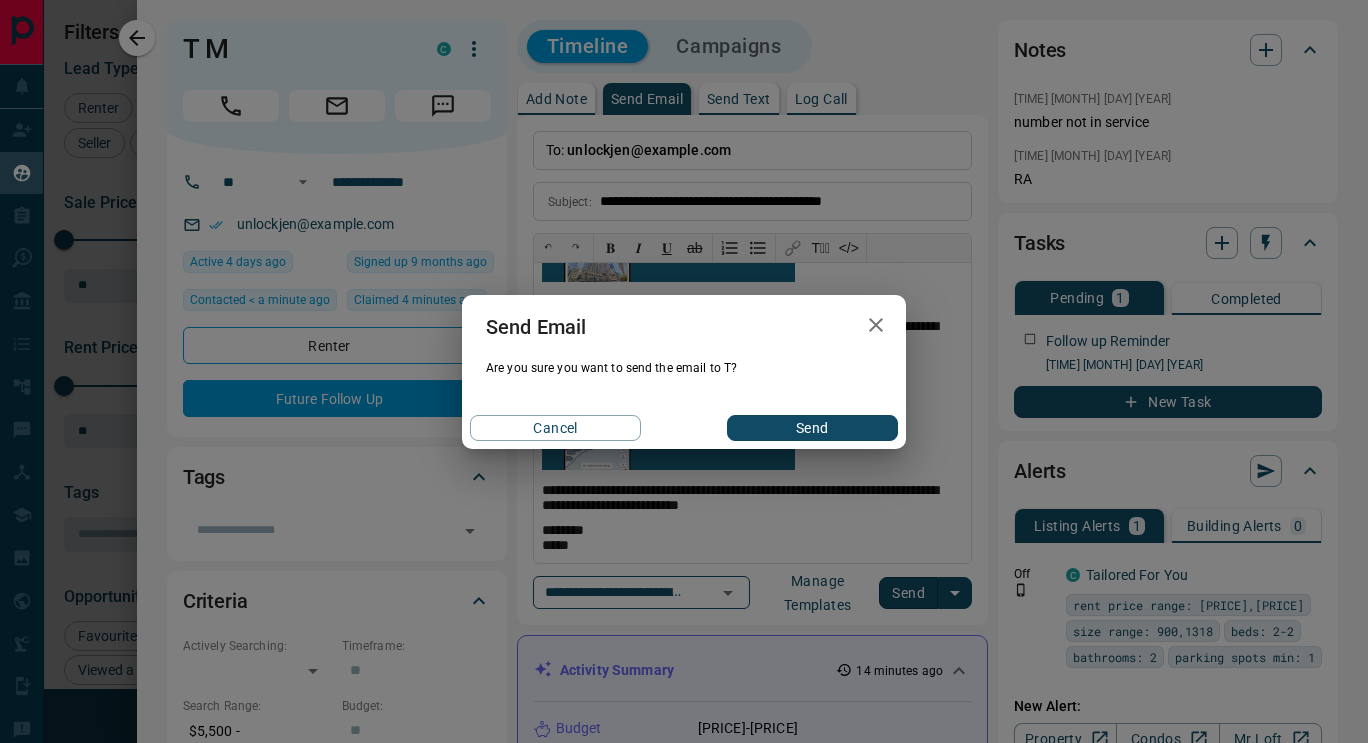 click on "Send" at bounding box center (812, 428) 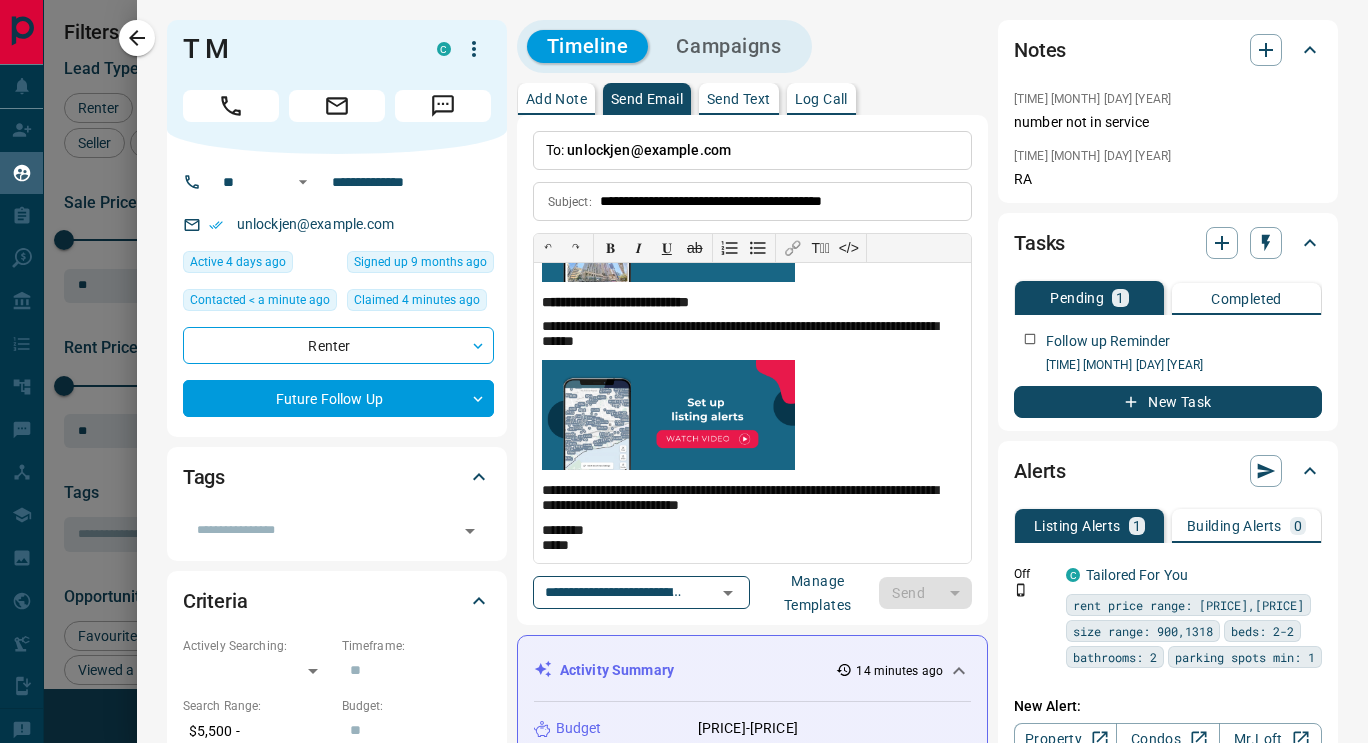 type 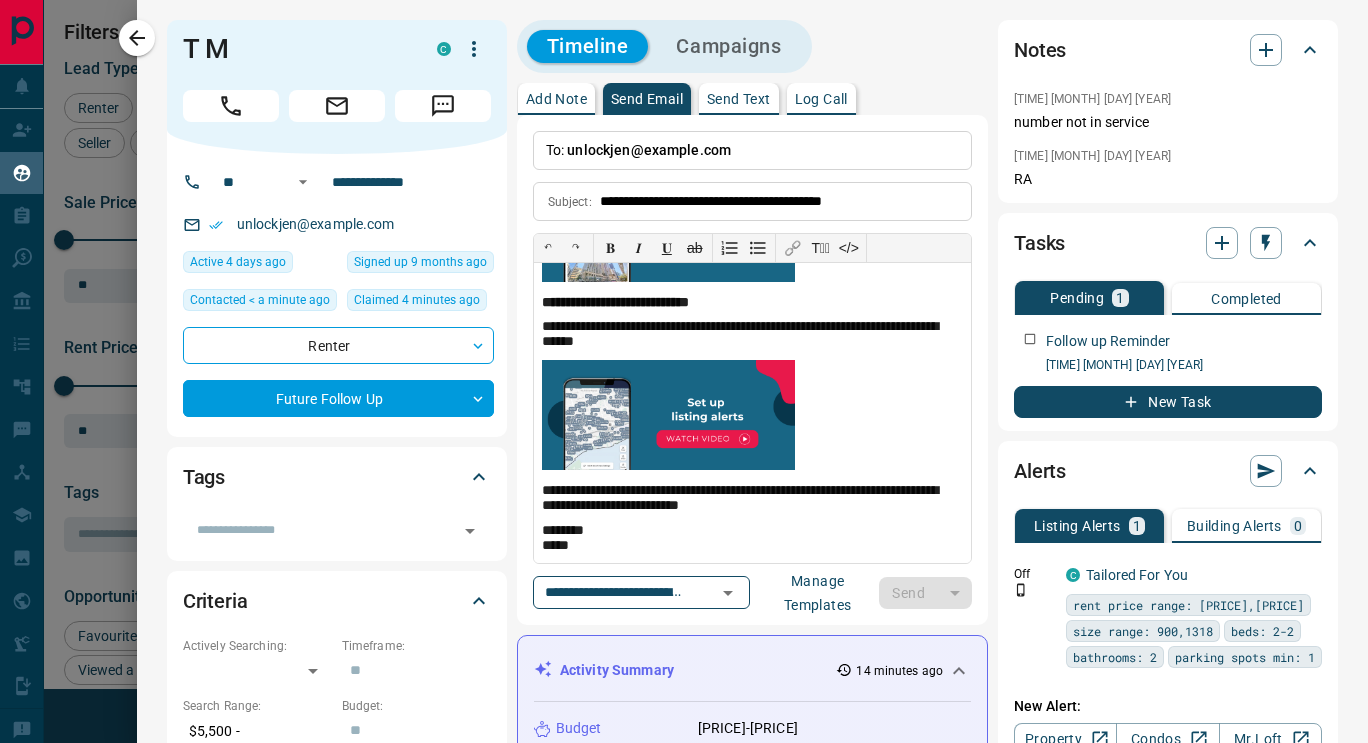type 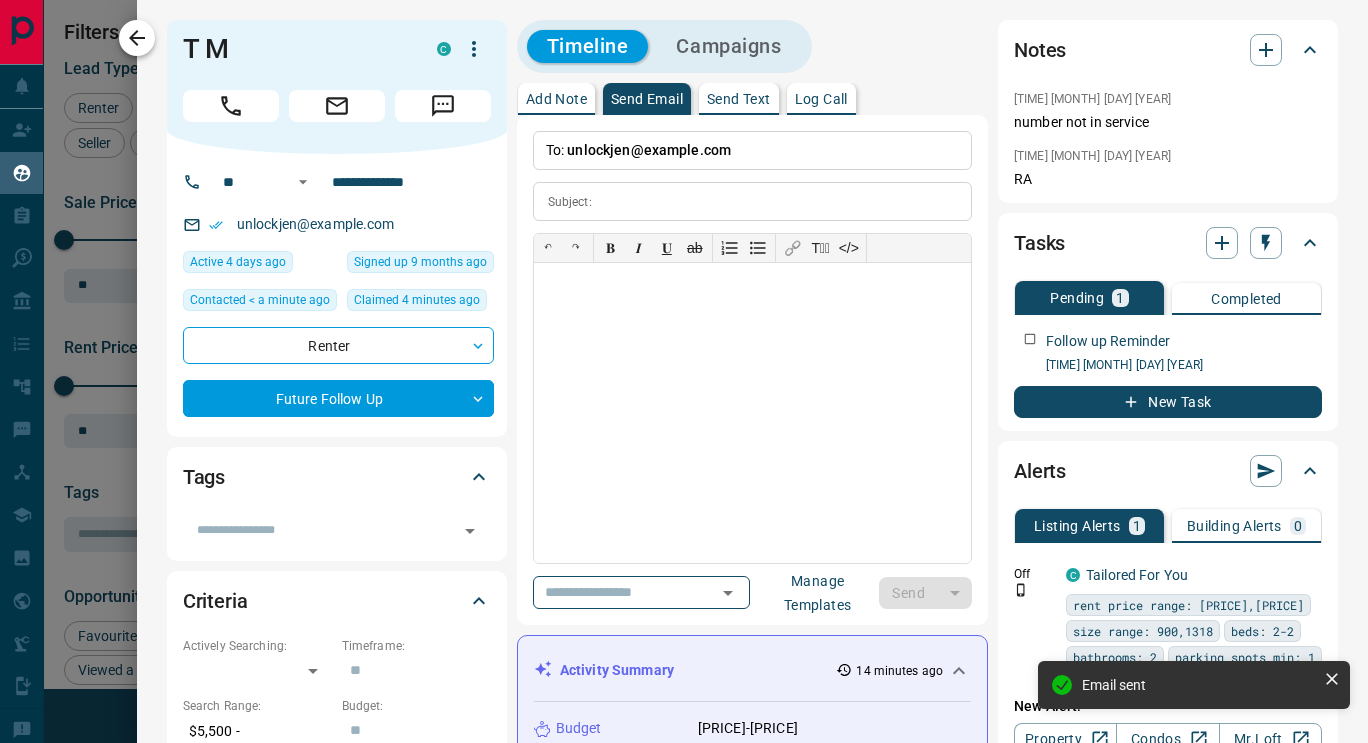 scroll, scrollTop: 0, scrollLeft: 0, axis: both 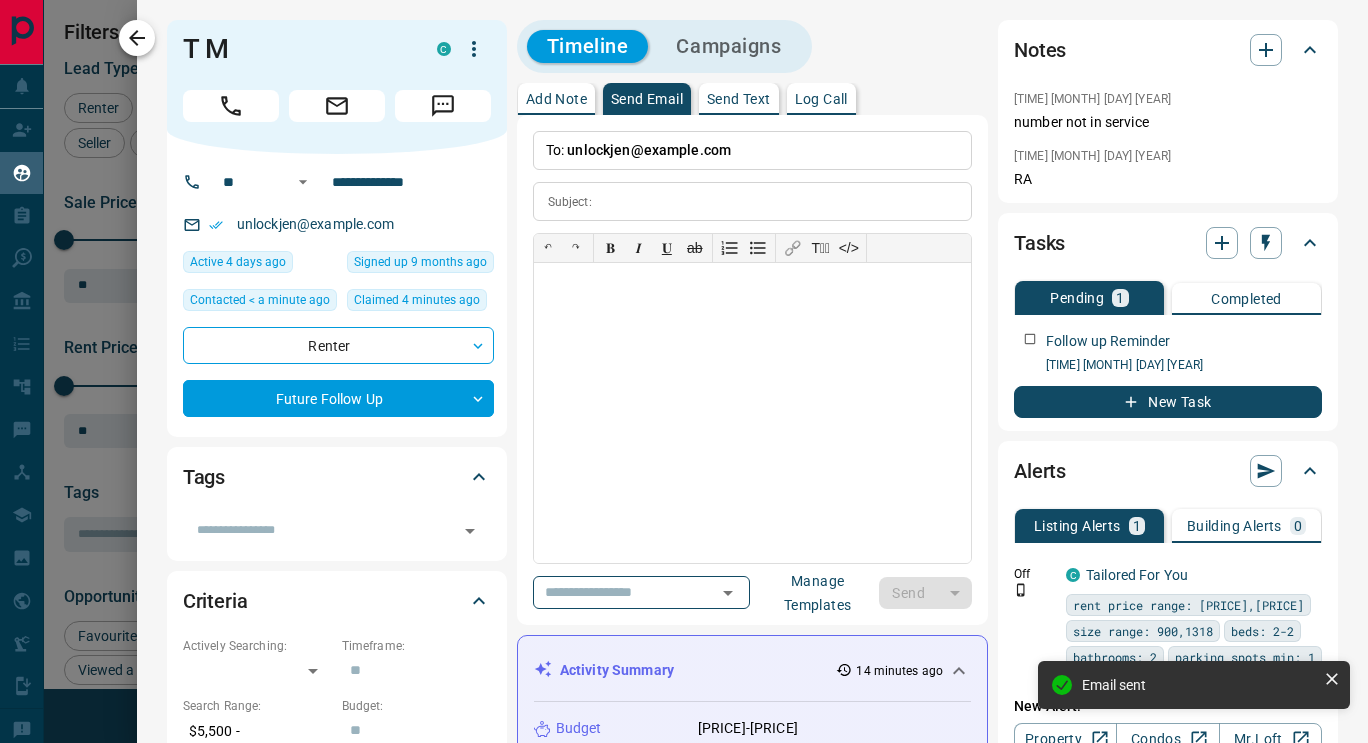 click 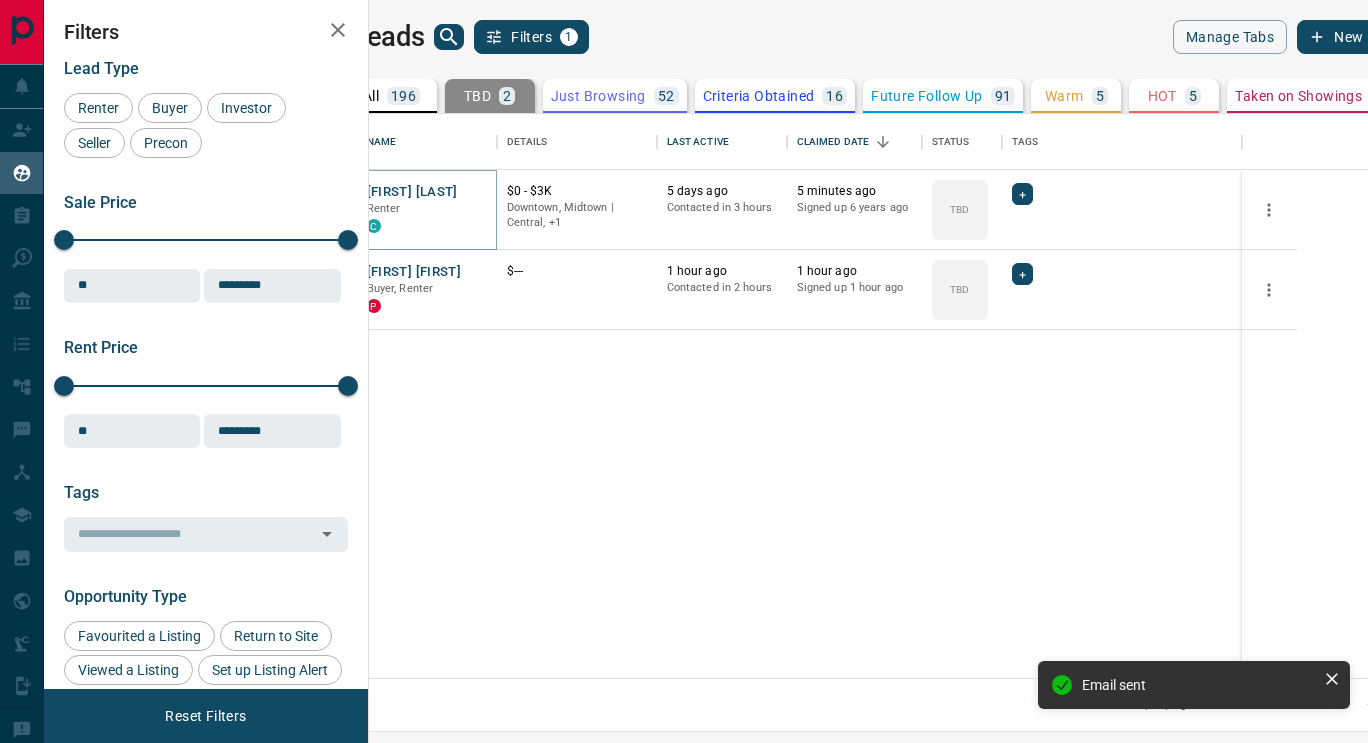 click on "[FIRST] [LAST]" at bounding box center [412, 192] 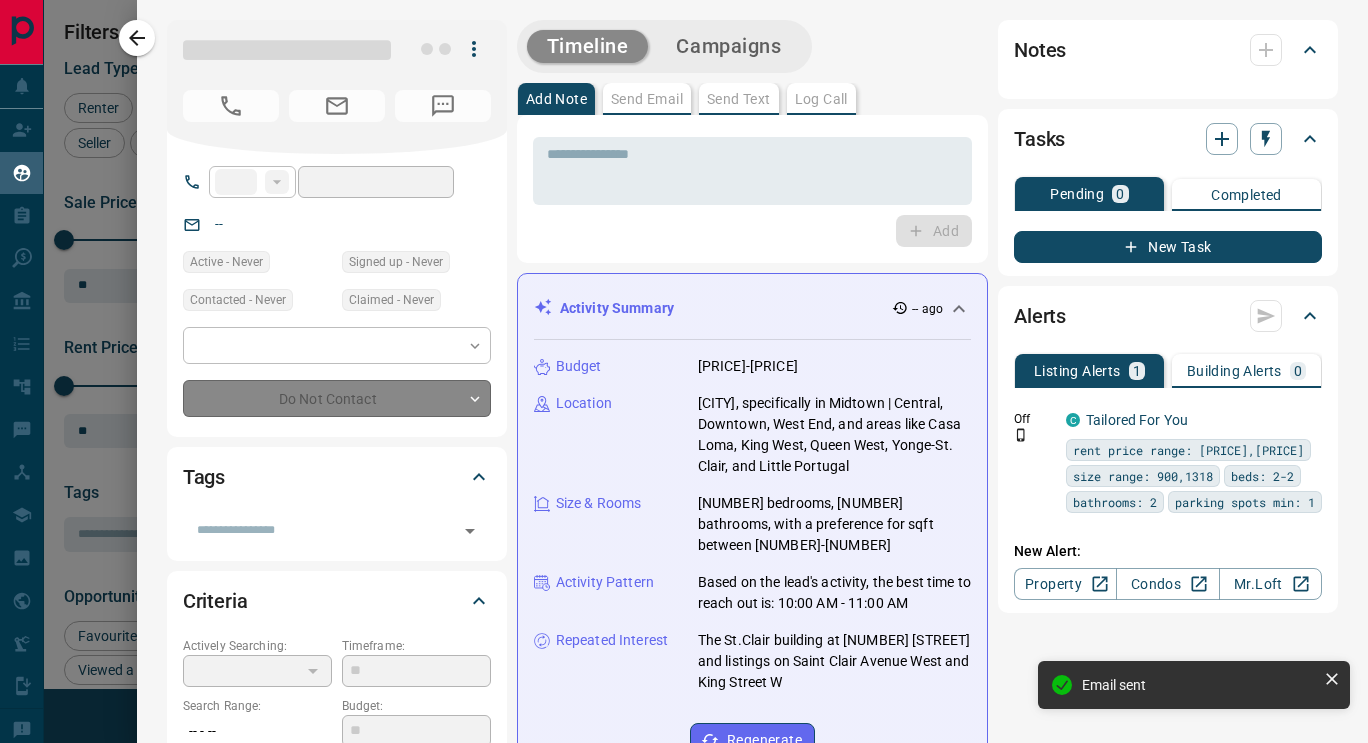 type on "**" 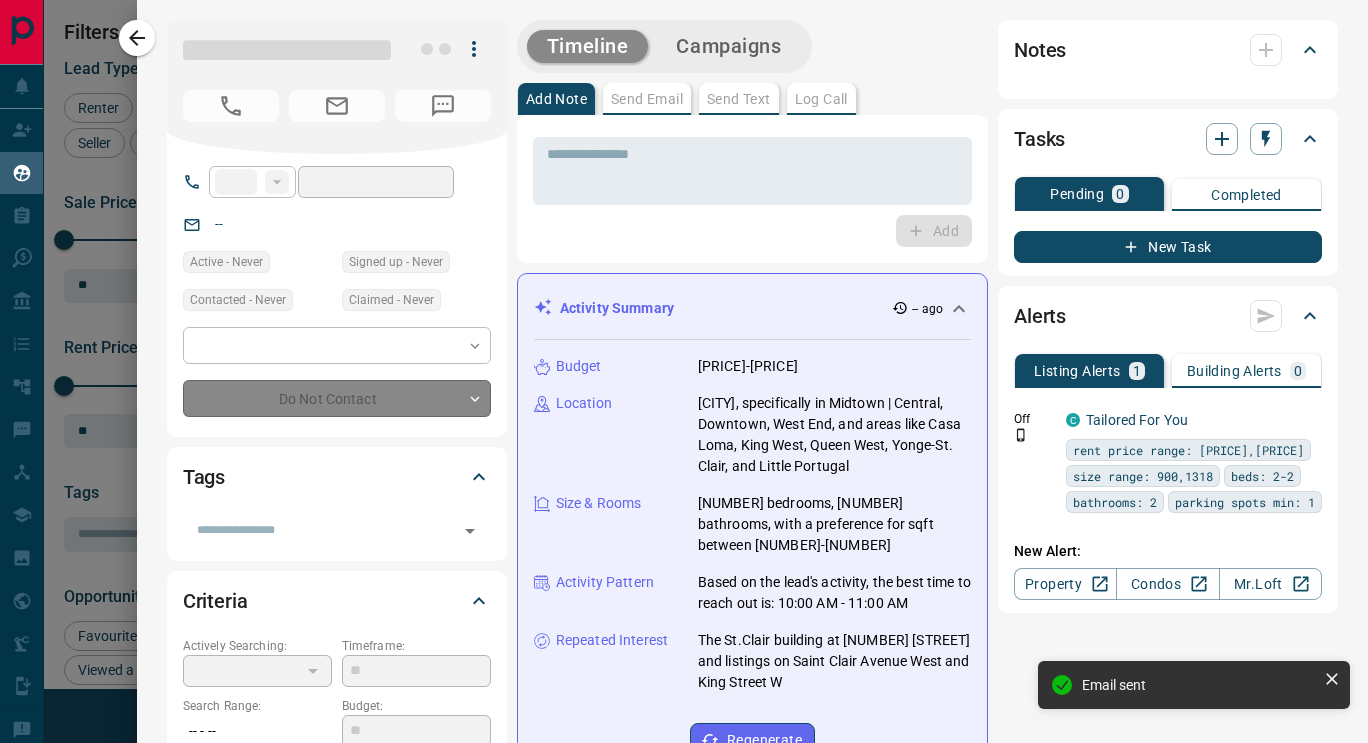 type on "**********" 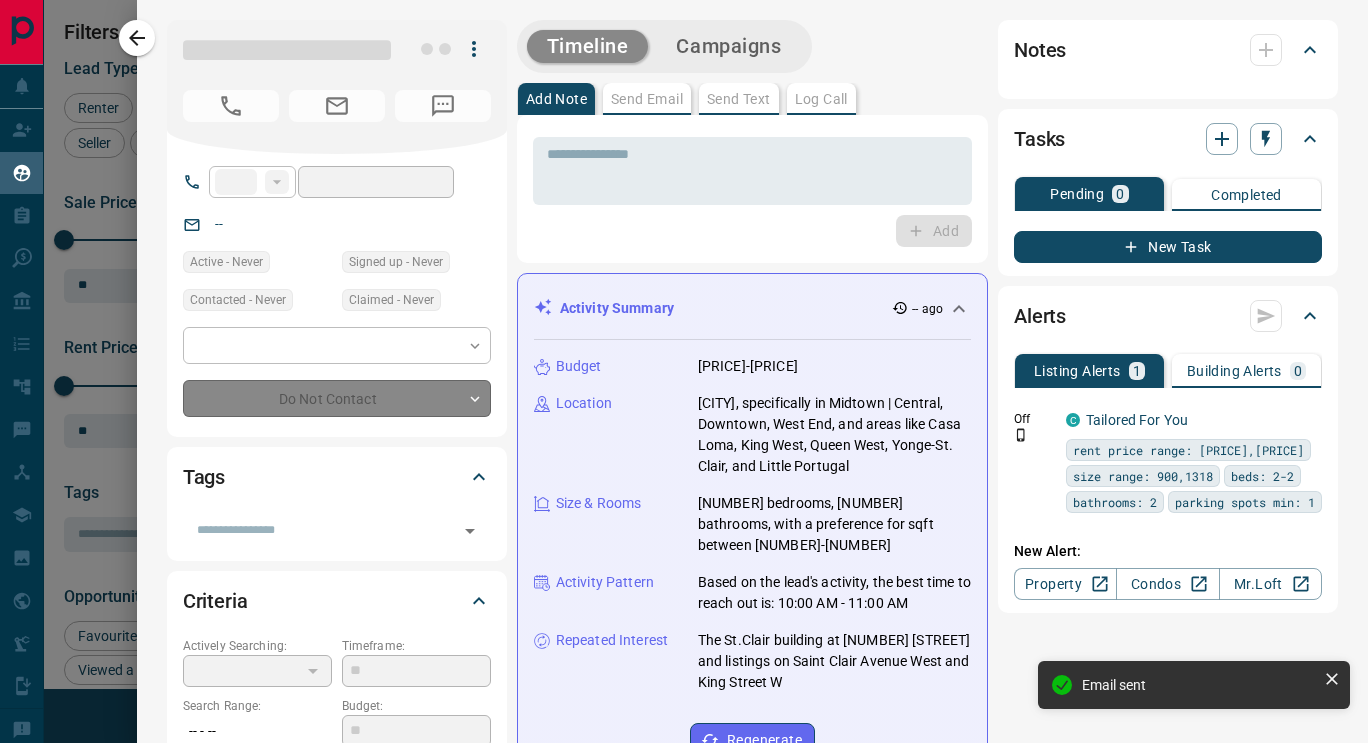 type on "**********" 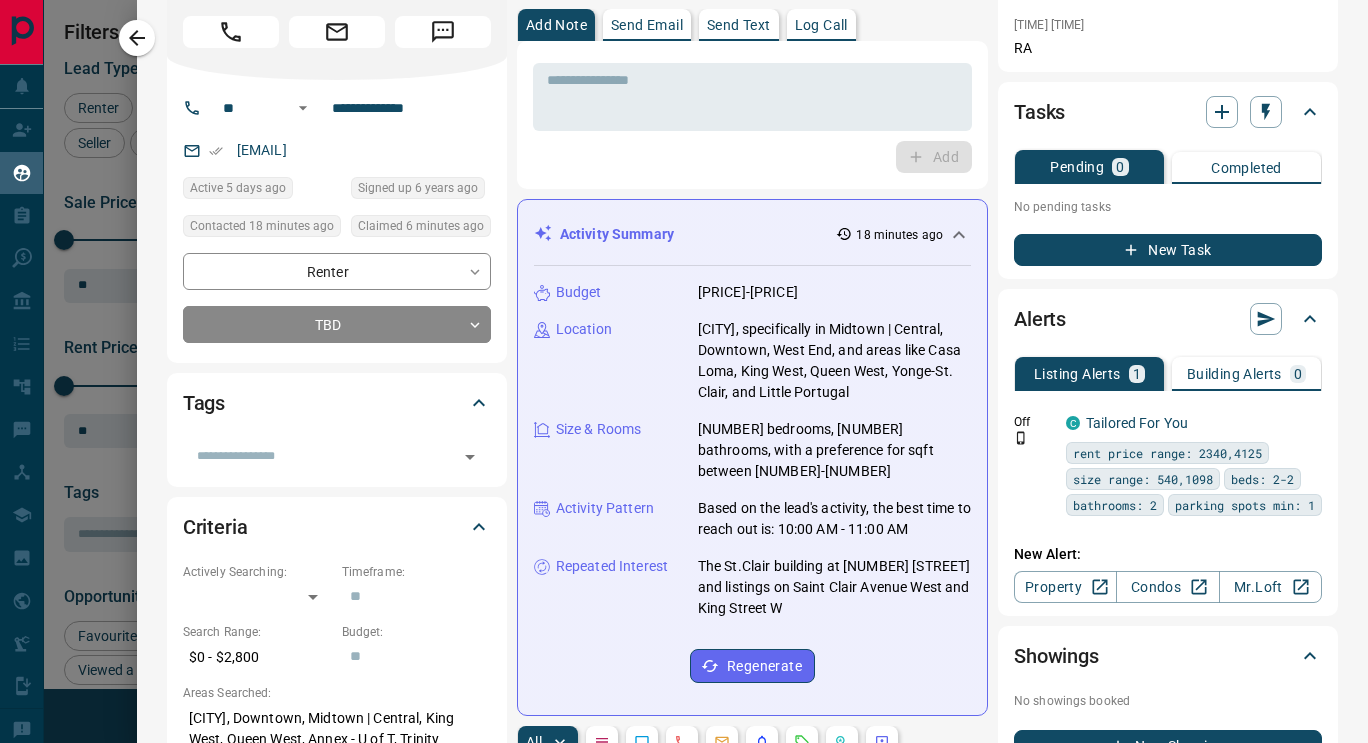 scroll, scrollTop: 0, scrollLeft: 0, axis: both 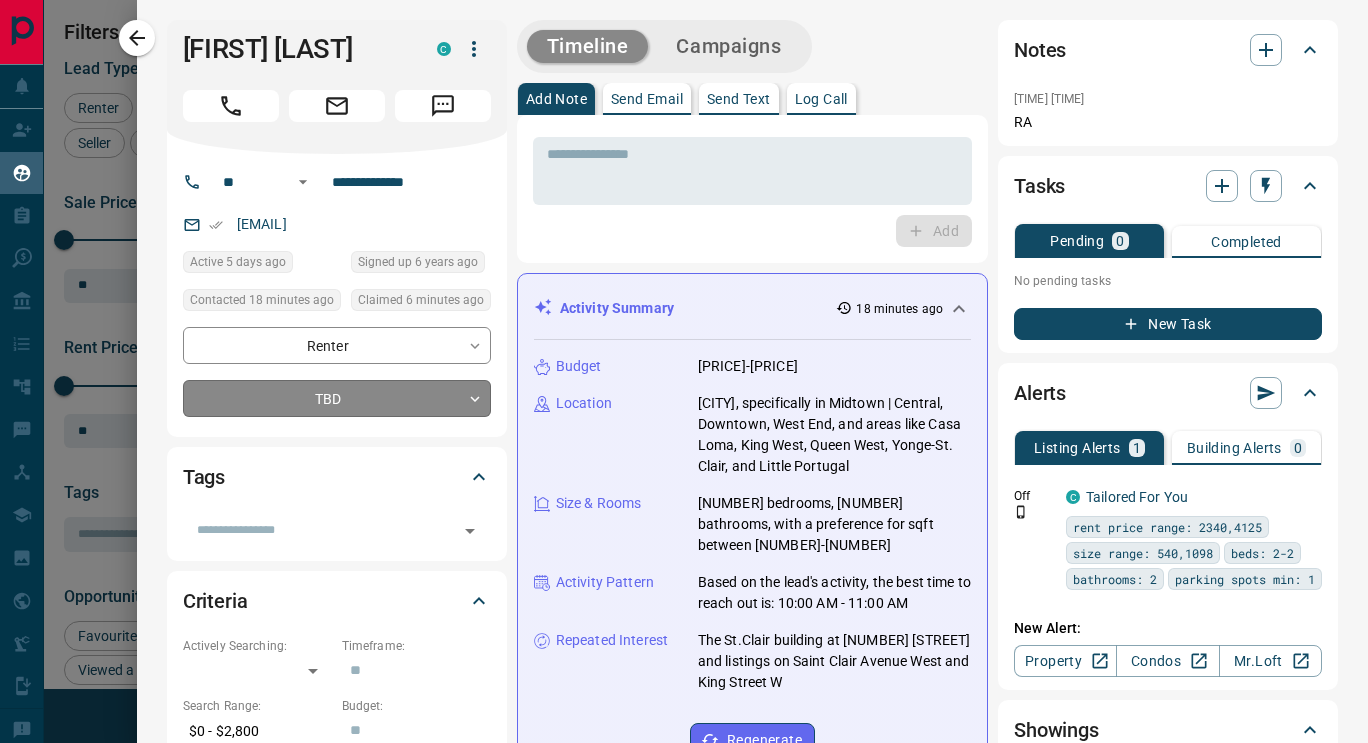click on "Filters Lead Type Renter Buyer Investor Seller Precon Sale Price 0 5500000 Sale price range ** ​ Input sale price range Sale price range ********* ​ Input sale price range Rent Price 0 20000 Rent price range ** ​ Input rent price range Rent price range ********* ​ Input rent price range ​" at bounding box center [684, 359] 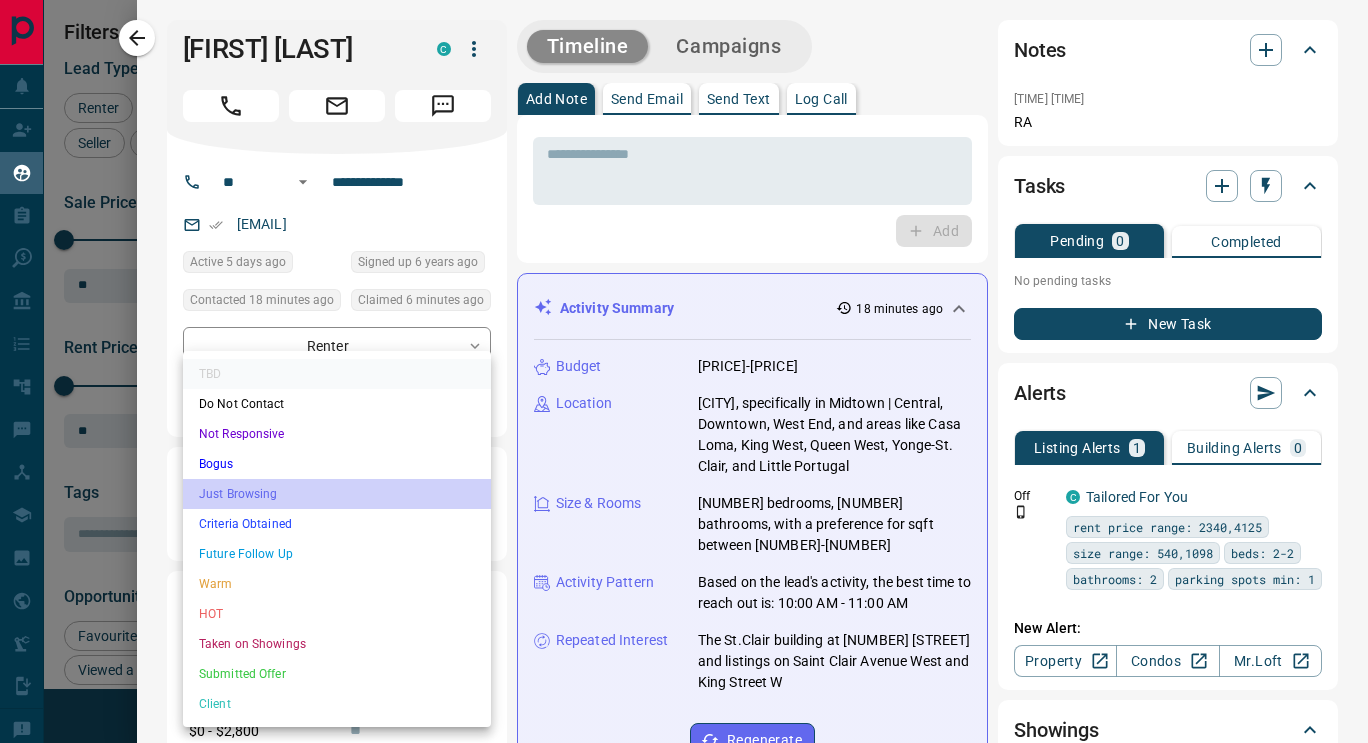 click on "Just Browsing" at bounding box center (337, 494) 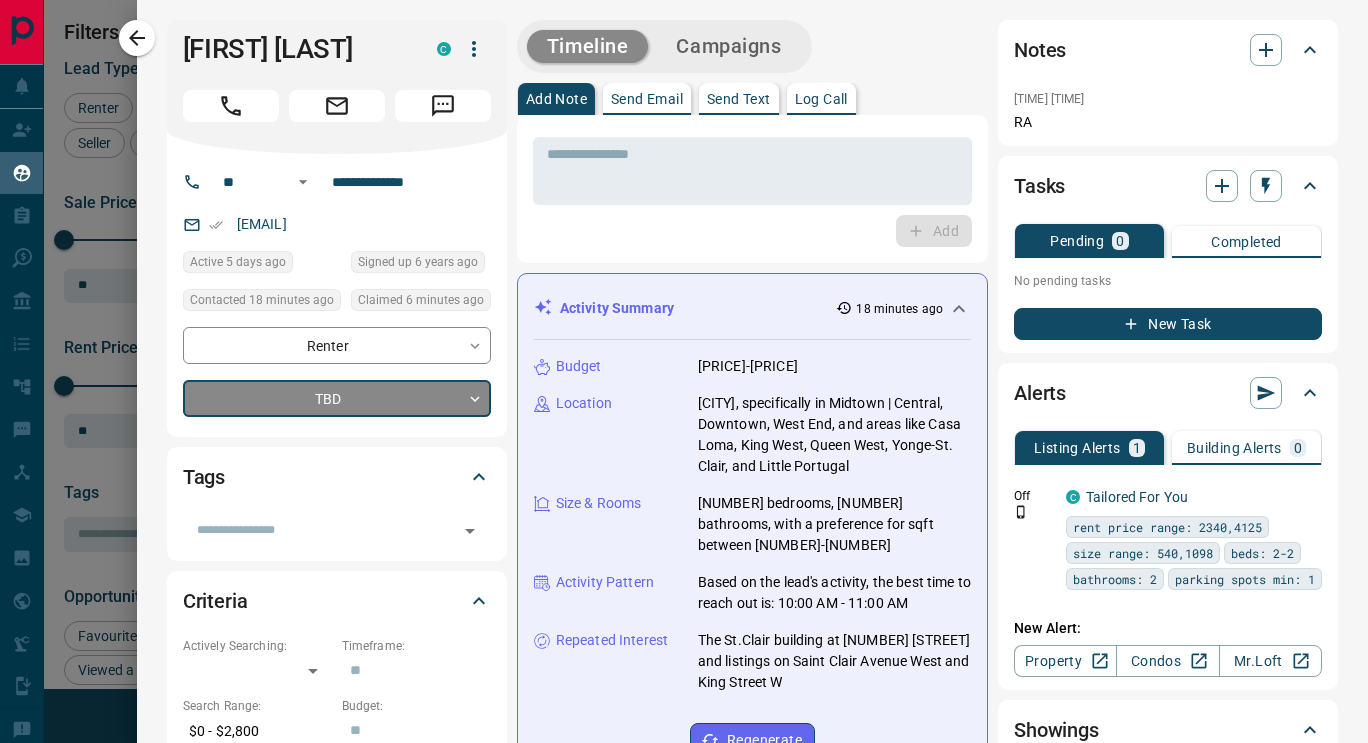 type on "*" 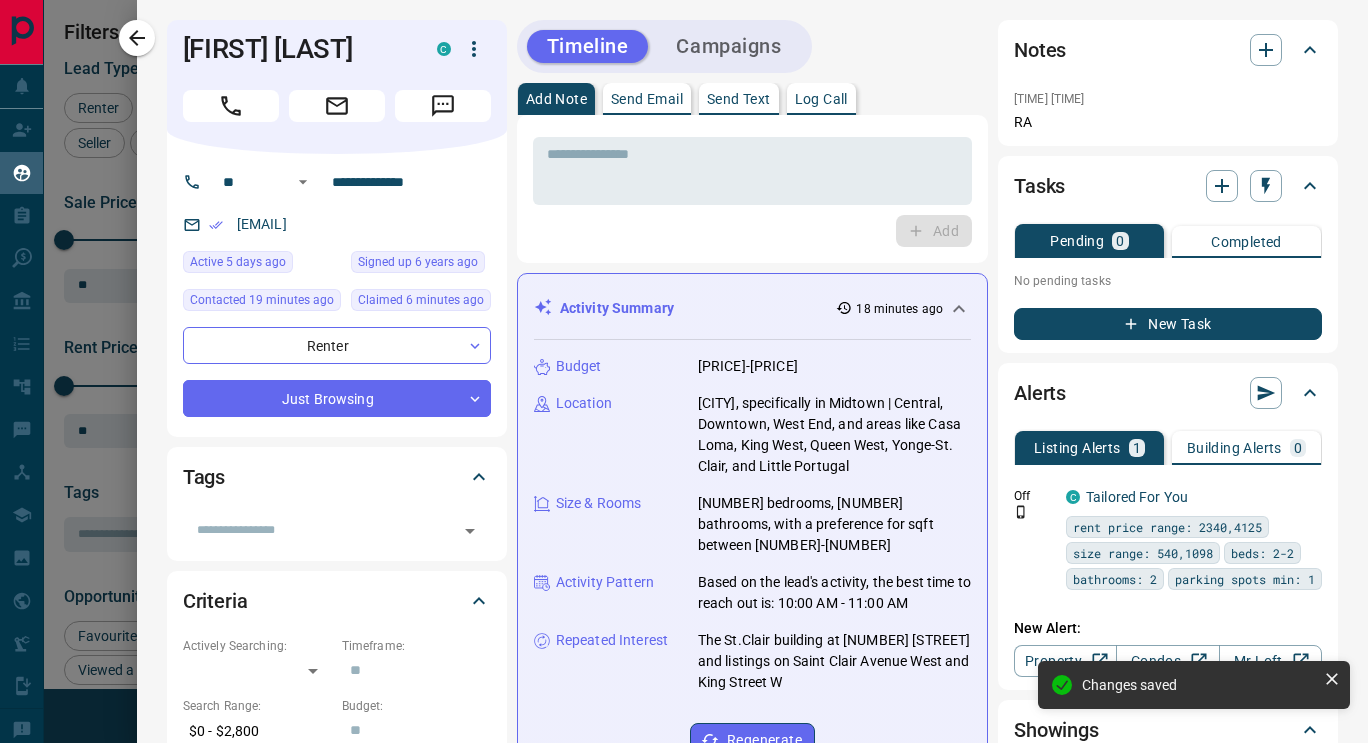 click on "Log Call" at bounding box center [821, 99] 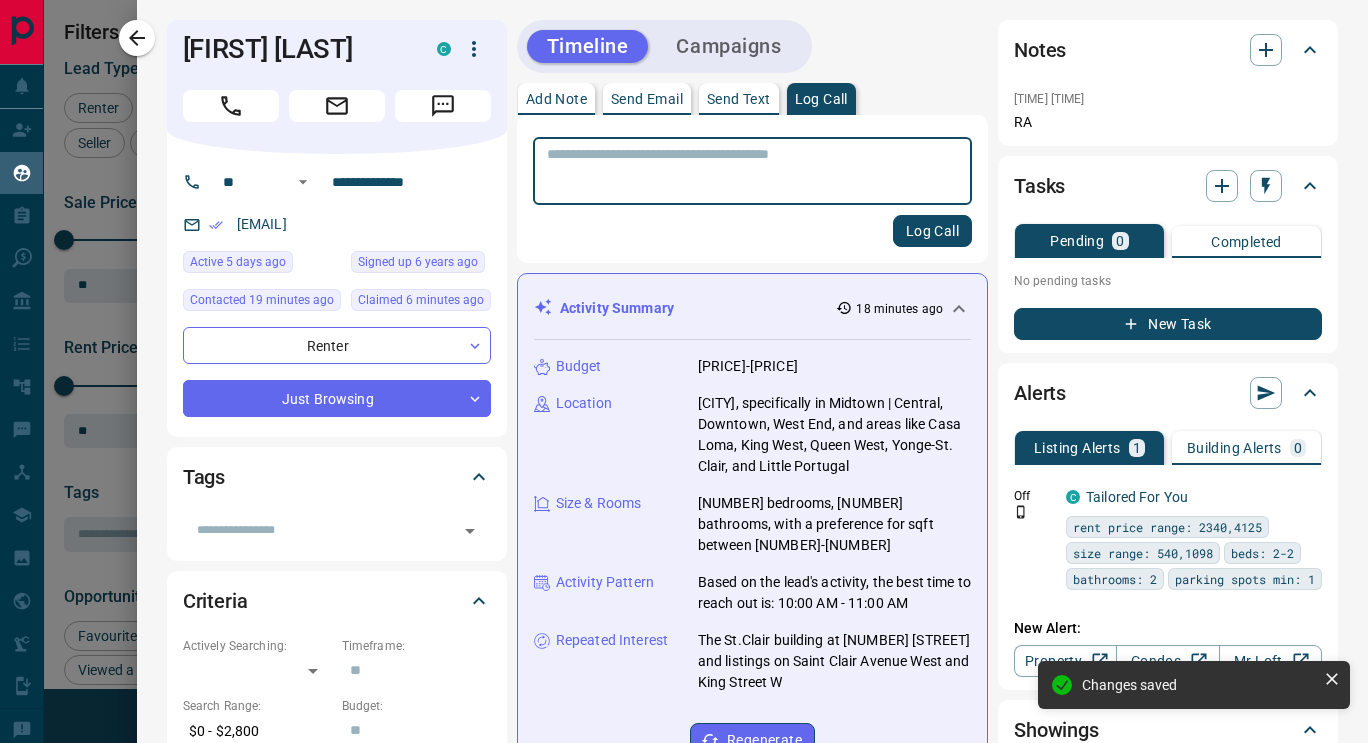 click at bounding box center [752, 171] 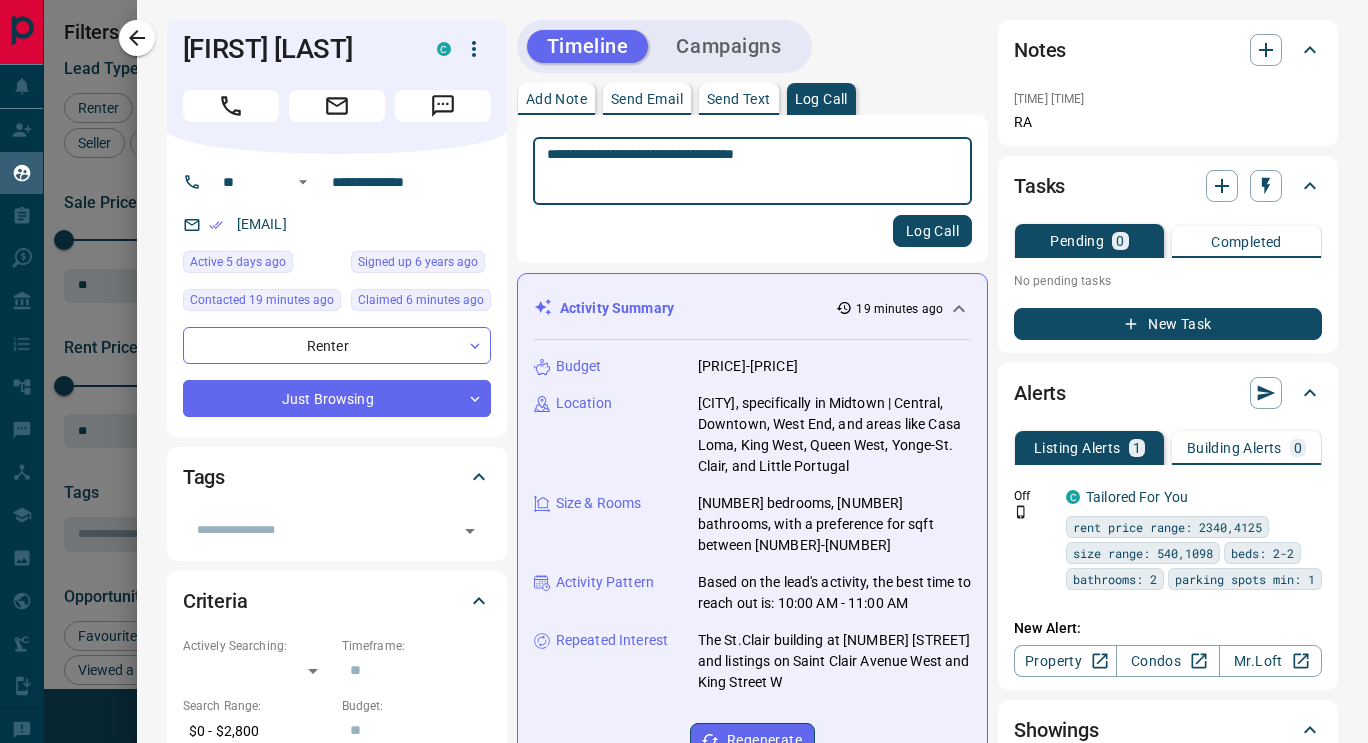 click on "**********" at bounding box center (745, 171) 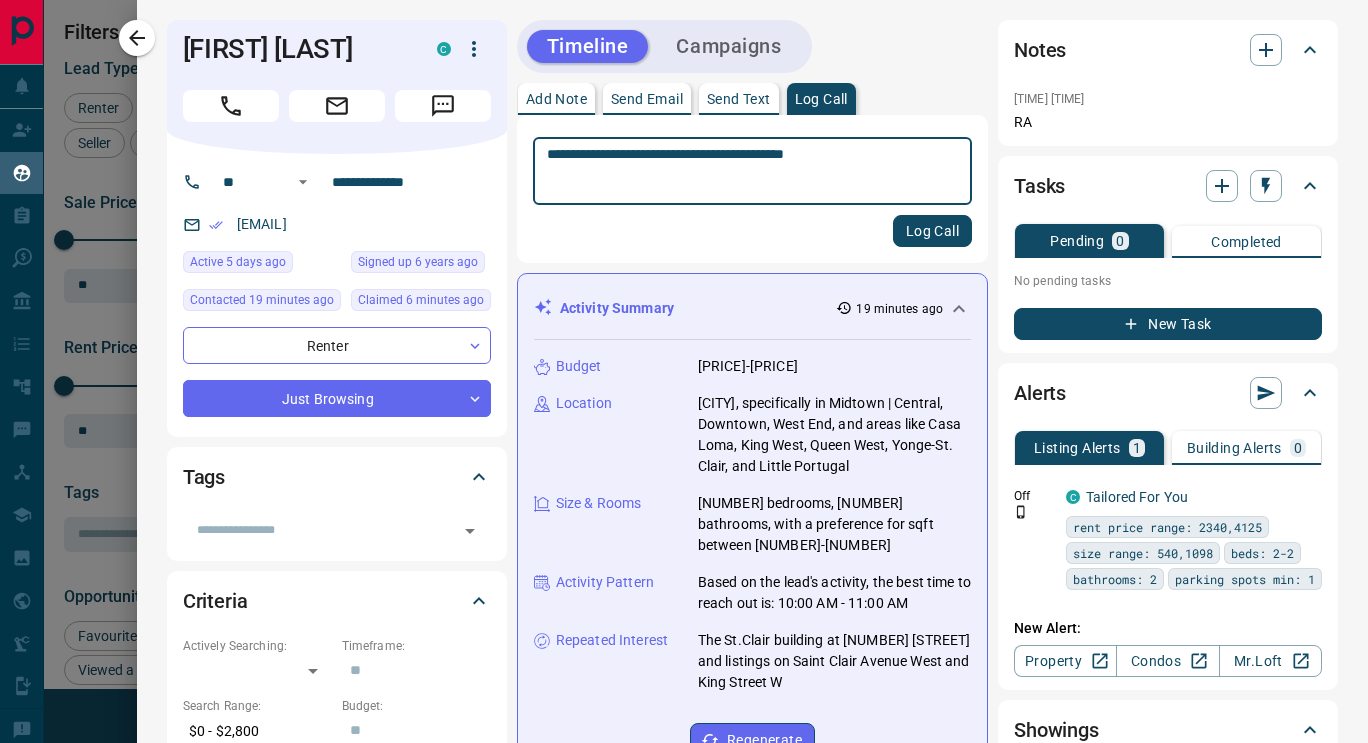 type on "**********" 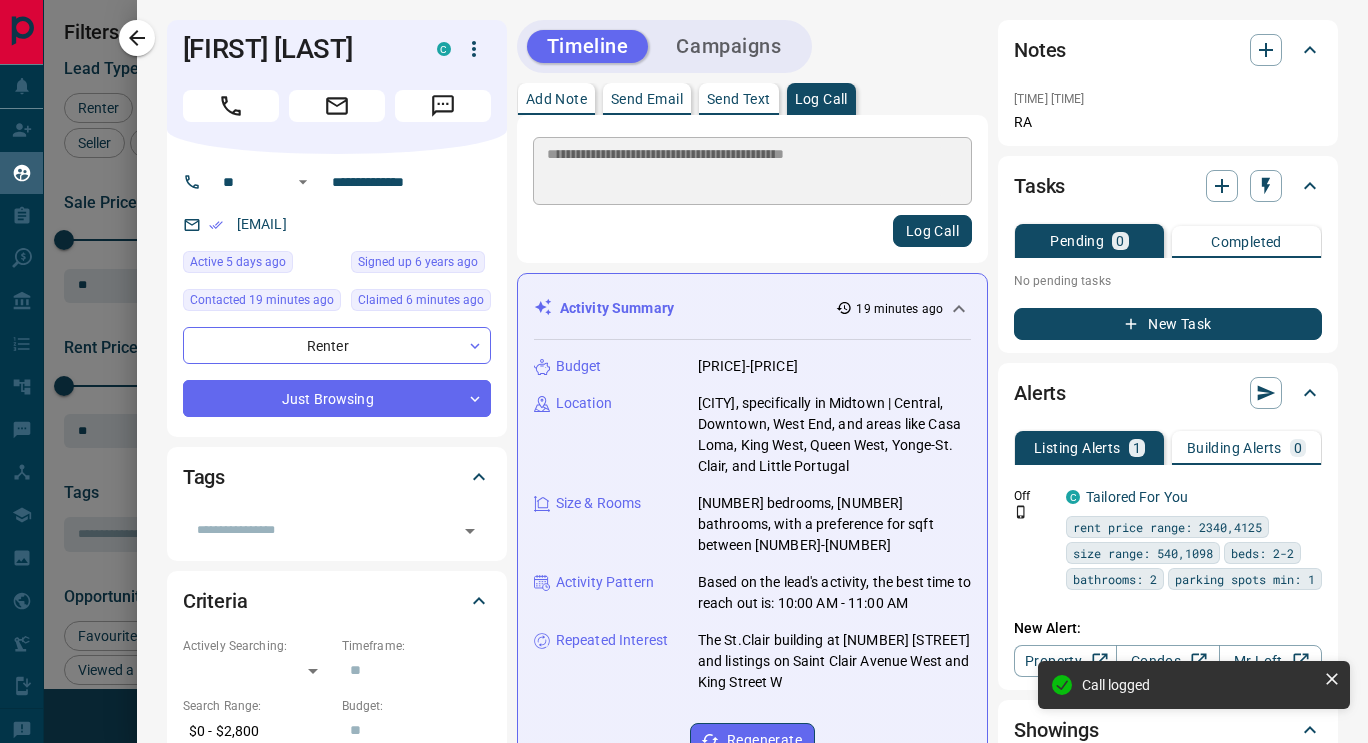 type 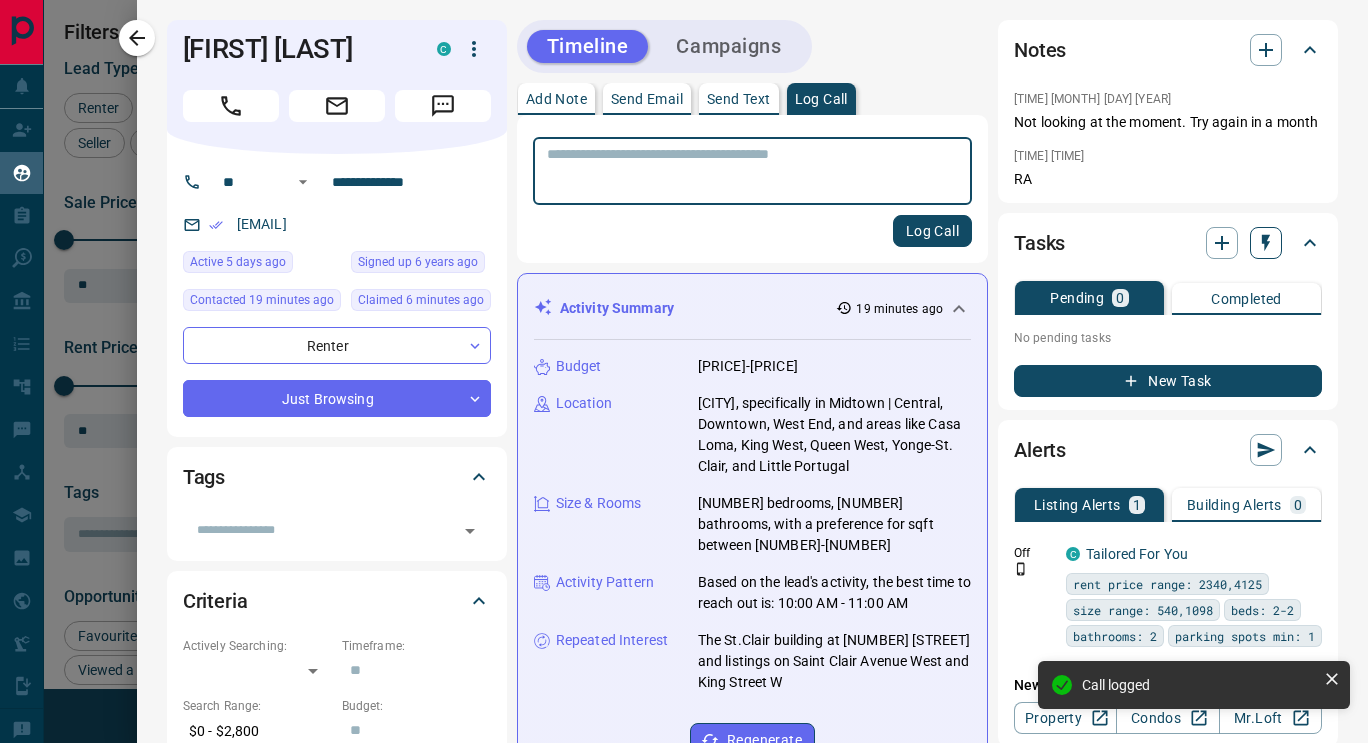 click 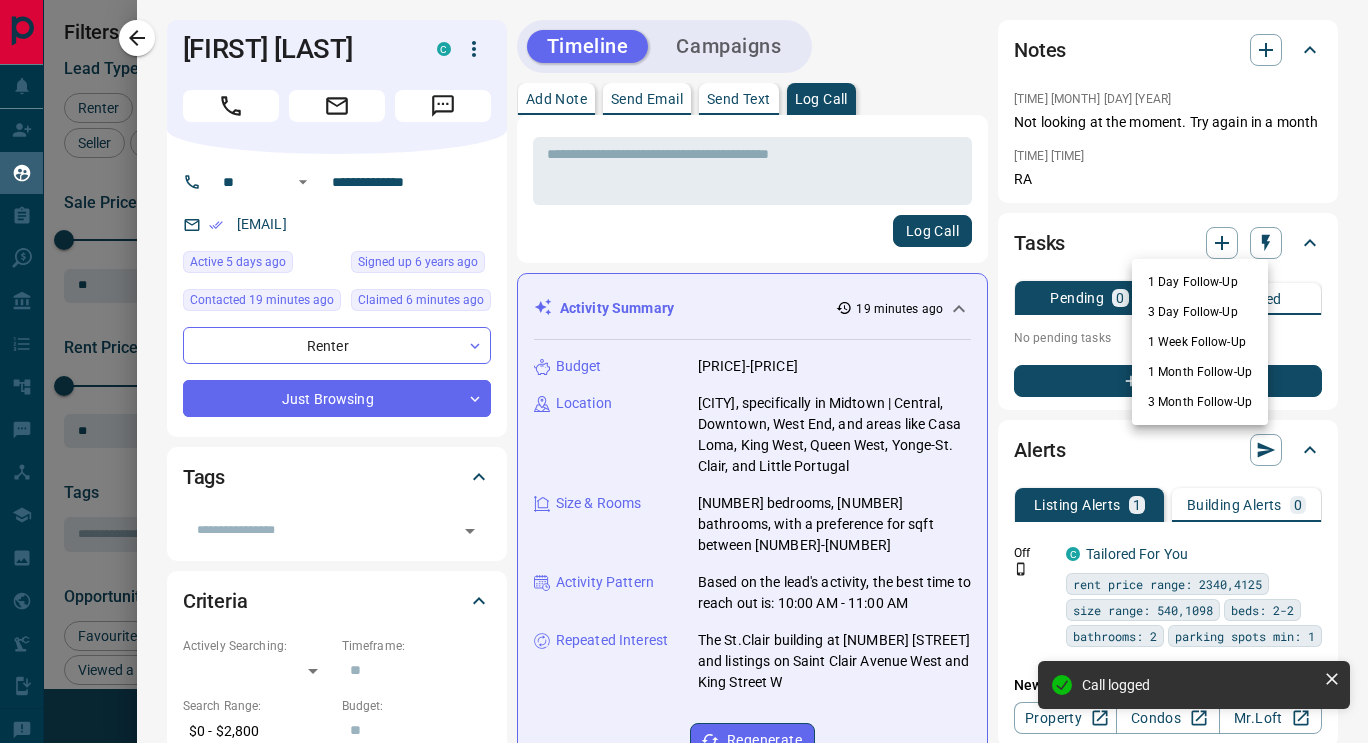 click on "1 Month Follow-Up" at bounding box center (1200, 372) 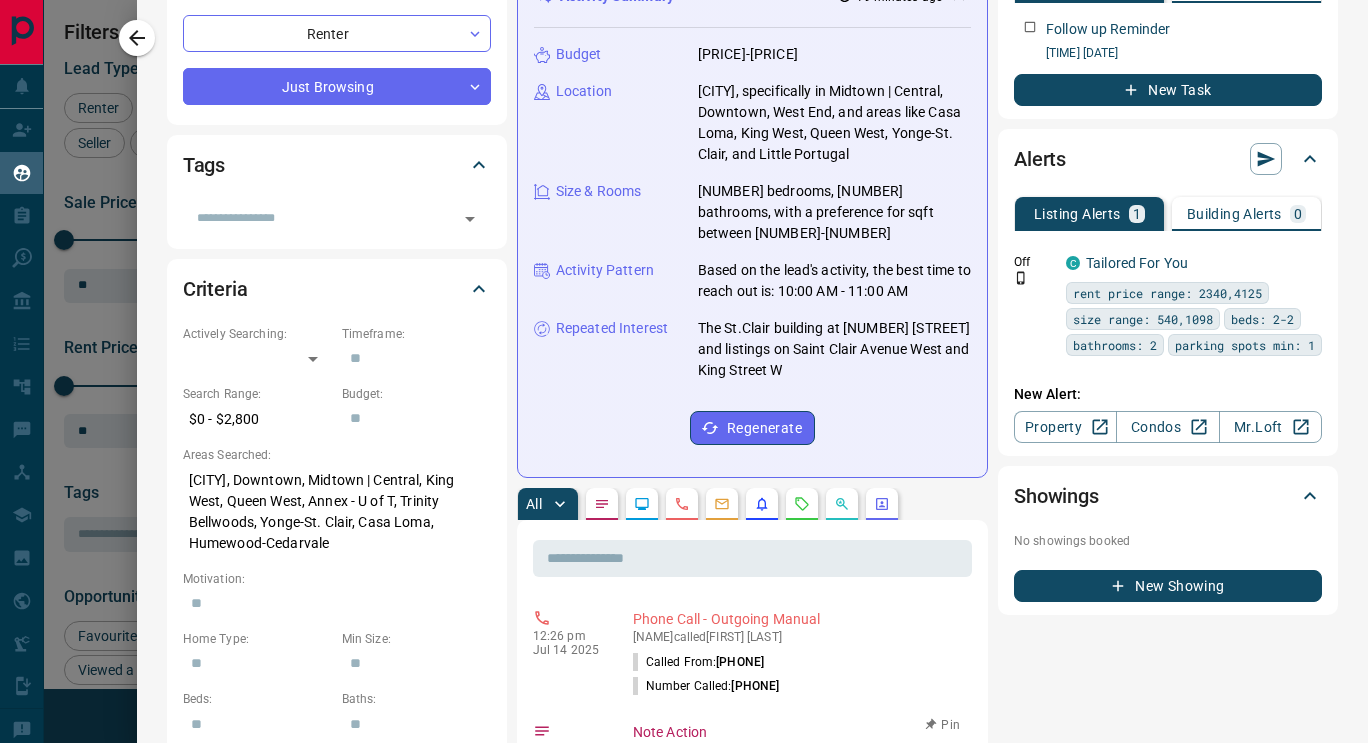 scroll, scrollTop: 0, scrollLeft: 0, axis: both 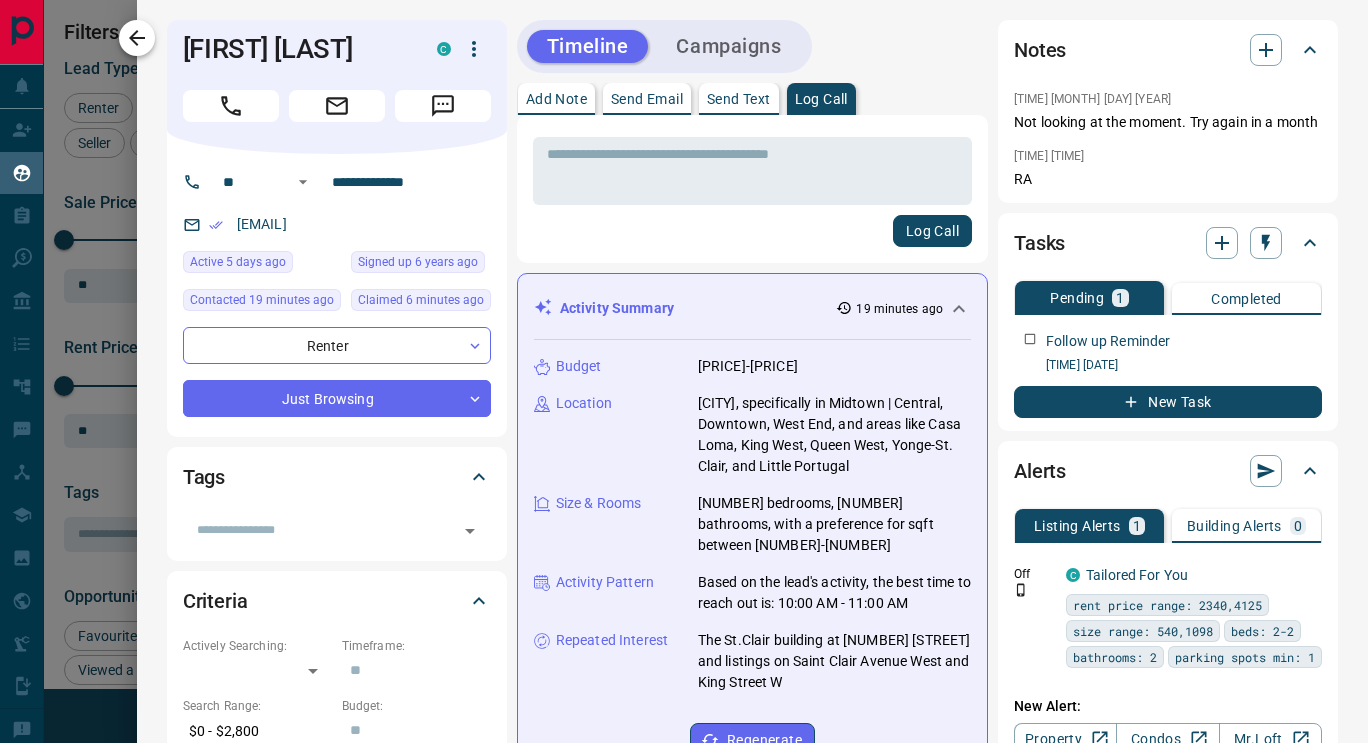 click 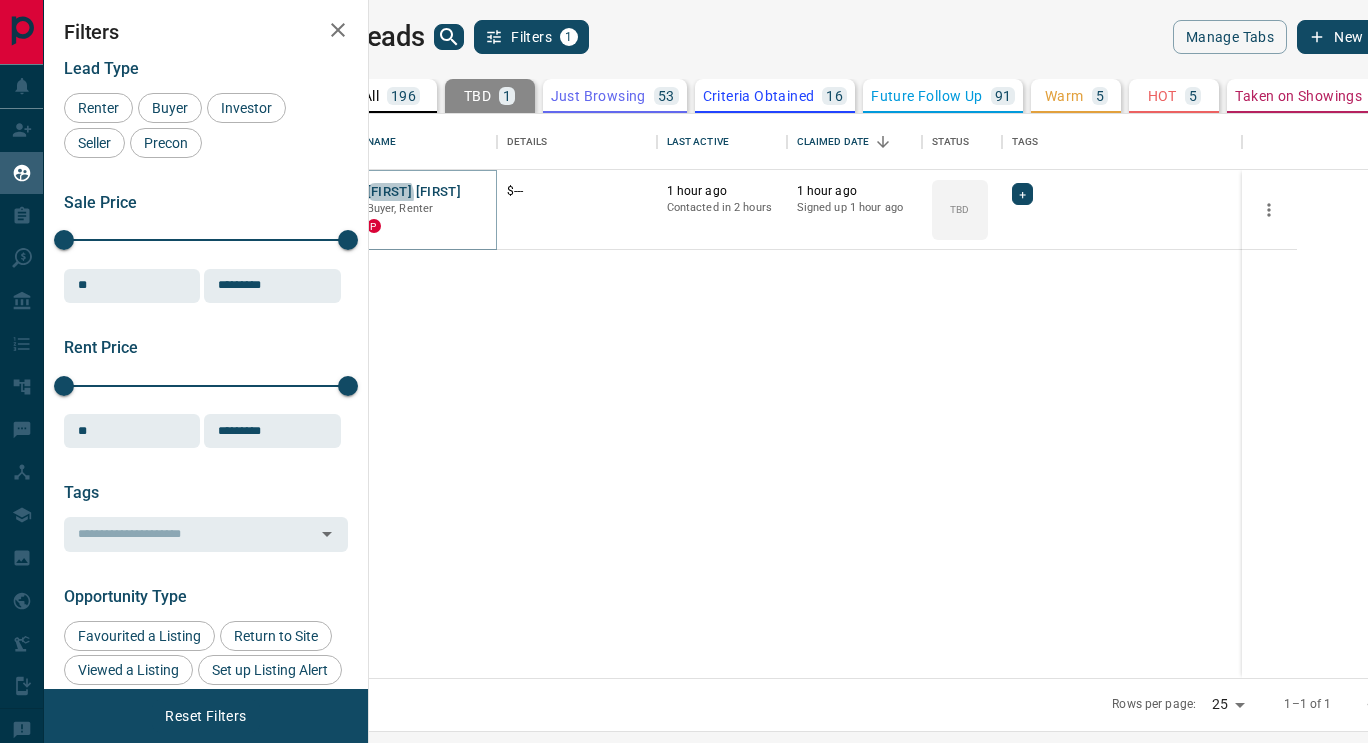 click on "[FIRST] [FIRST]" at bounding box center [414, 192] 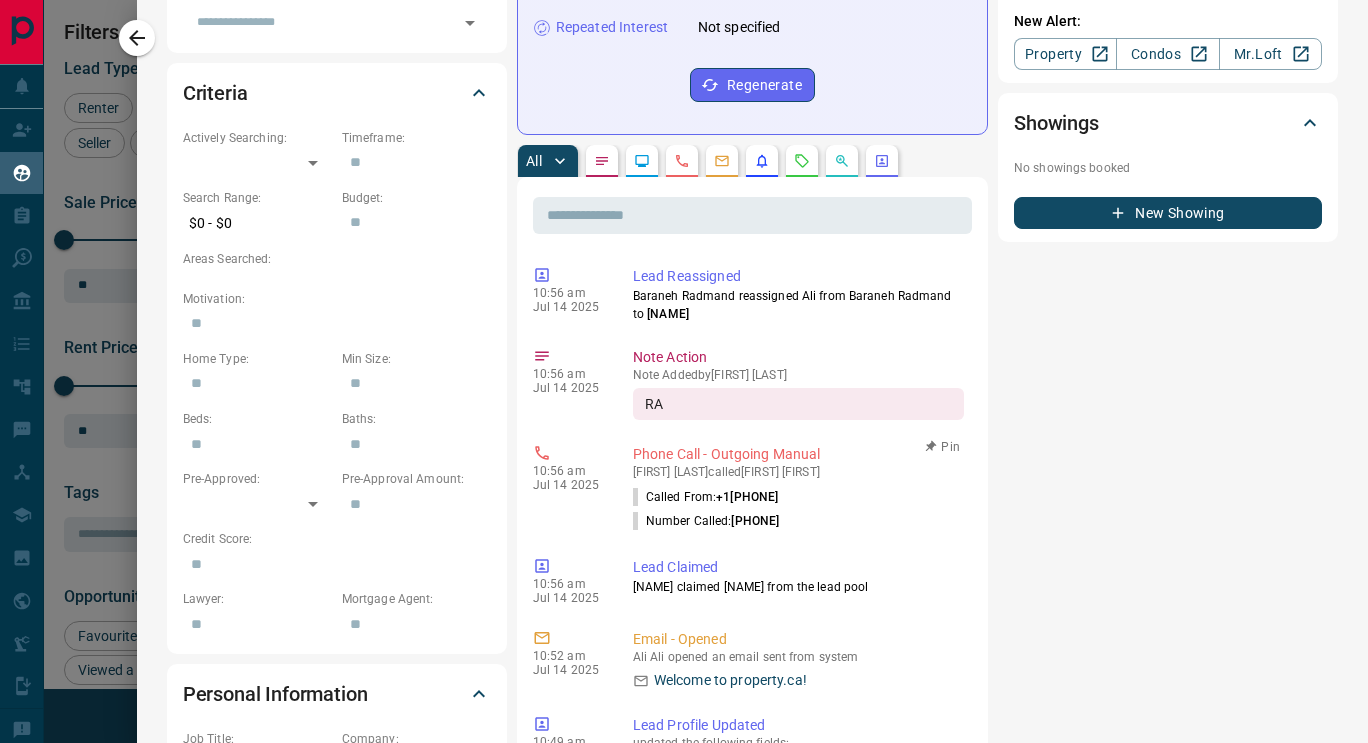 scroll, scrollTop: 482, scrollLeft: 0, axis: vertical 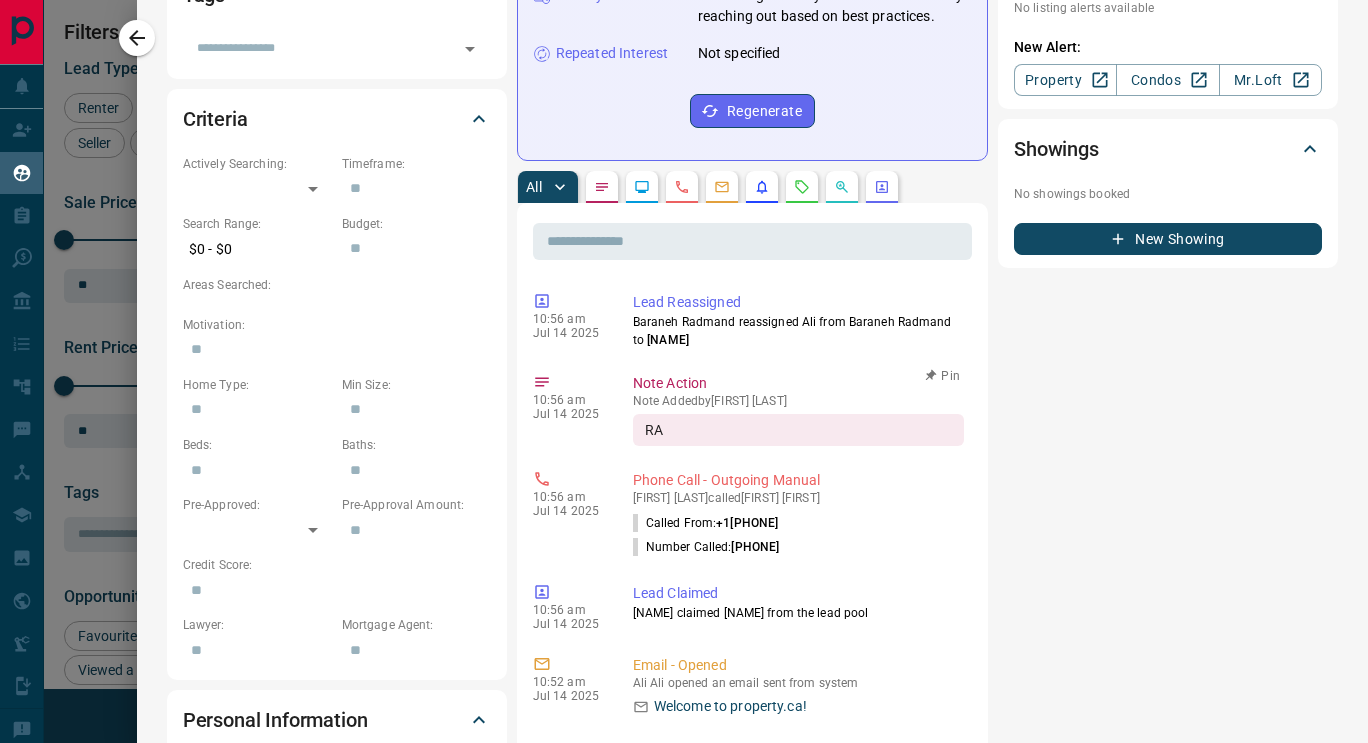 click on "[TIME] [DATE] [TIME] Note Action Note Added  by  Baraneh Radmand RA Pin" at bounding box center [752, 409] 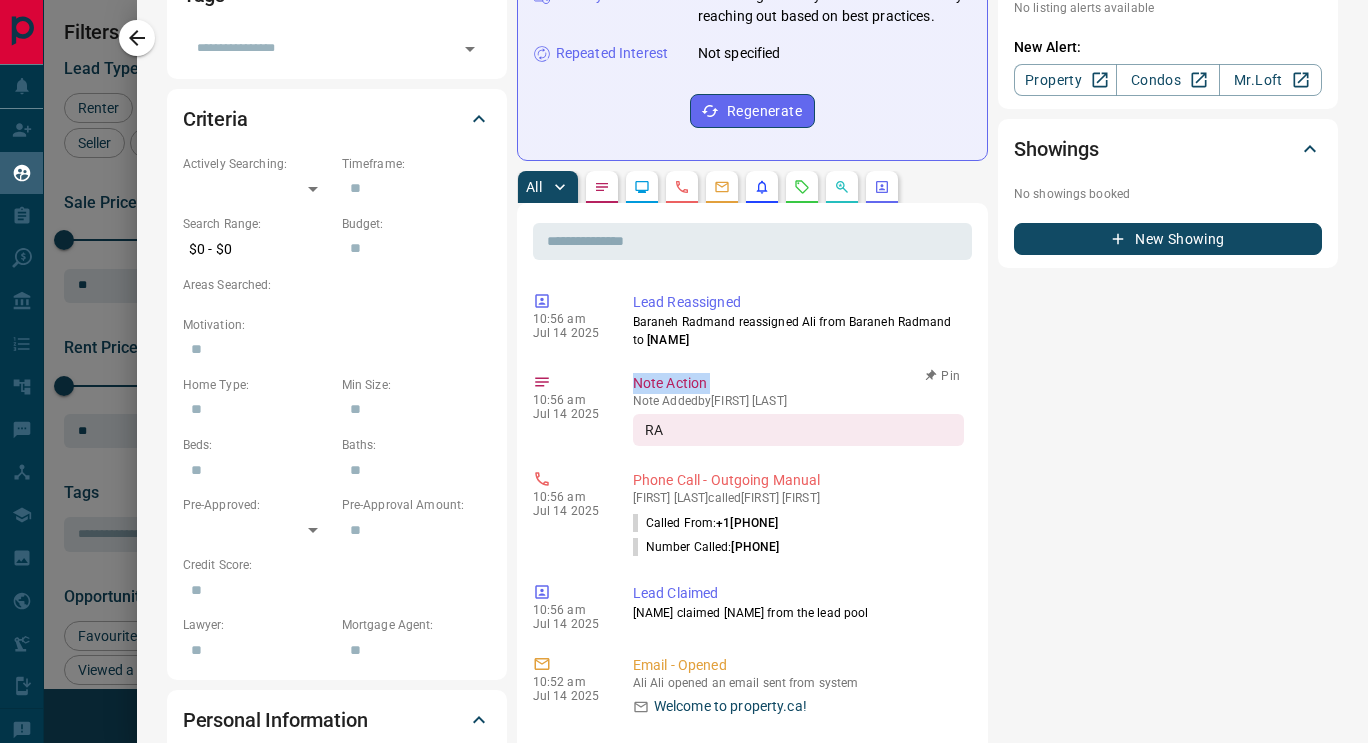click on "[TIME] [DATE] [TIME] Note Action Note Added  by  Baraneh Radmand RA Pin" at bounding box center [752, 409] 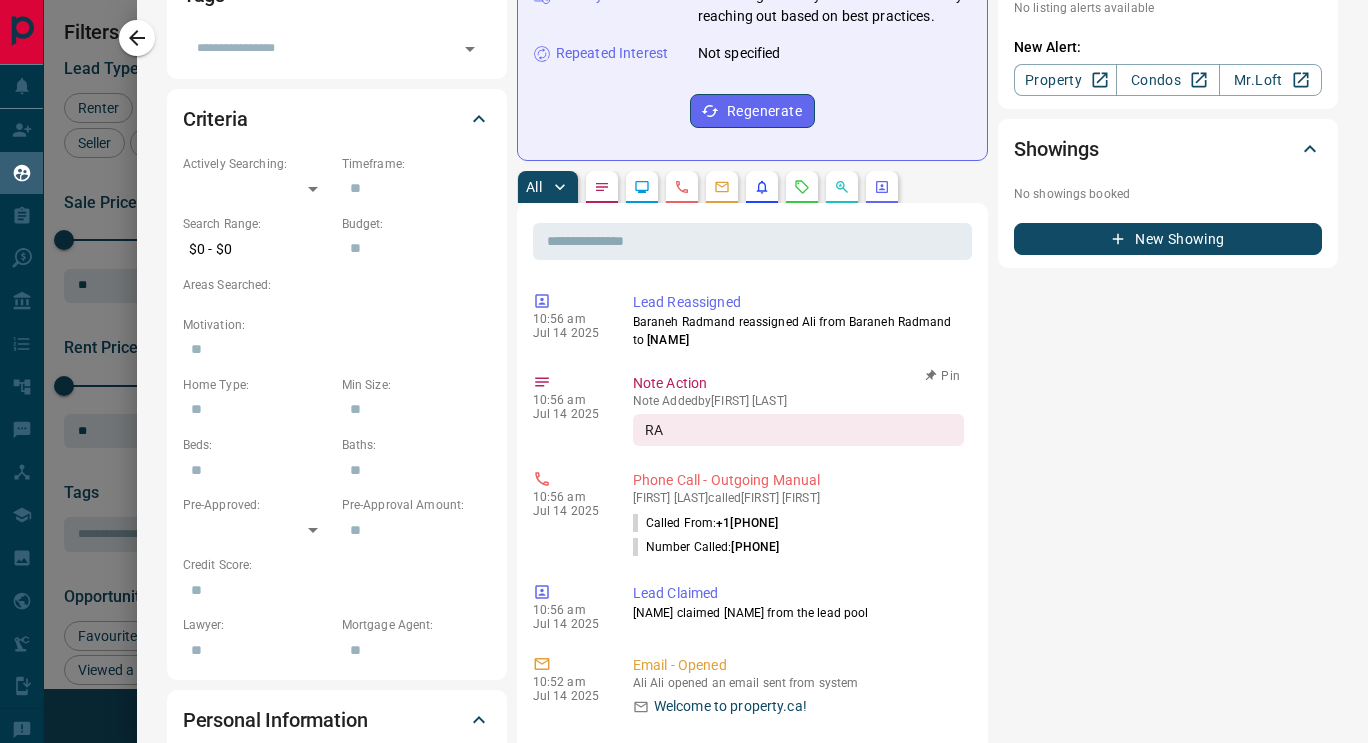 click on "[TIME] [DATE] [TIME] Note Action Note Added  by  Baraneh Radmand RA Pin" at bounding box center (752, 409) 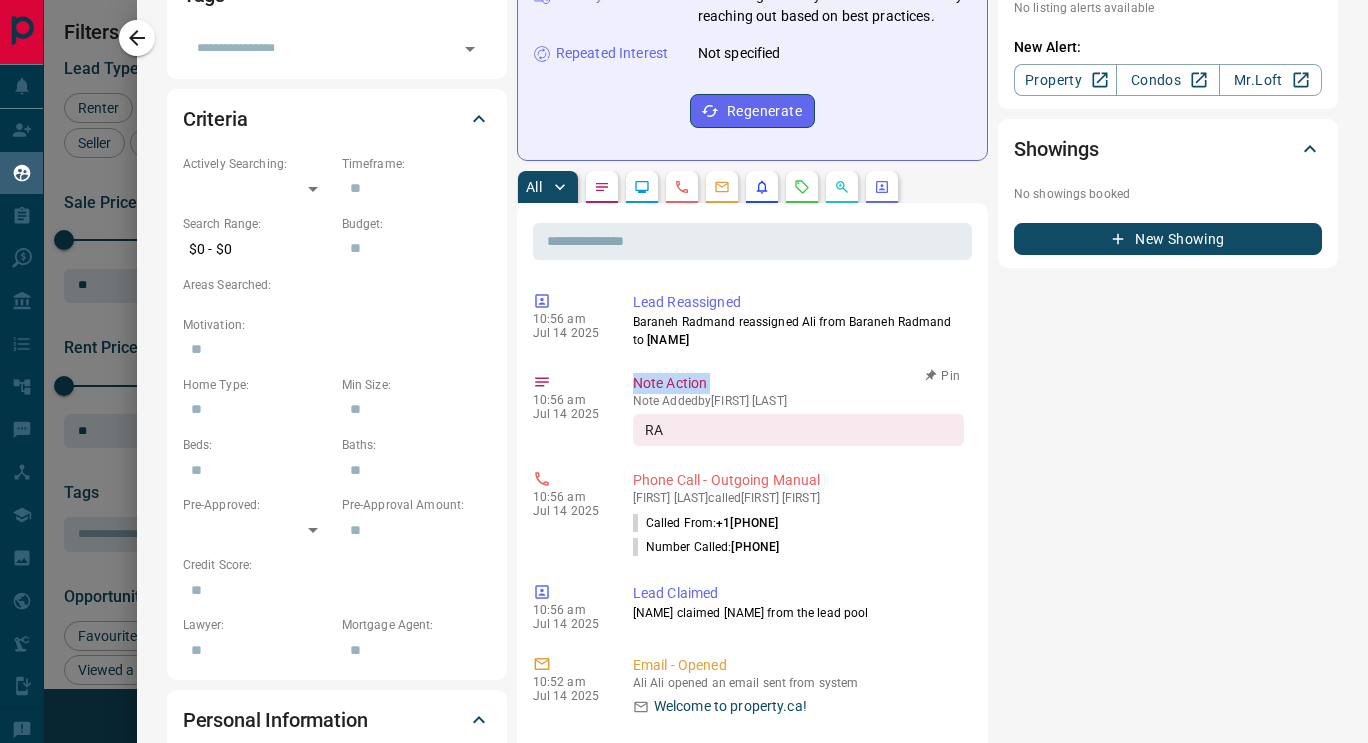 click on "[TIME] [DATE] [TIME] Note Action Note Added  by  Baraneh Radmand RA Pin" at bounding box center [752, 409] 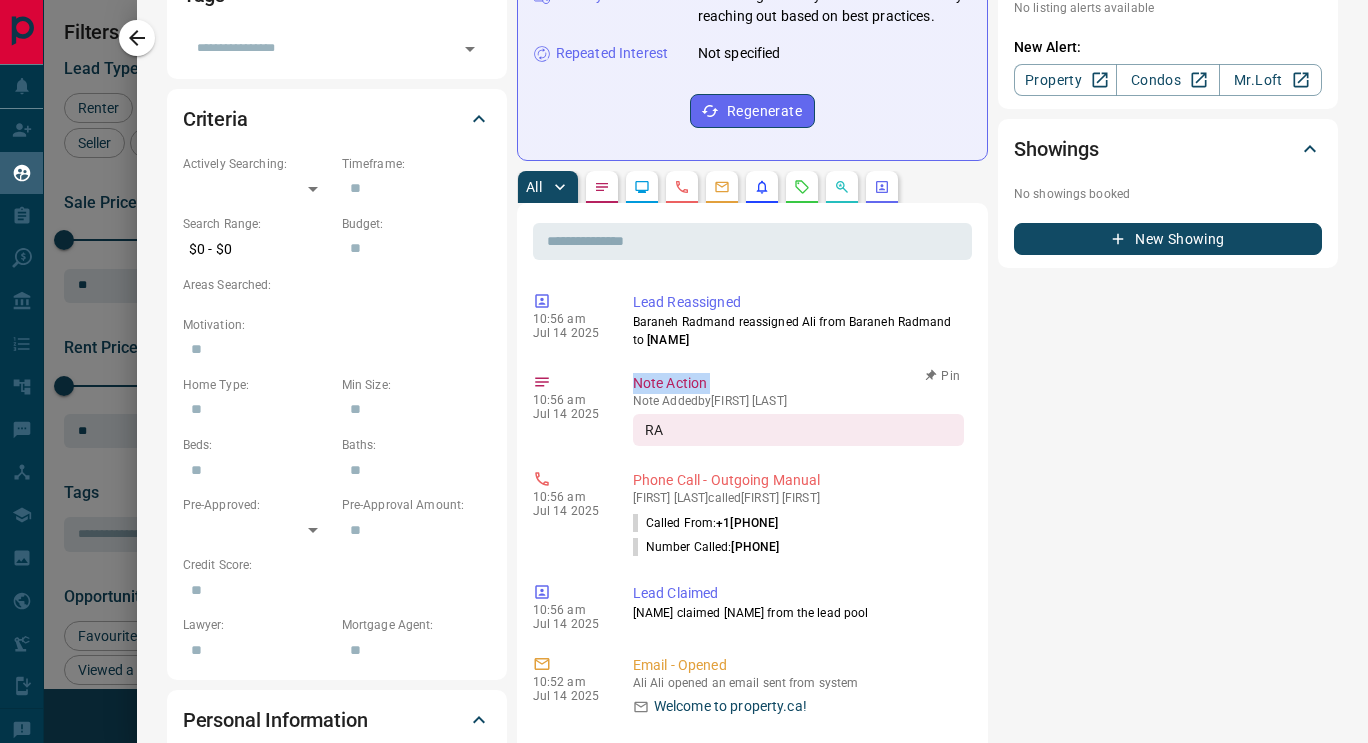 click on "[TIME] [DATE] [TIME] Note Action Note Added  by  Baraneh Radmand RA Pin" at bounding box center [752, 409] 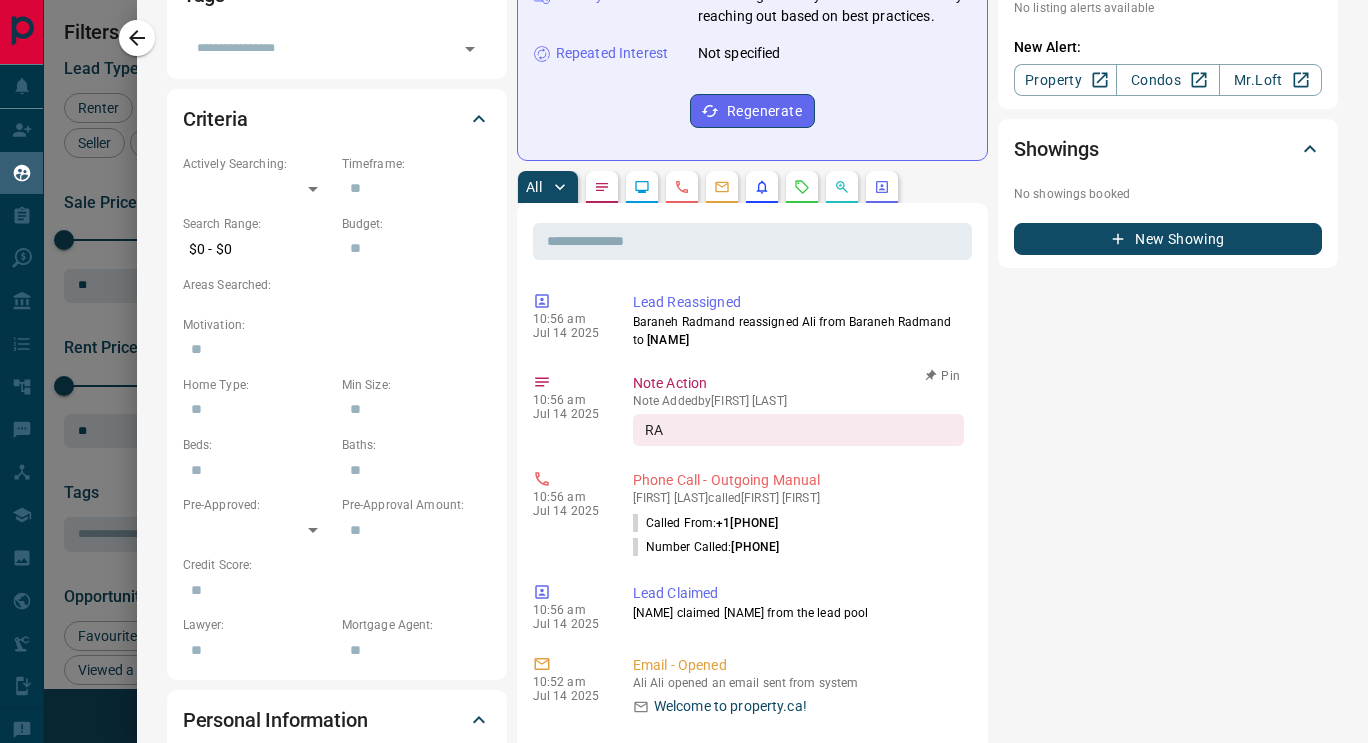 click on "[TIME] [DATE] [TIME] Note Action Note Added  by  Baraneh Radmand RA Pin" at bounding box center (752, 409) 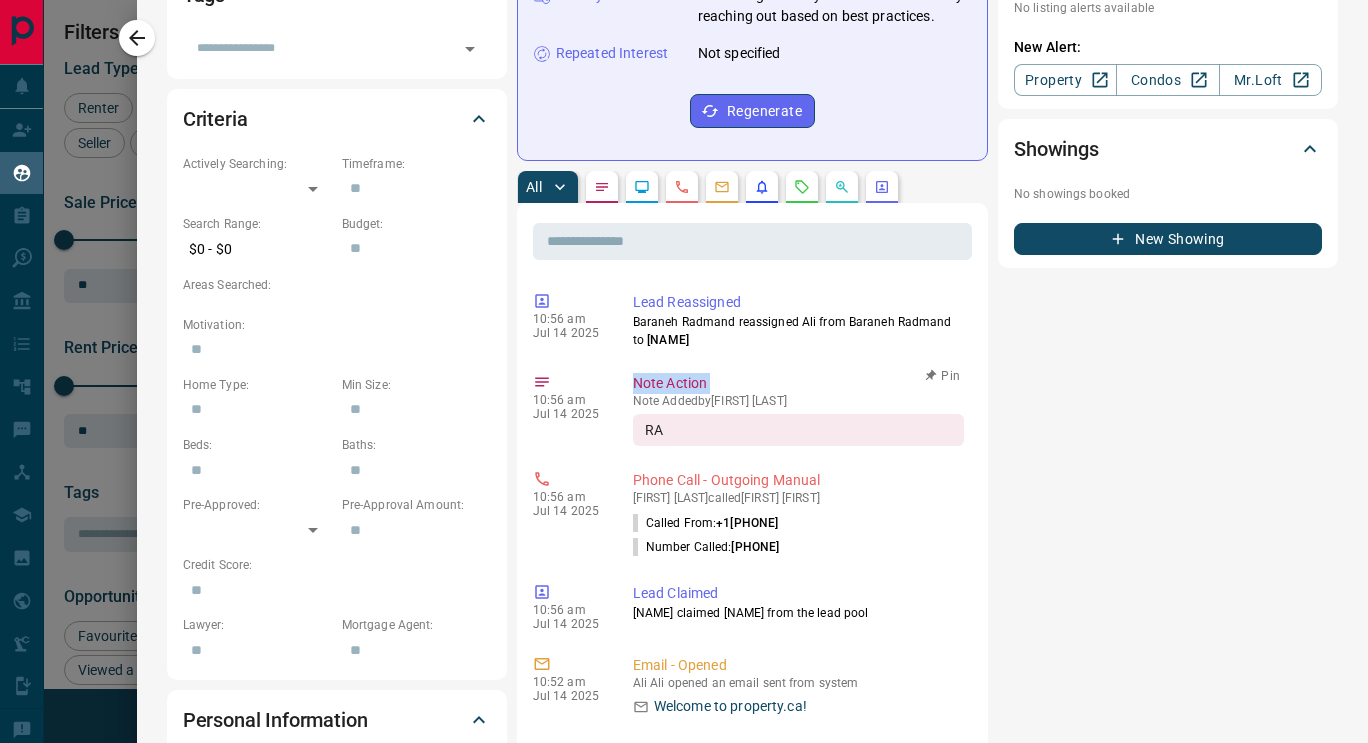 click on "[TIME] [DATE] [TIME] Note Action Note Added  by  Baraneh Radmand RA Pin" at bounding box center [752, 409] 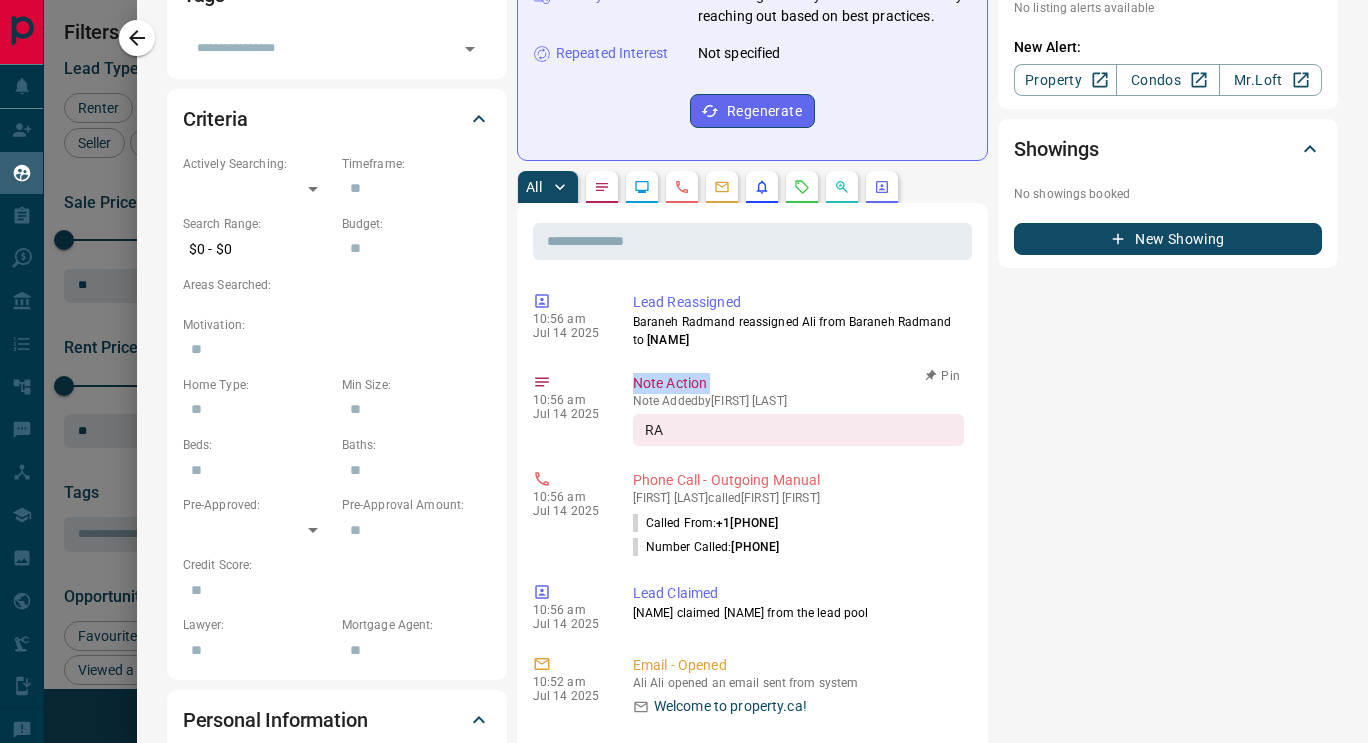 click on "[TIME] [DATE] [TIME] Note Action Note Added  by  Baraneh Radmand RA Pin" at bounding box center (752, 409) 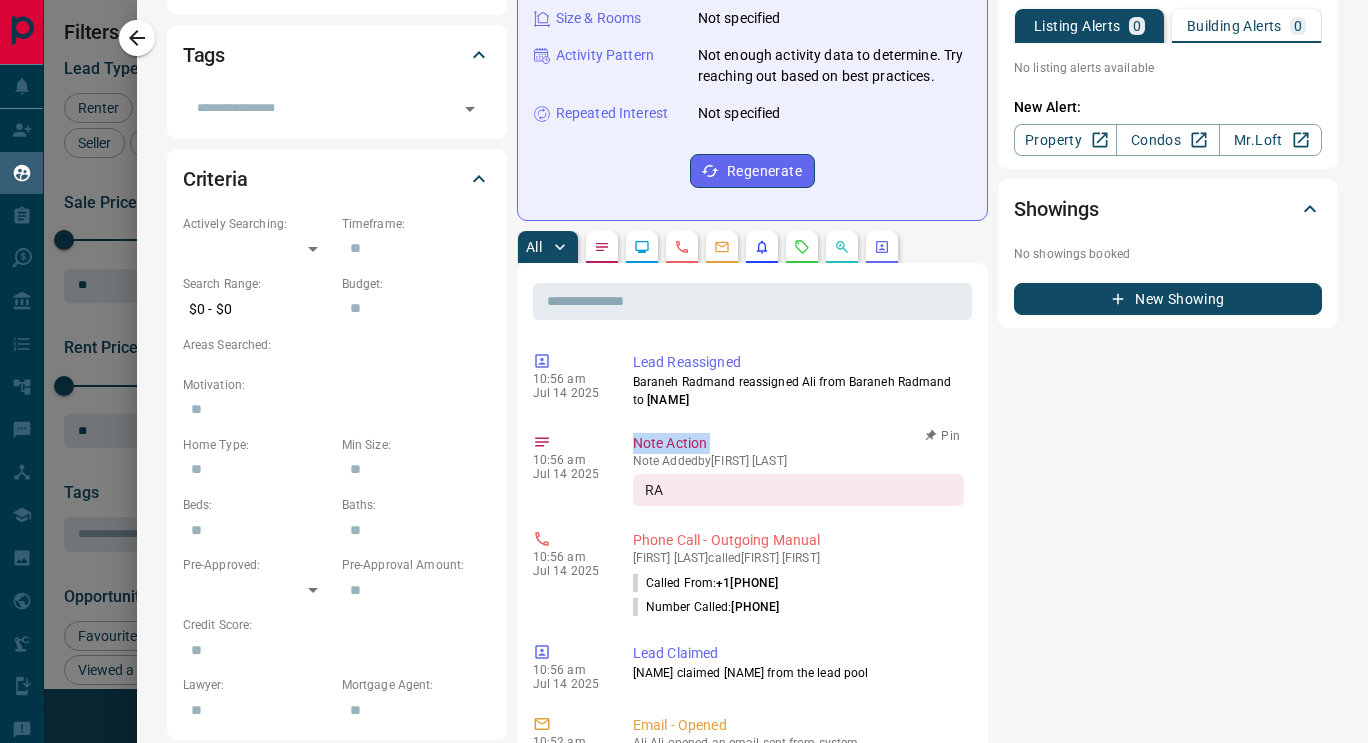 scroll, scrollTop: 427, scrollLeft: 0, axis: vertical 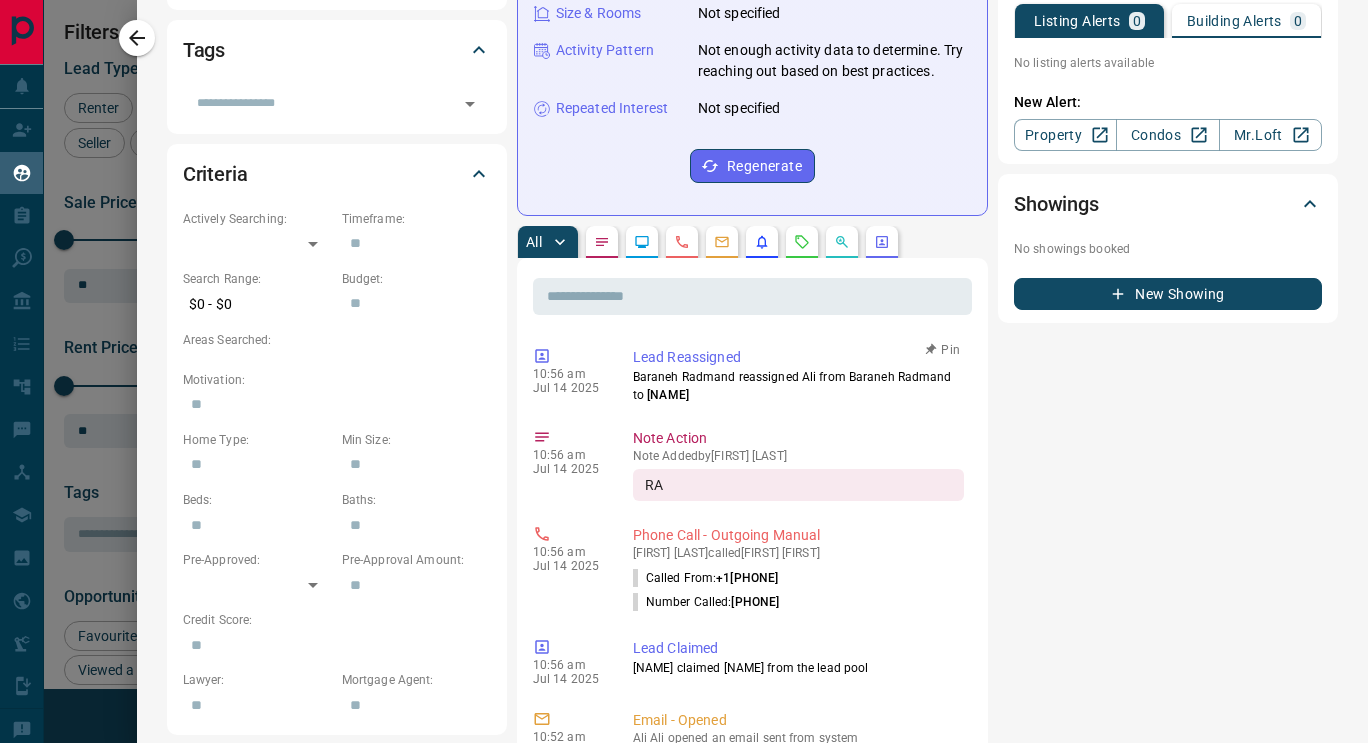 click on "Baraneh Radmand reassigned Ali from Baraneh Radmand to Pavel Racu" at bounding box center [798, 386] 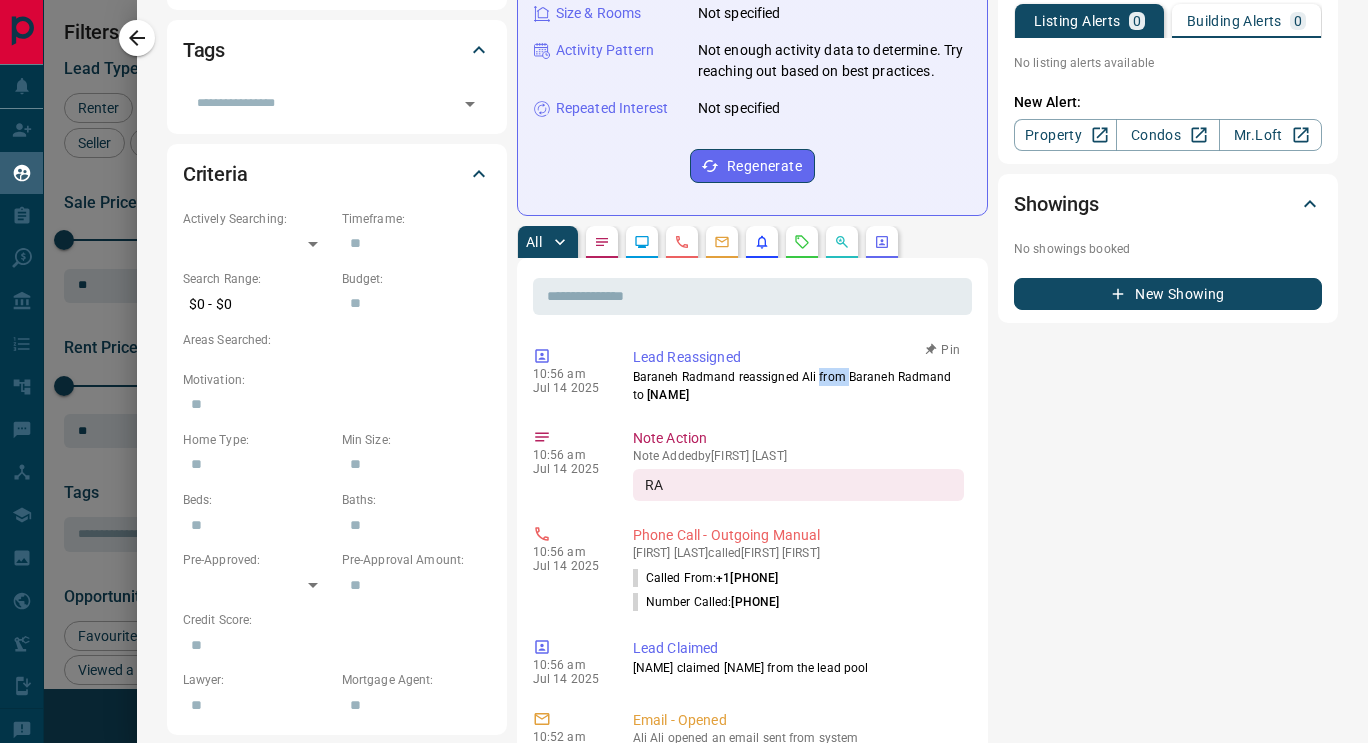 click on "Baraneh Radmand reassigned Ali from Baraneh Radmand to Pavel Racu" at bounding box center [798, 386] 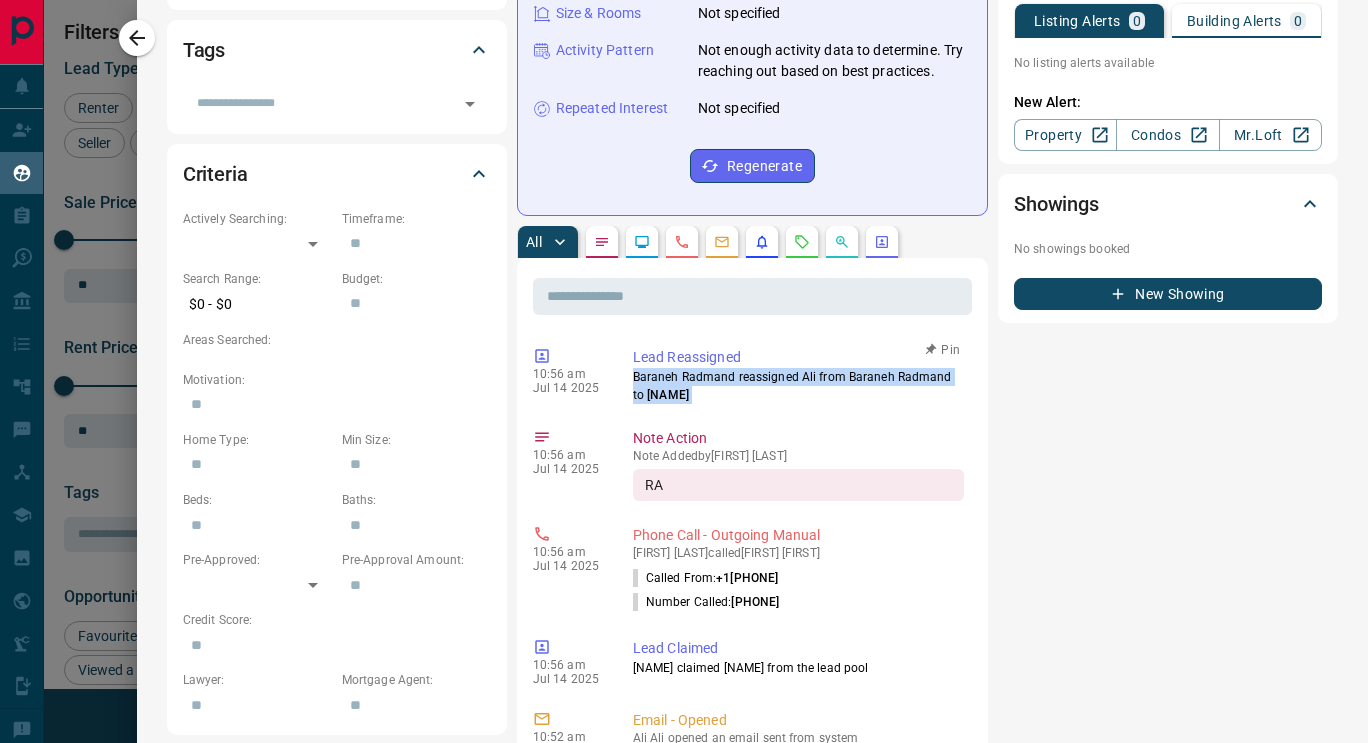 click on "Baraneh Radmand reassigned Ali from Baraneh Radmand to Pavel Racu" at bounding box center [798, 386] 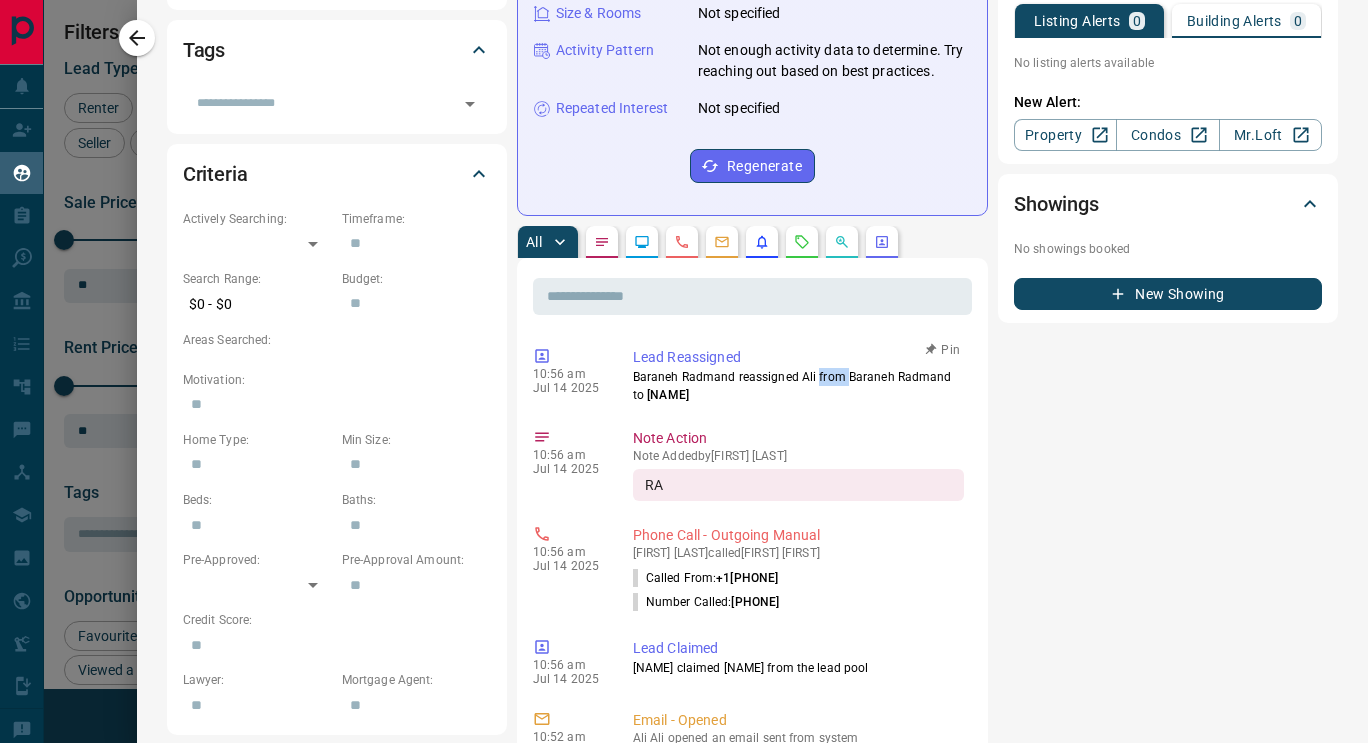 click on "Baraneh Radmand reassigned Ali from Baraneh Radmand to Pavel Racu" at bounding box center [798, 386] 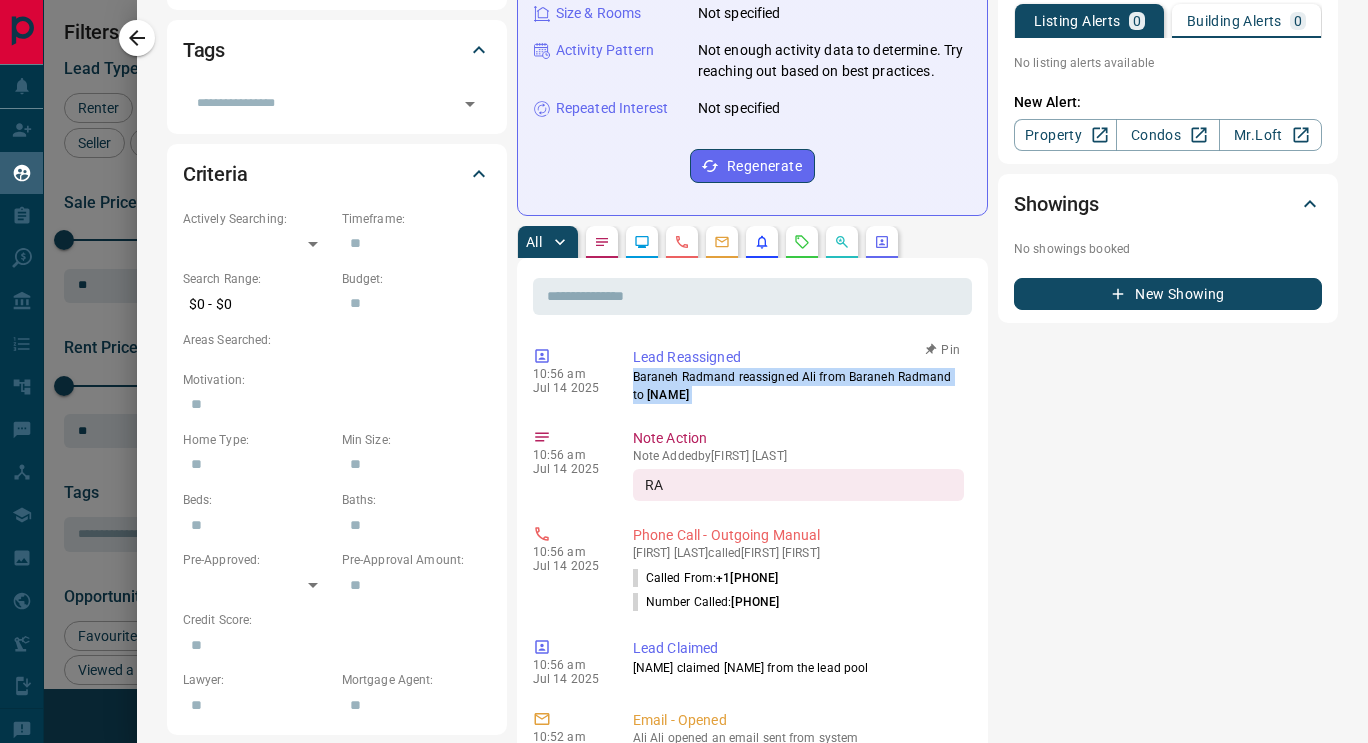 click on "Baraneh Radmand reassigned Ali from Baraneh Radmand to Pavel Racu" at bounding box center (798, 386) 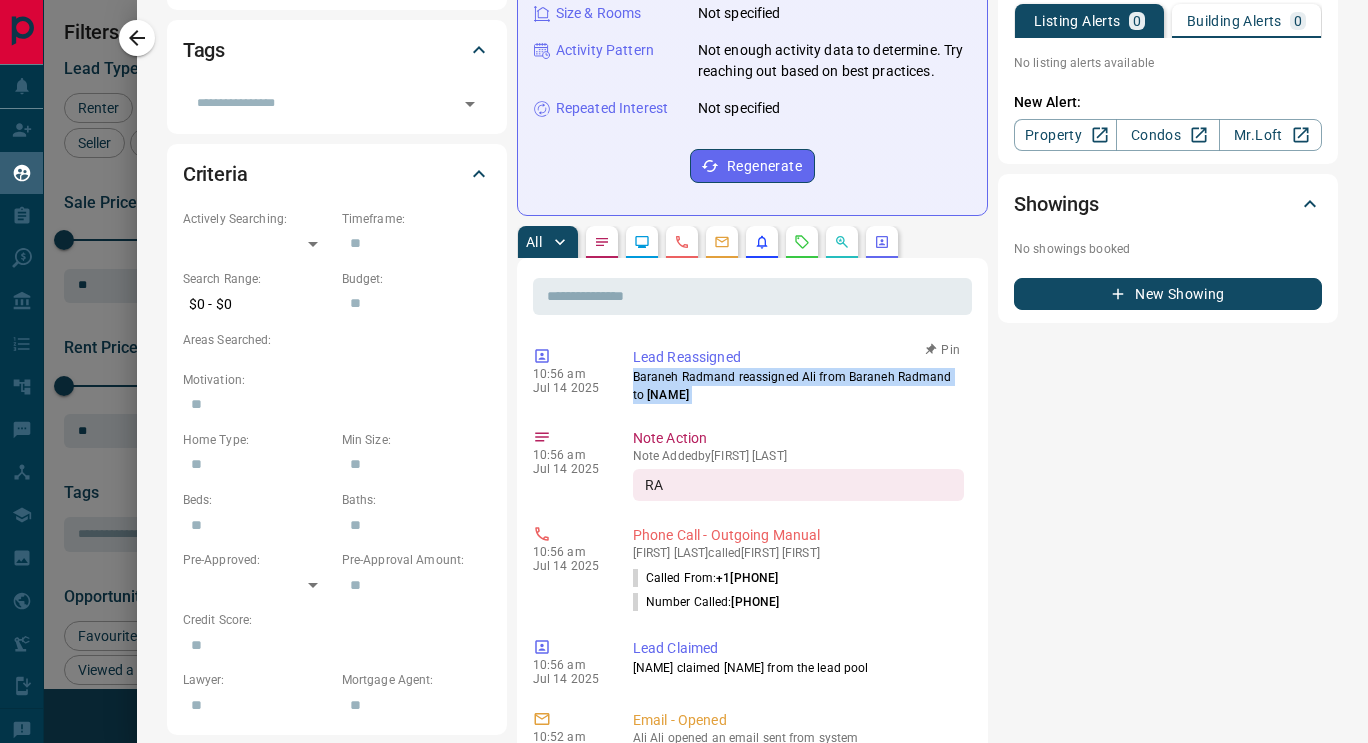 click on "Baraneh Radmand reassigned Ali from Baraneh Radmand to Pavel Racu" at bounding box center [798, 386] 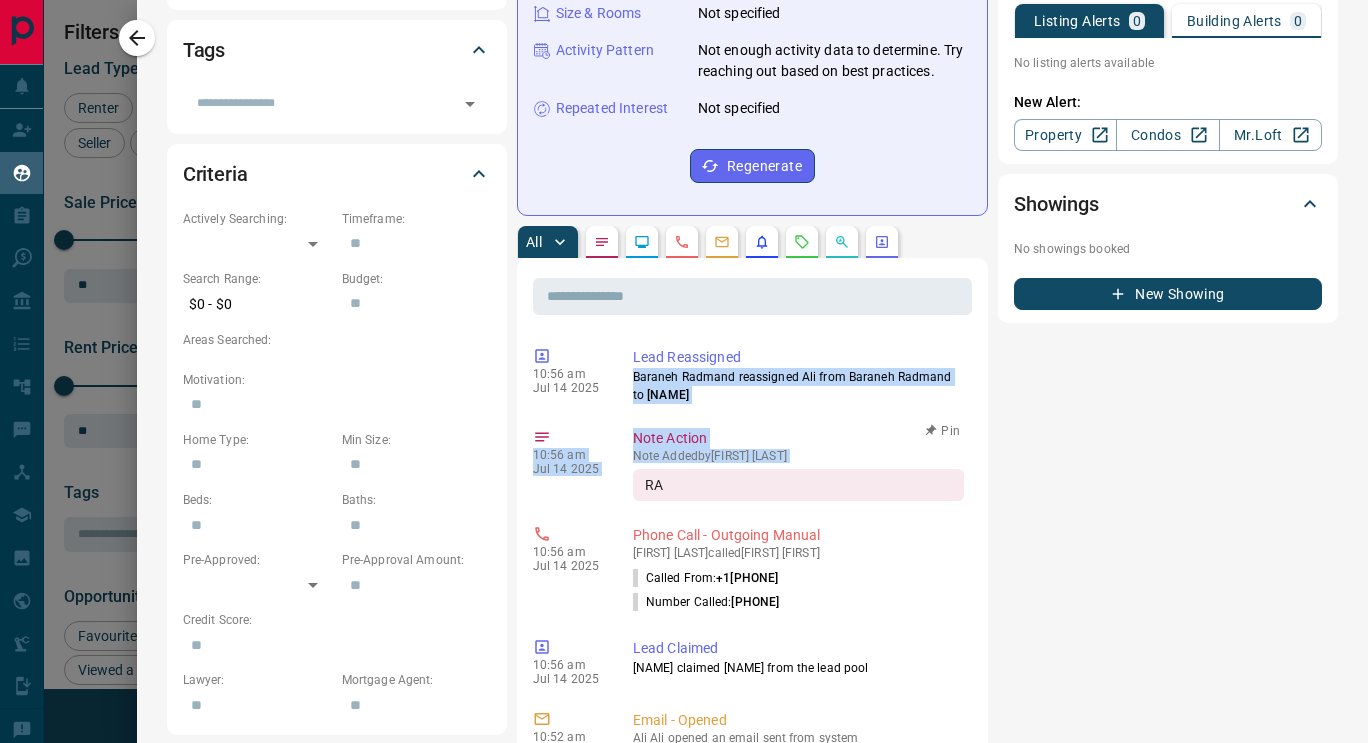 drag, startPoint x: 832, startPoint y: 390, endPoint x: 782, endPoint y: 475, distance: 98.61542 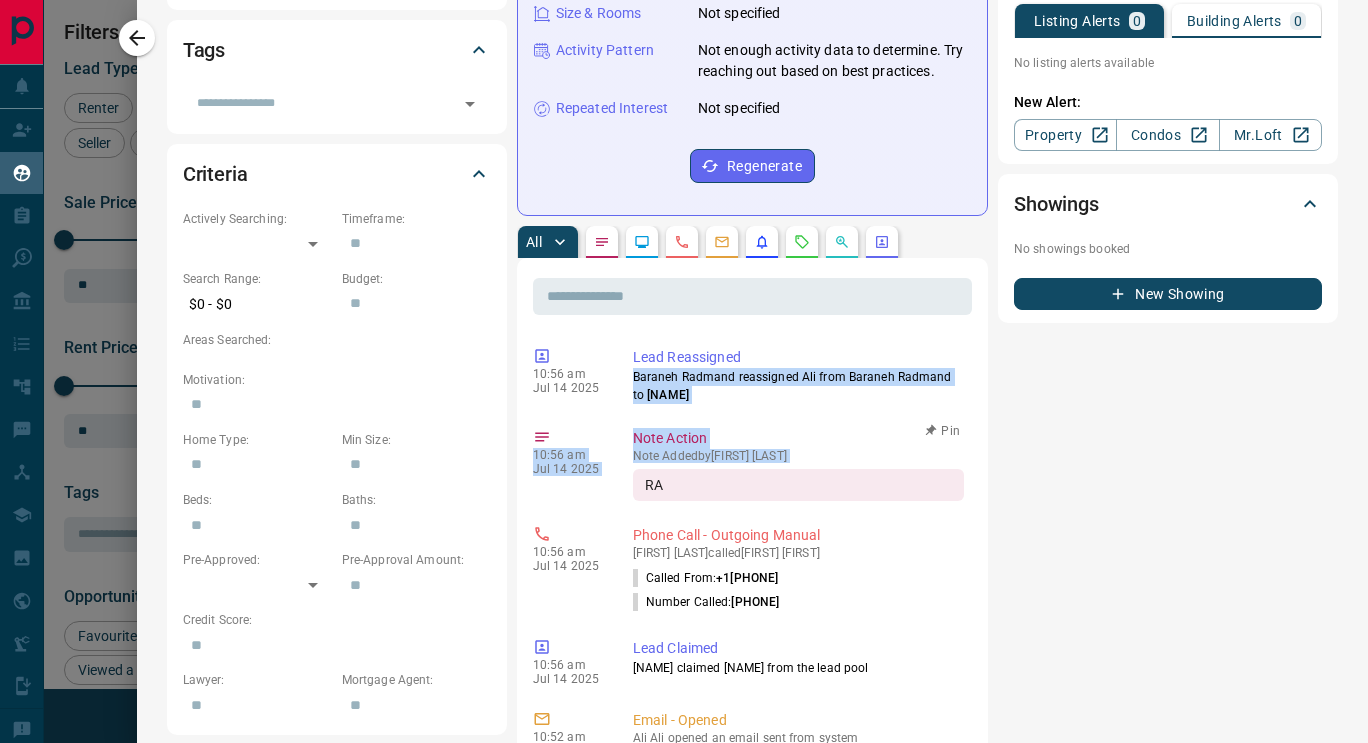 click on "[TIME] [DATE] Lead Reassigned Baraneh Radmand reassigned Ali from Baraneh Radmand to Pavel Racu [TIME] [DATE] Note Action Note Added  by  Baraneh Radmand RA Pin [TIME] [DATE] Phone Call - Outgoing Manual Baraneh Radmand  called  Ali Ali Called From:  +[PHONE] Number Called:  [PHONE] [TIME] [DATE] Lead Claimed Baraneh Radmand claimed Ali from the lead pool   [TIME] [DATE] Email - Opened Ali Ali opened an email sent from system Welcome to property.ca! [TIME] [DATE] Lead Profile Updated  updated the following fields: Phone :  [PHONE] Country Code :  +1 [TIME] [DATE] Subscribed to All Communications Ali has Subscribed to receive All Communication Emails  [TIME] [DATE] User Registered Ali created an account on property.ca /addresses/[NUMBER]-[STREET]-[CITY]/x[NUMBER]" at bounding box center (752, 941) 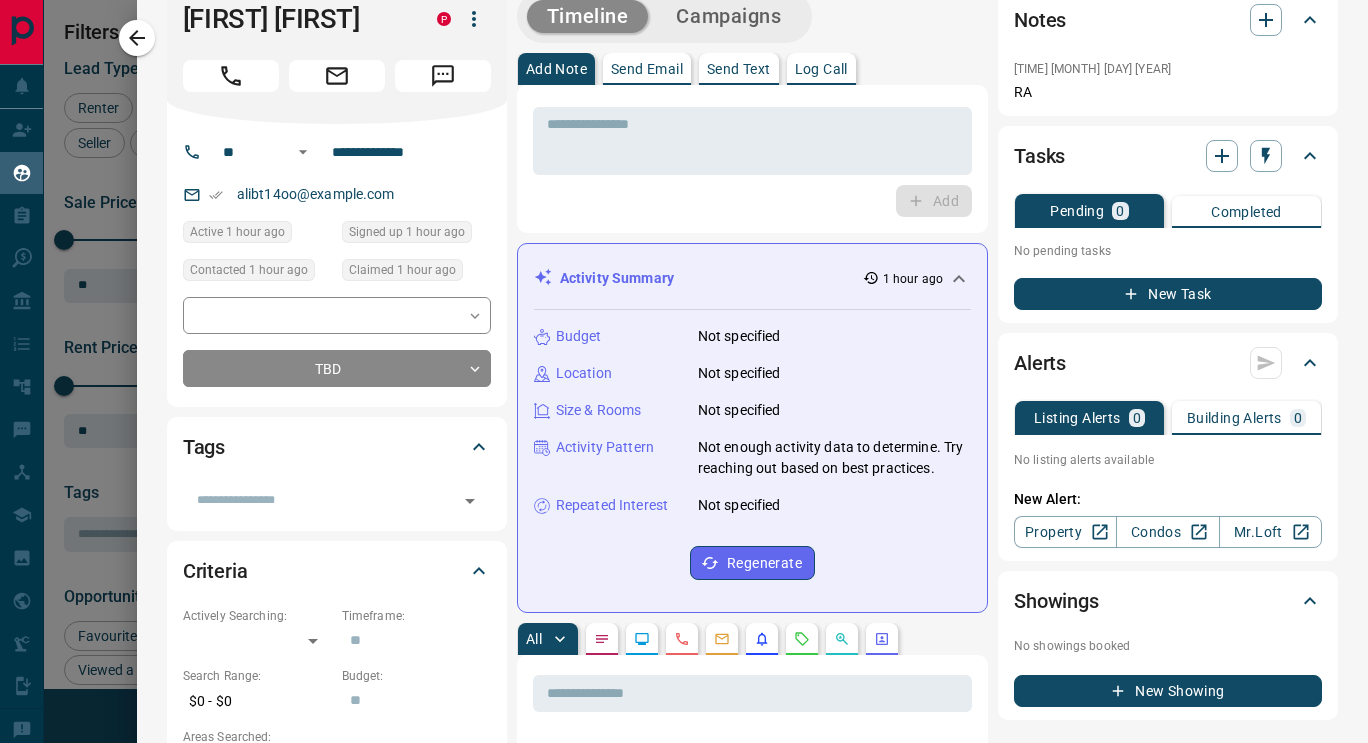 scroll, scrollTop: 0, scrollLeft: 0, axis: both 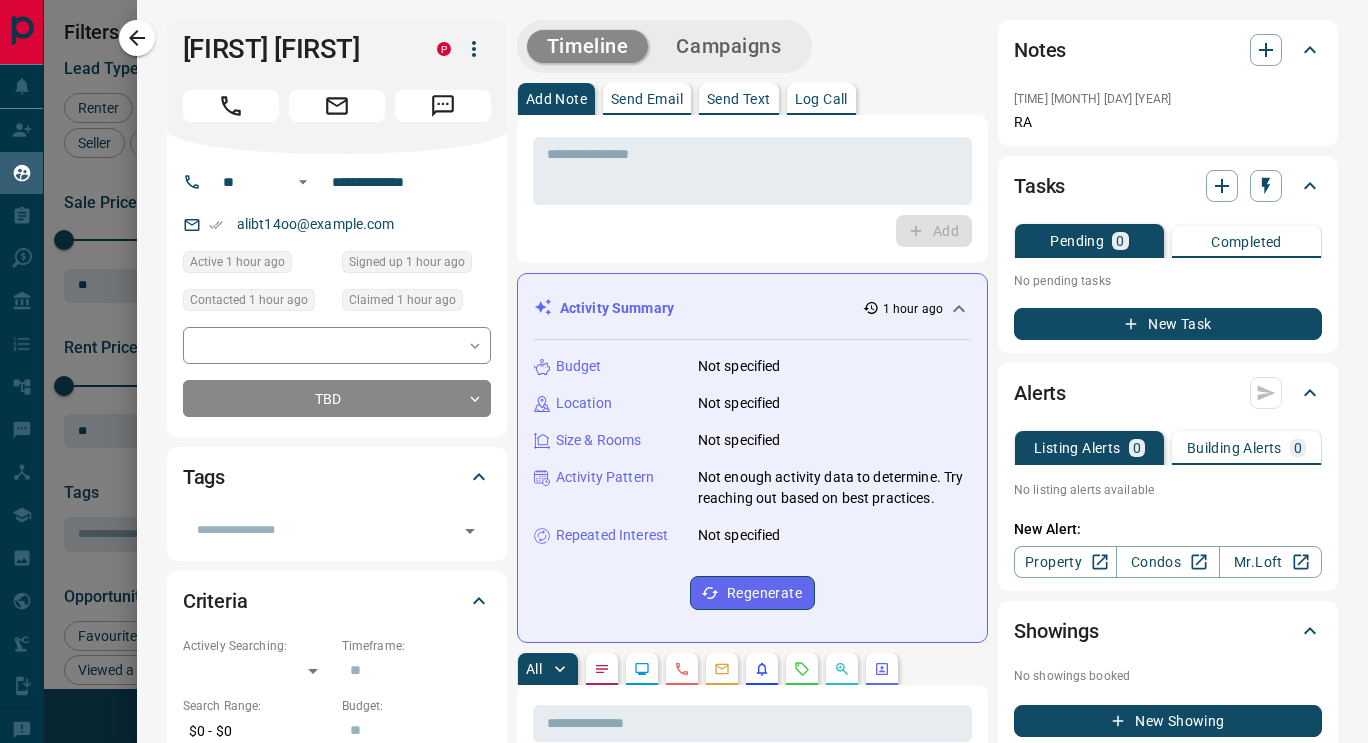 click on "Not enough activity data to determine. Try reaching out based on best practices." at bounding box center [834, 488] 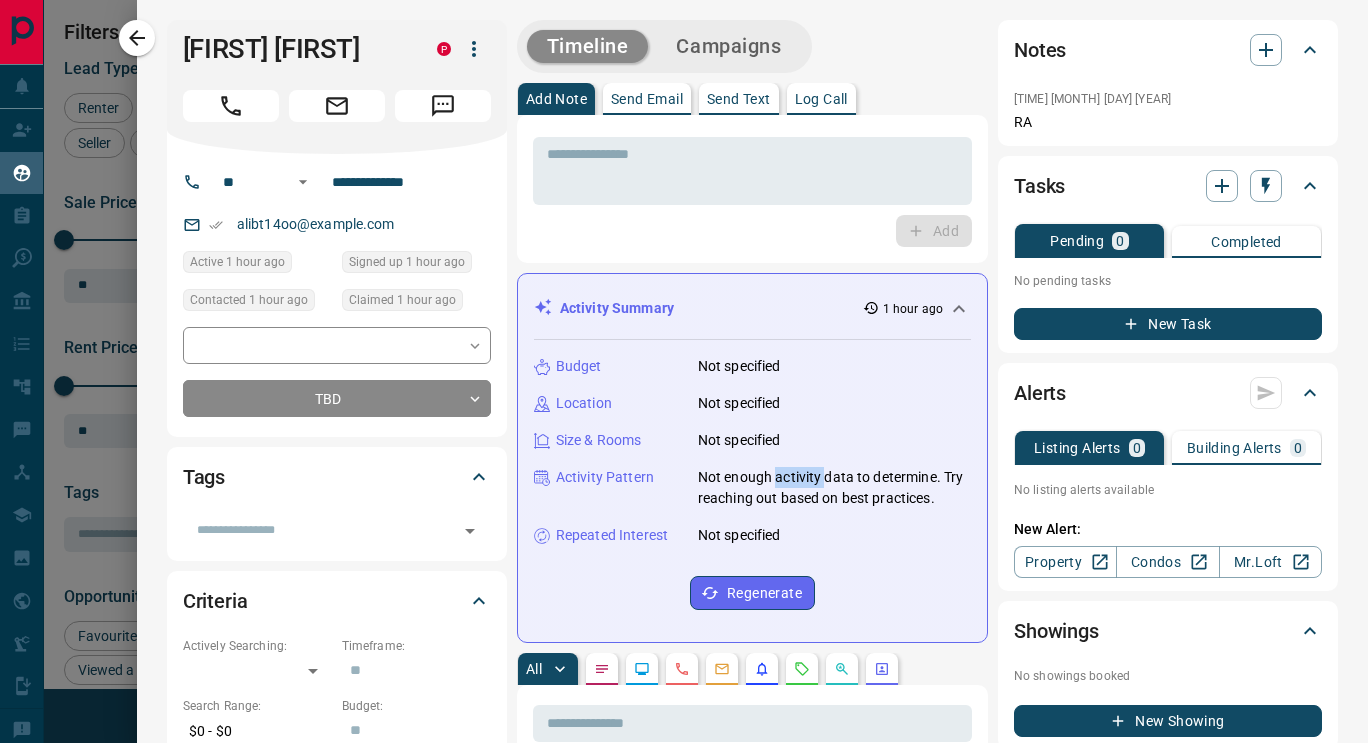 click on "Not enough activity data to determine. Try reaching out based on best practices." at bounding box center [834, 488] 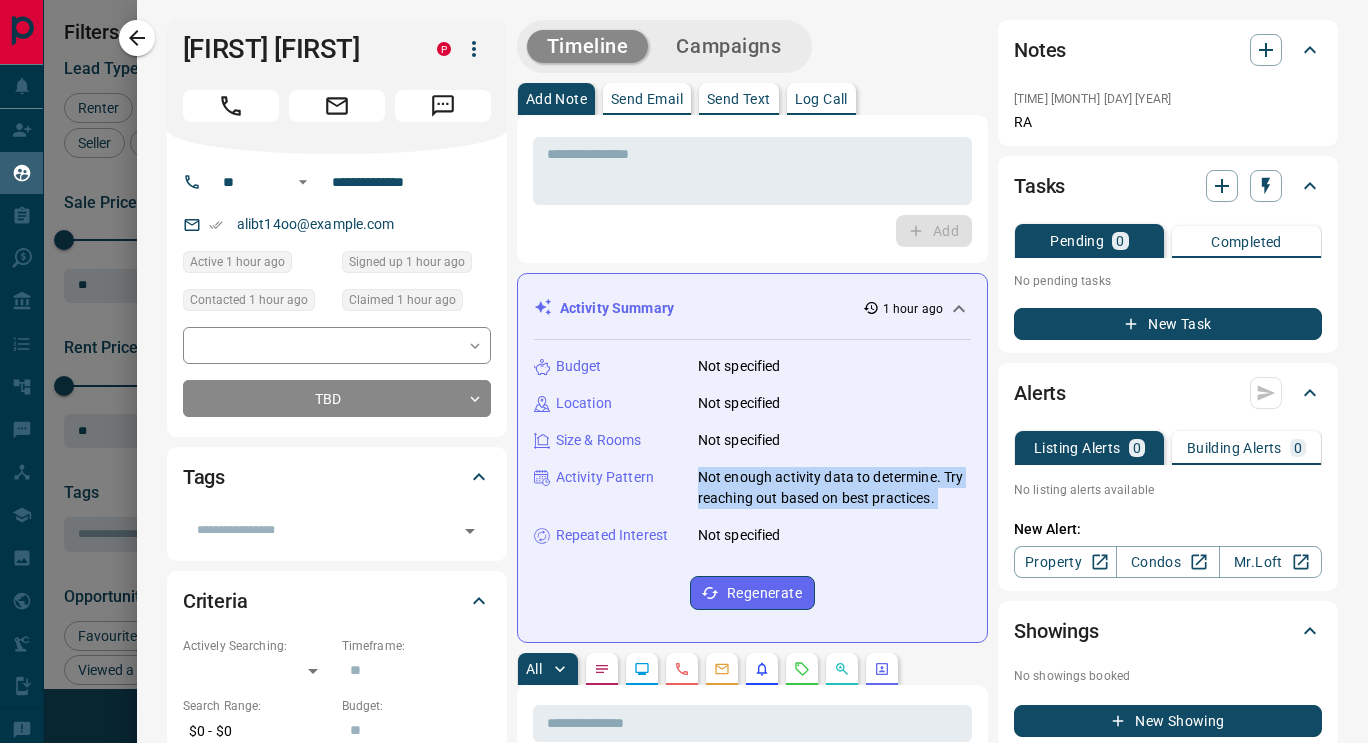 click on "Not enough activity data to determine. Try reaching out based on best practices." at bounding box center (834, 488) 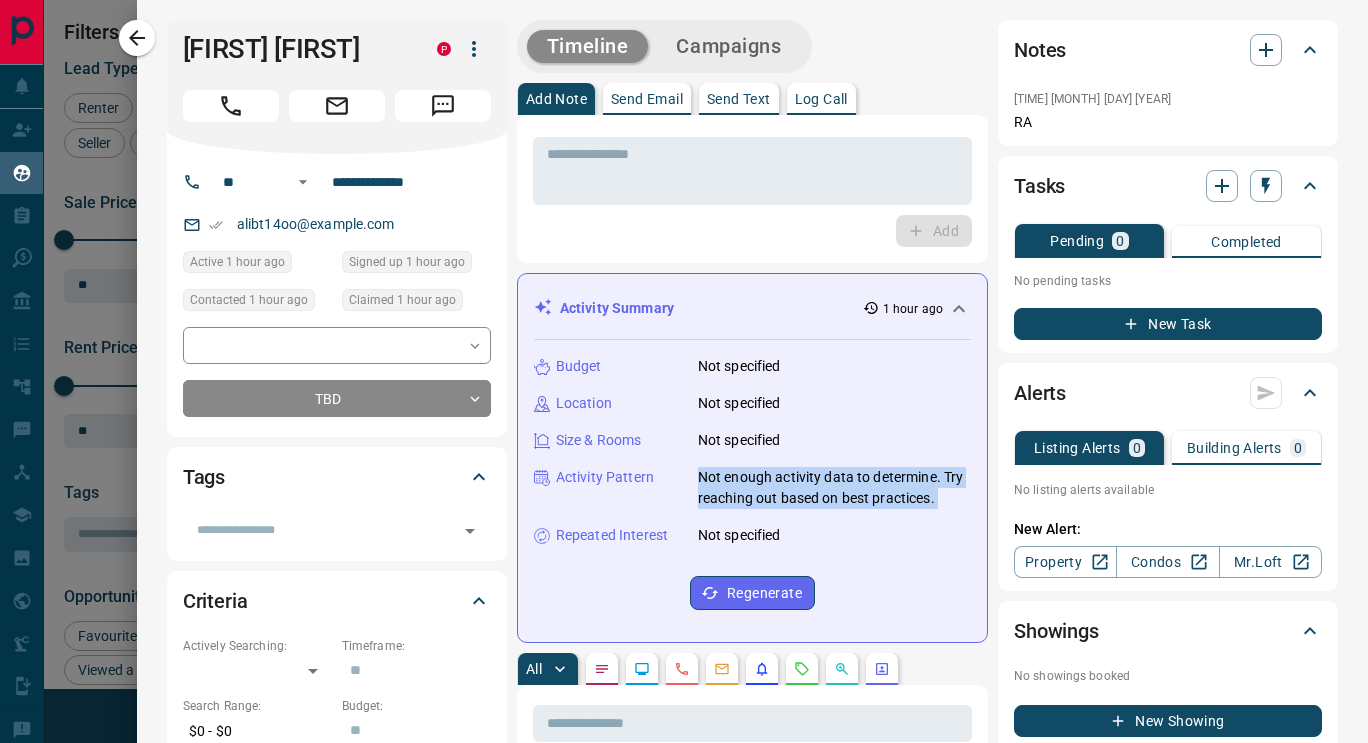 click on "Not enough activity data to determine. Try reaching out based on best practices." at bounding box center (834, 488) 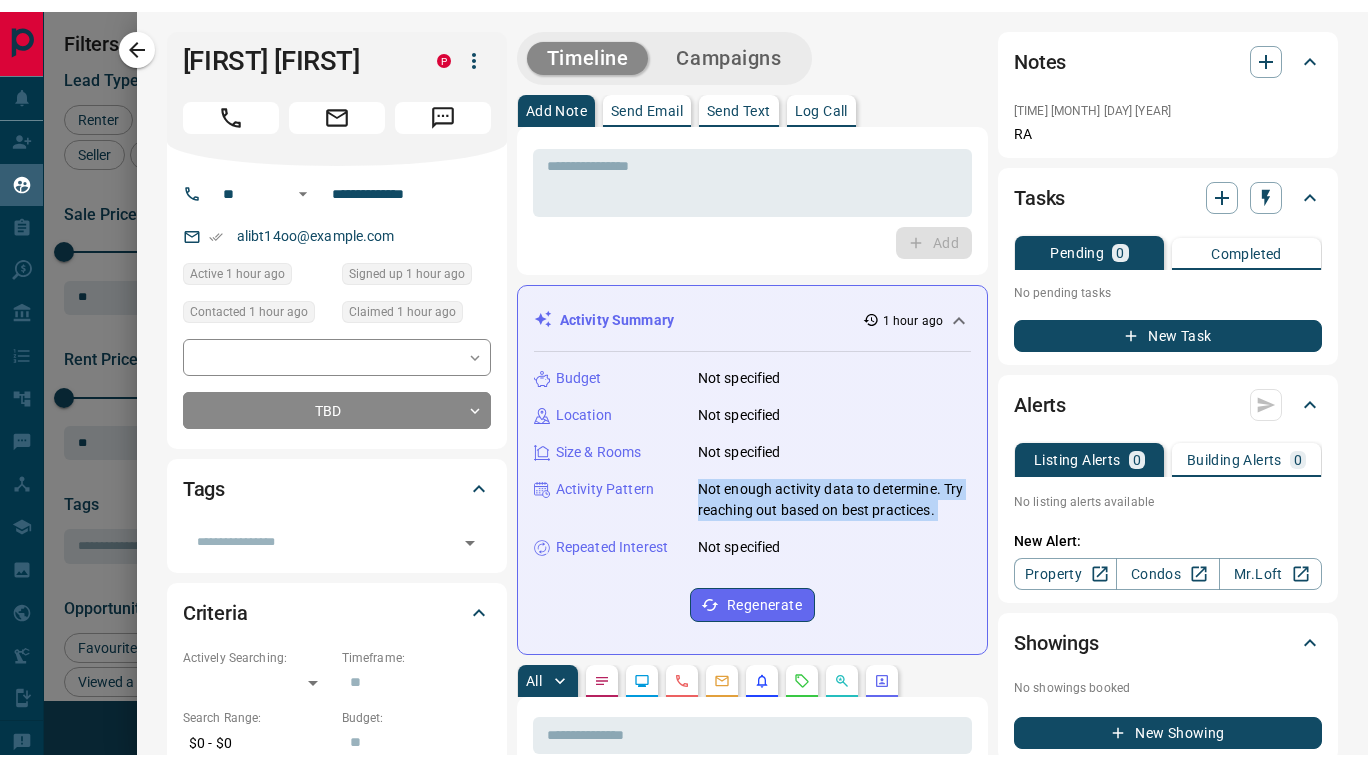 scroll, scrollTop: 650, scrollLeft: 0, axis: vertical 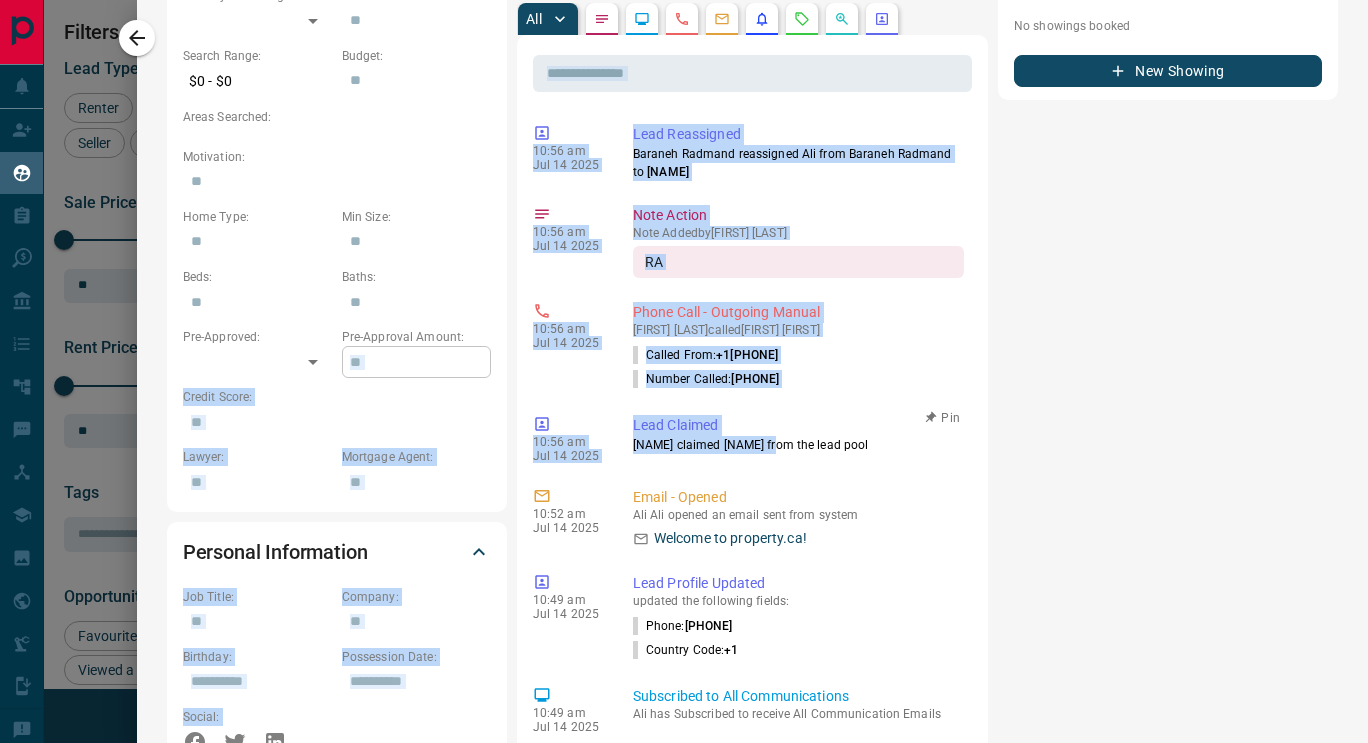 drag, startPoint x: 782, startPoint y: 475, endPoint x: 355, endPoint y: 372, distance: 439.24707 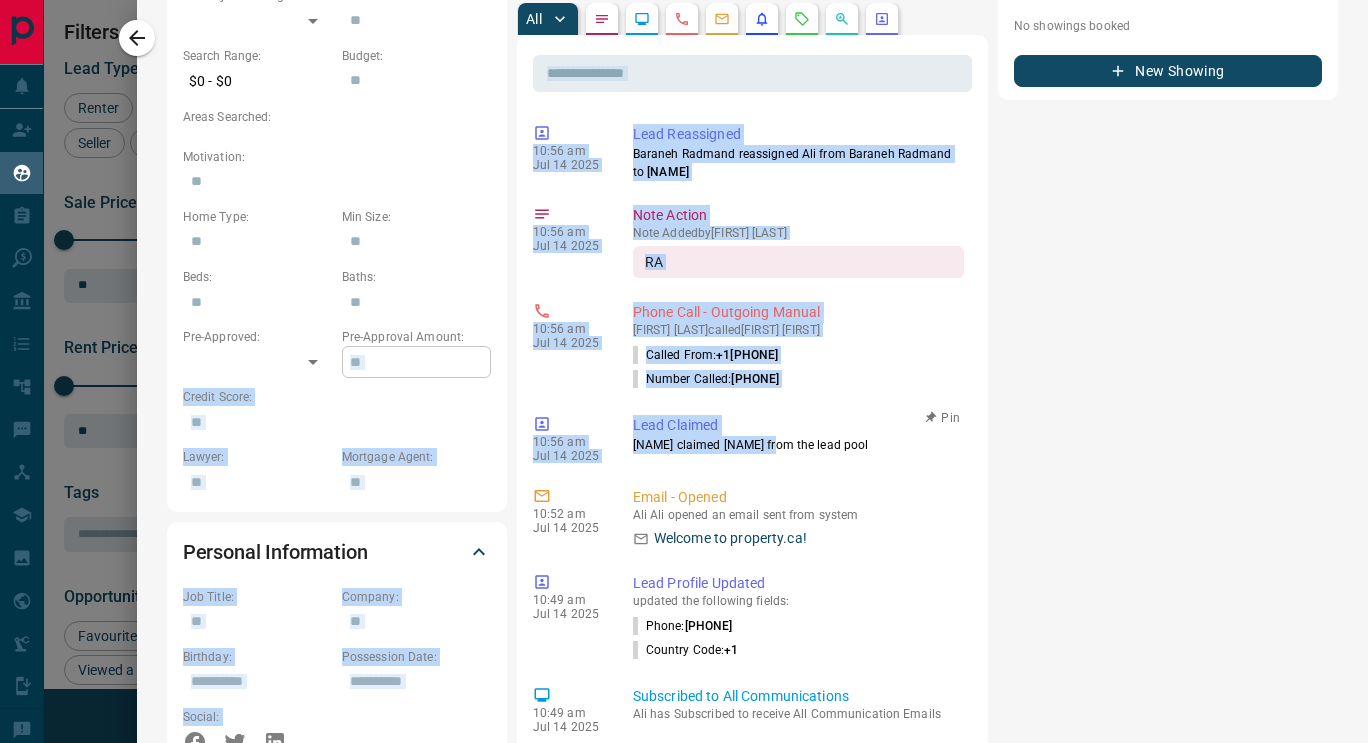 click on "**********" at bounding box center [752, 354] 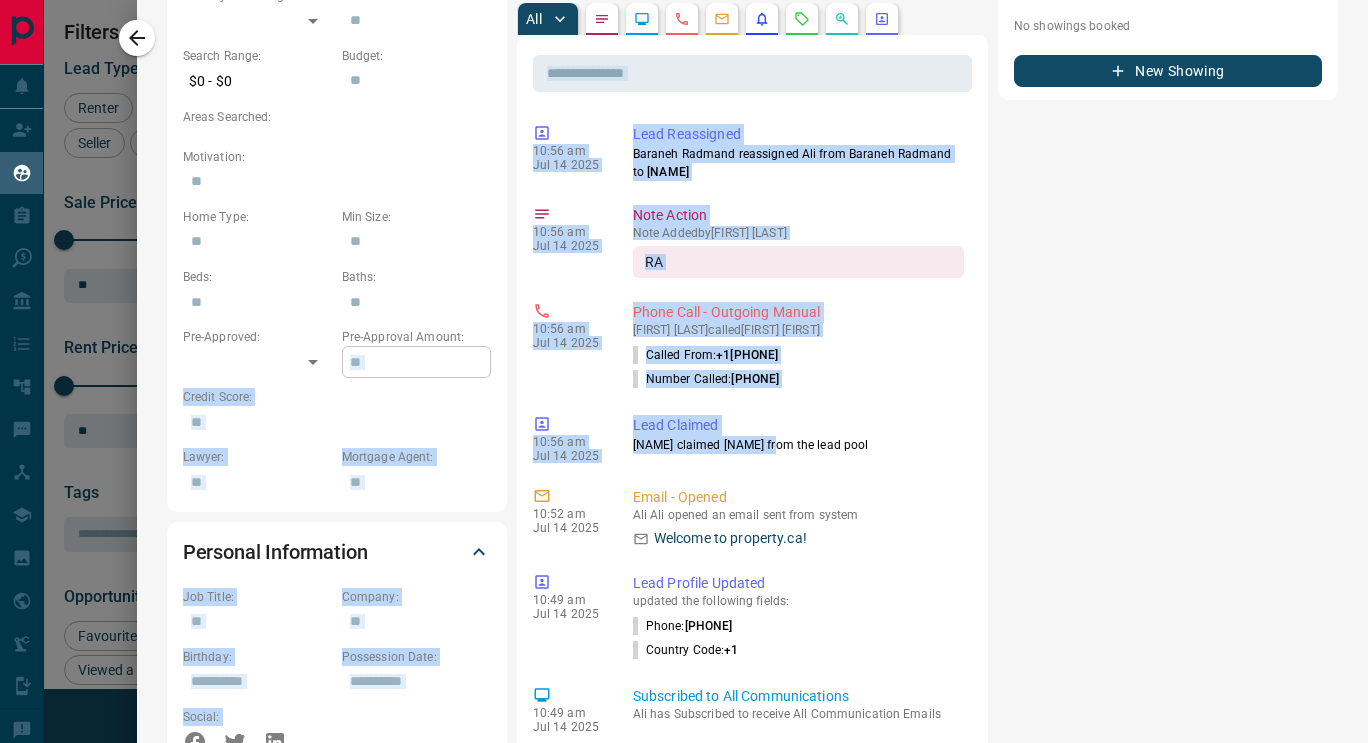 click at bounding box center (416, 362) 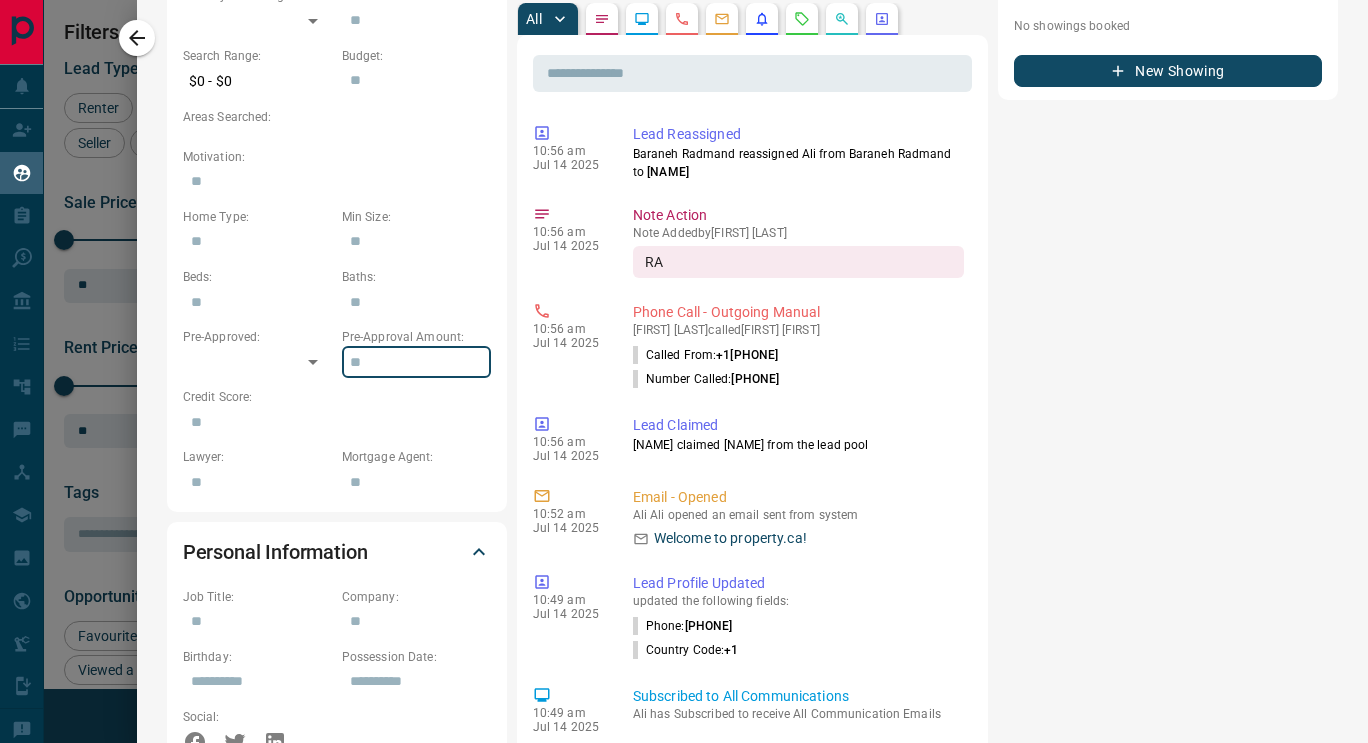 click at bounding box center (416, 362) 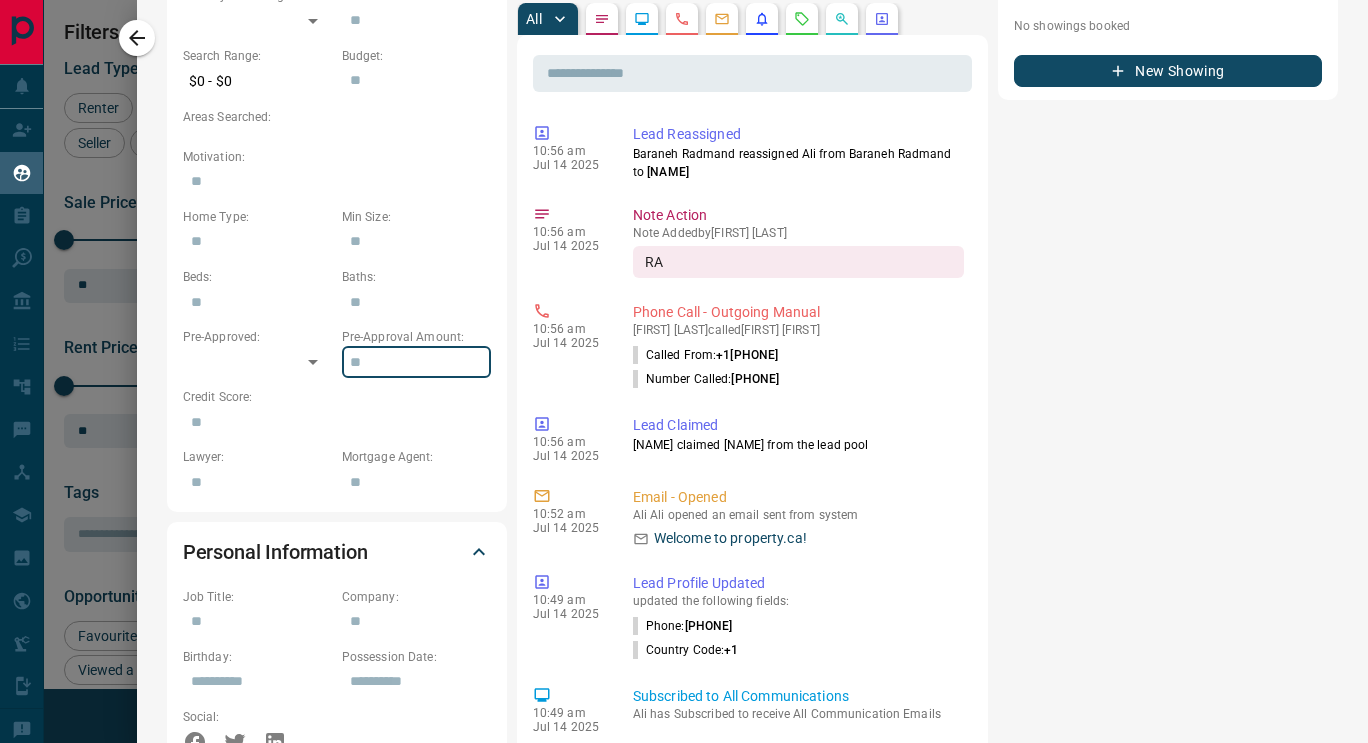 click at bounding box center (416, 362) 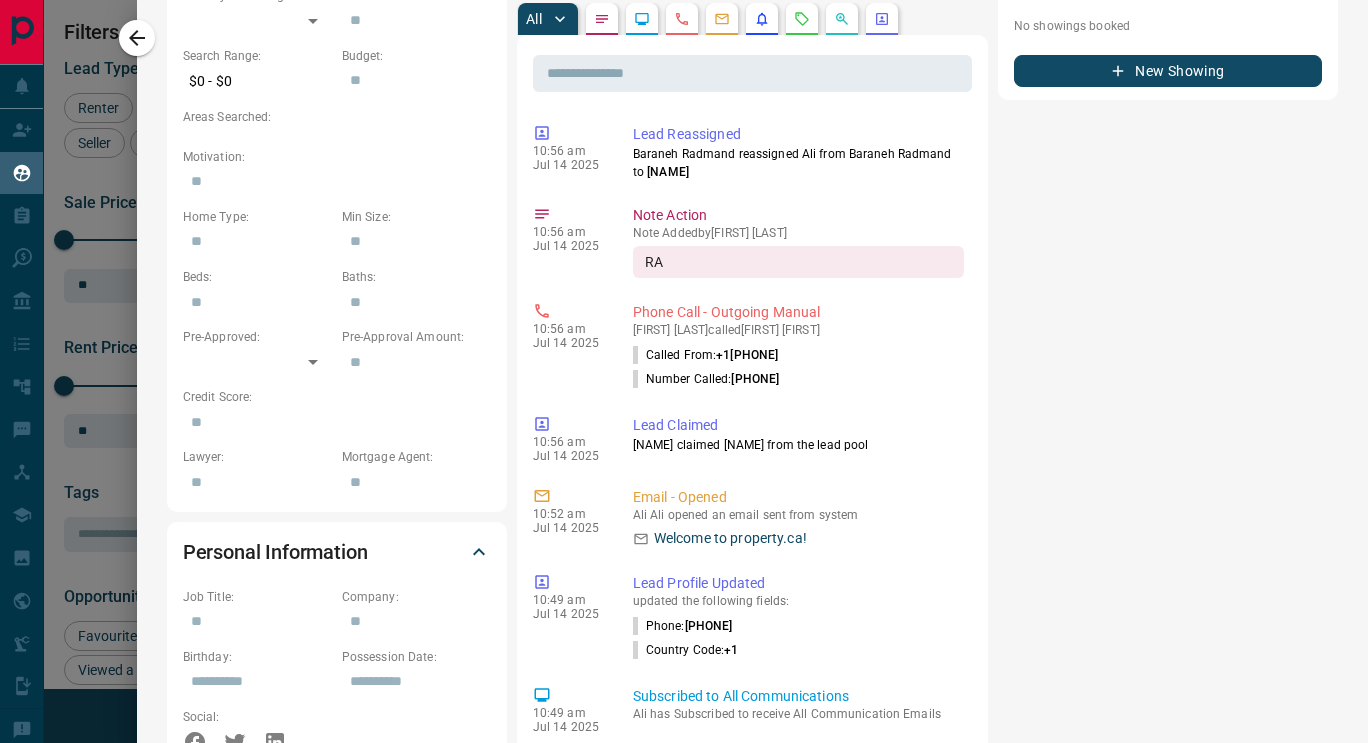 click at bounding box center (416, 362) 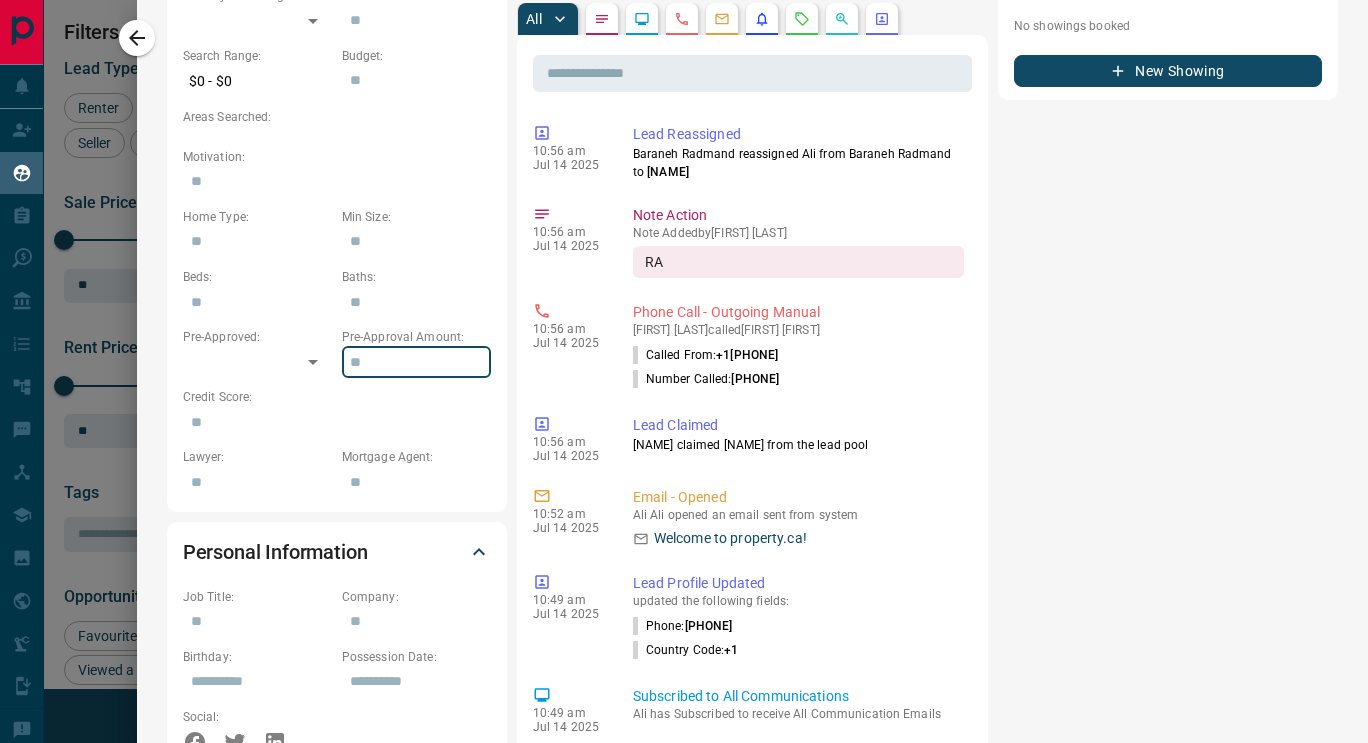 click at bounding box center [416, 362] 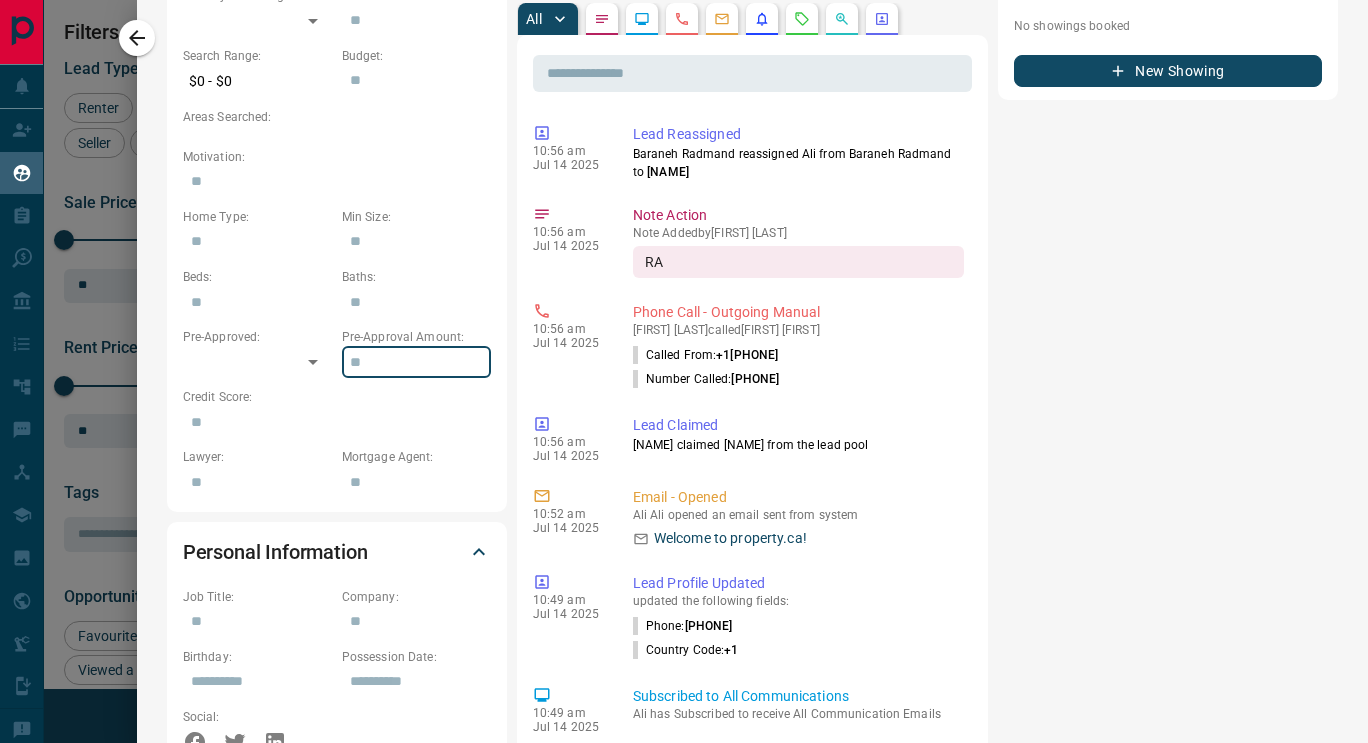 click at bounding box center [416, 362] 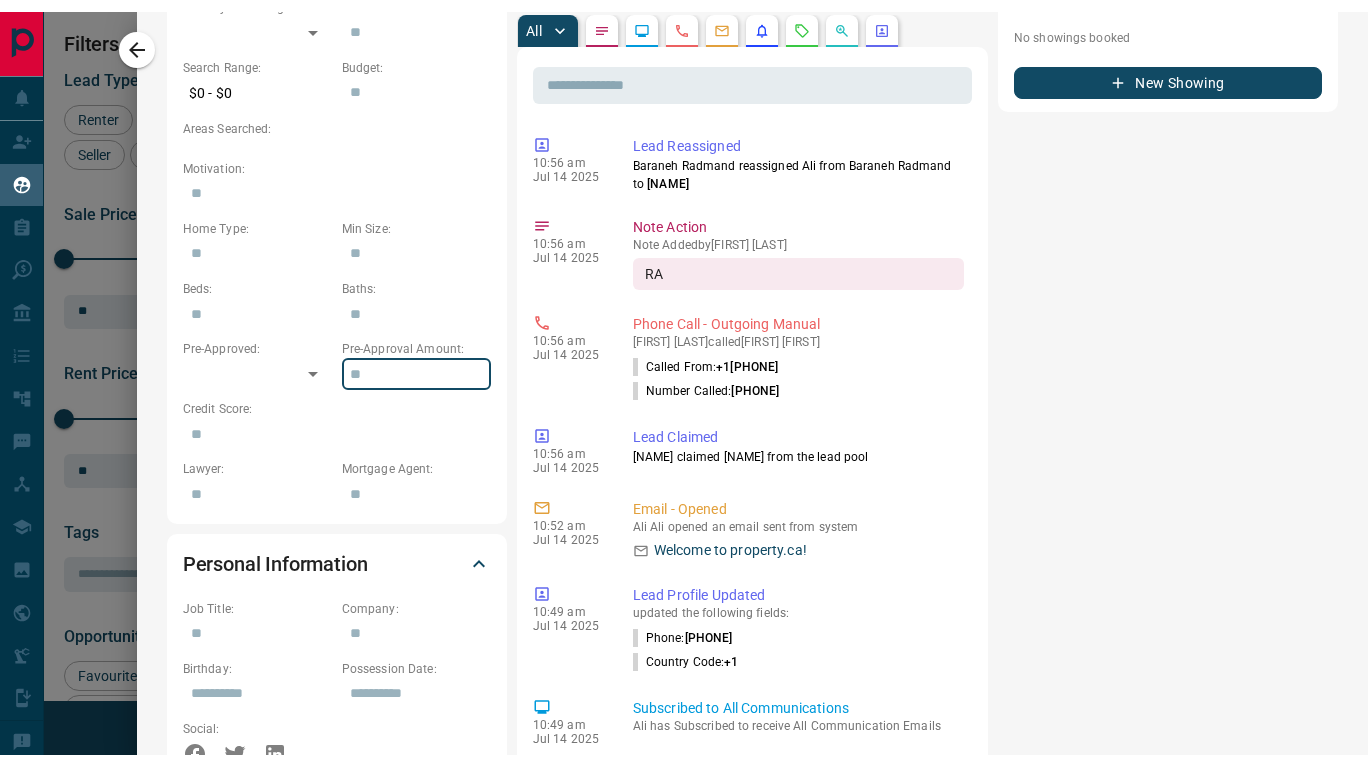 scroll, scrollTop: 16, scrollLeft: 16, axis: both 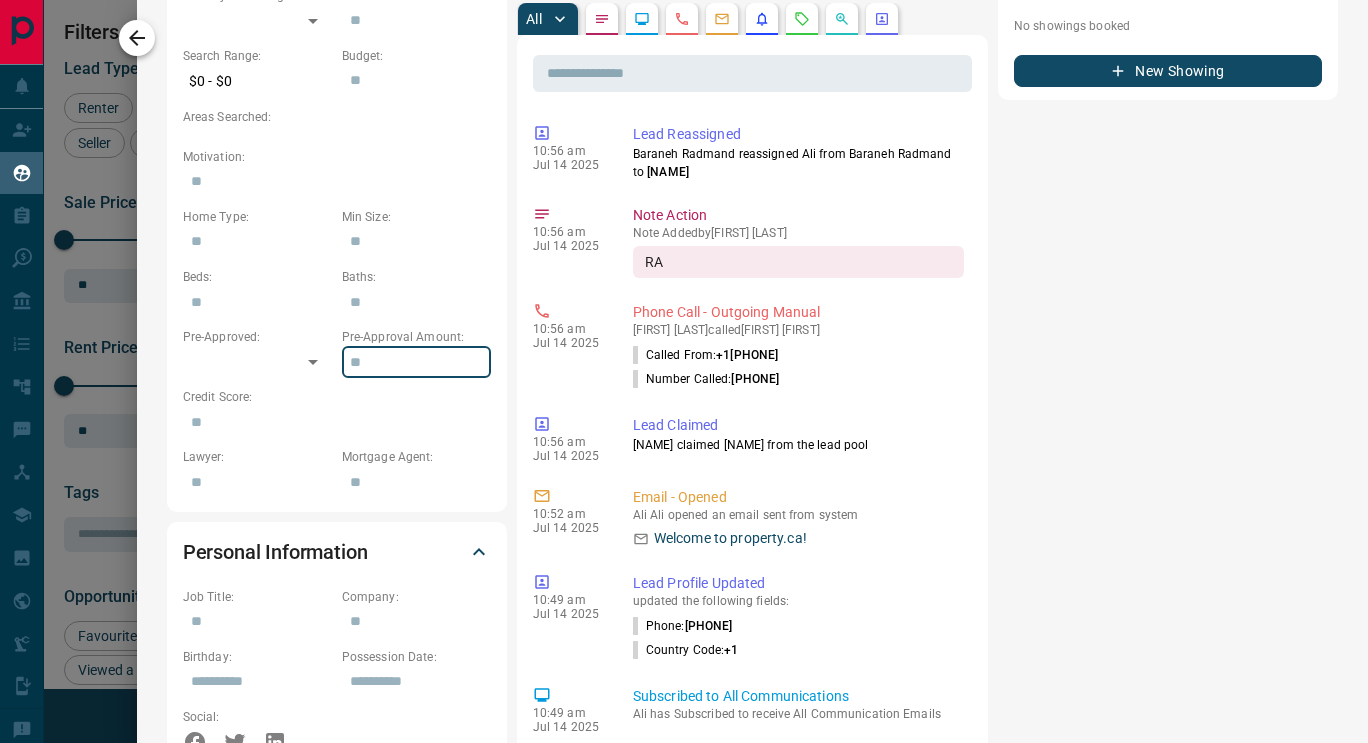 click 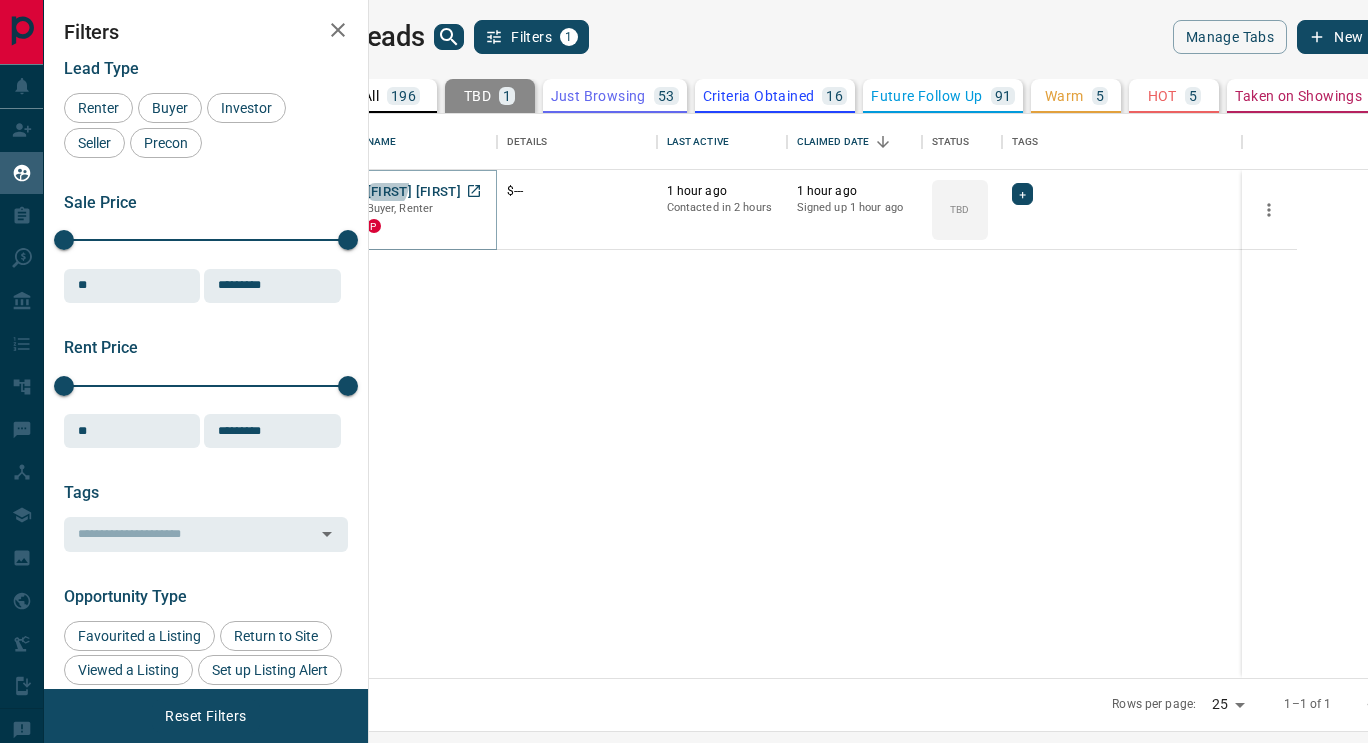 click on "[FIRST] [FIRST]" at bounding box center (414, 192) 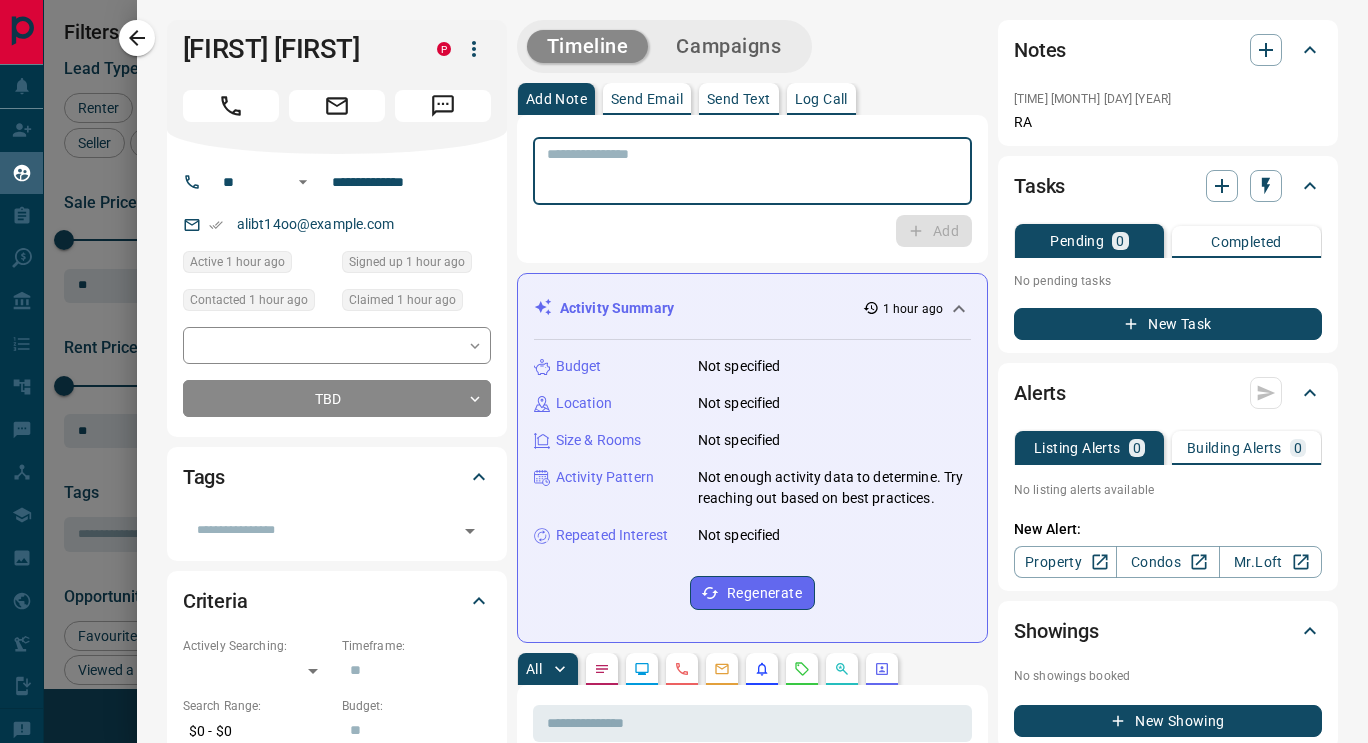 click at bounding box center [752, 171] 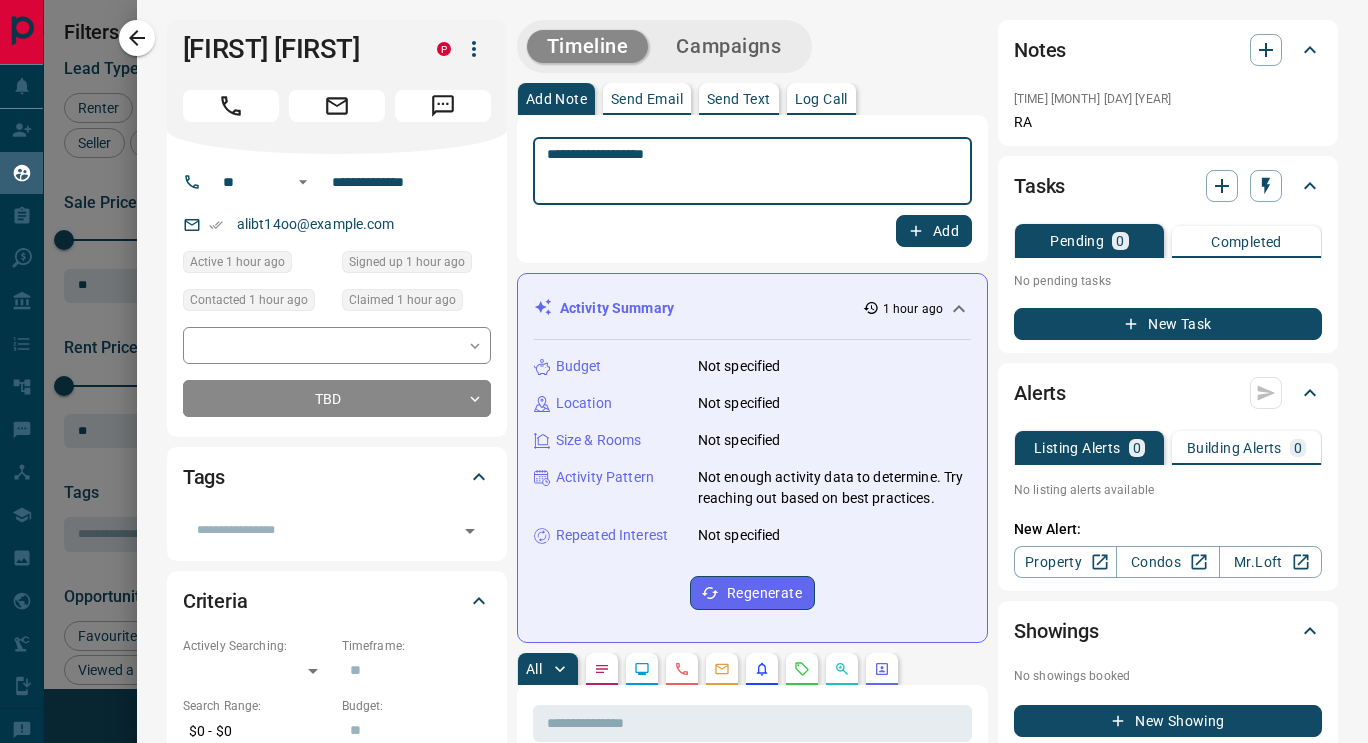type on "**********" 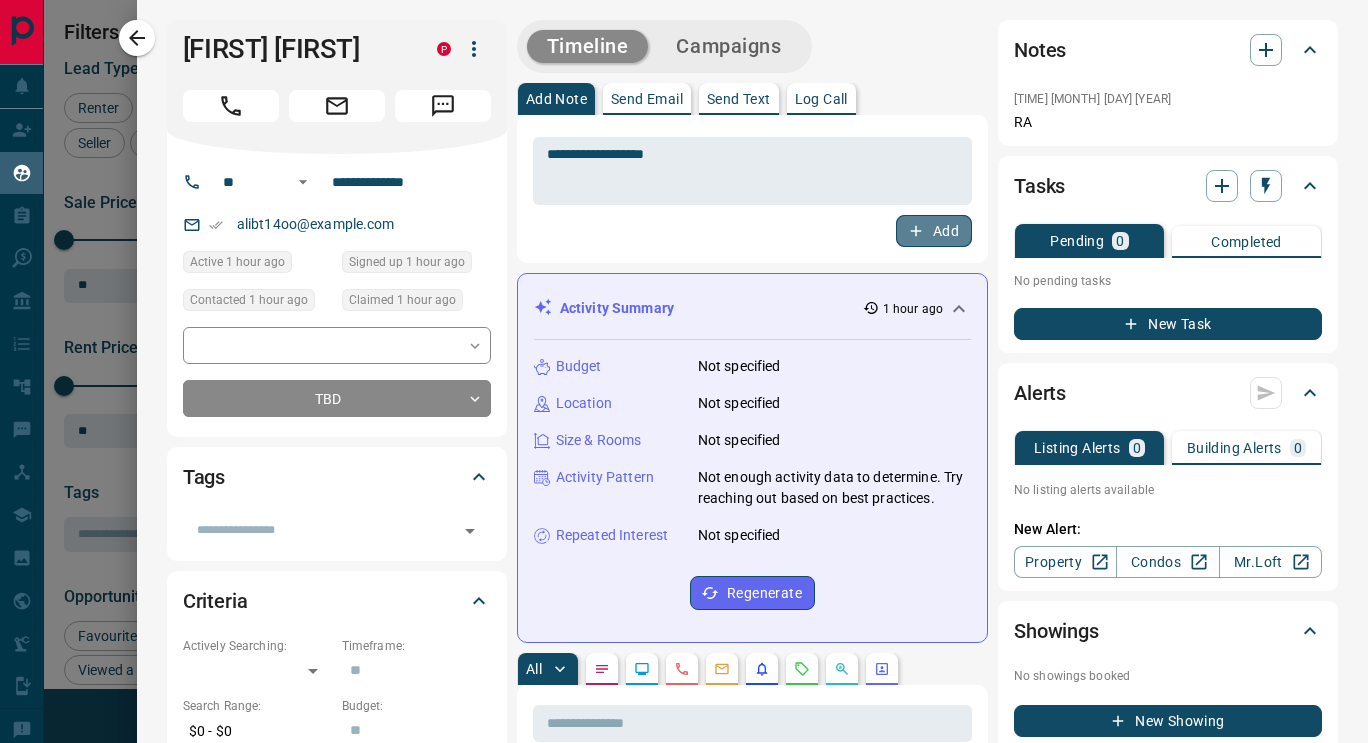 click 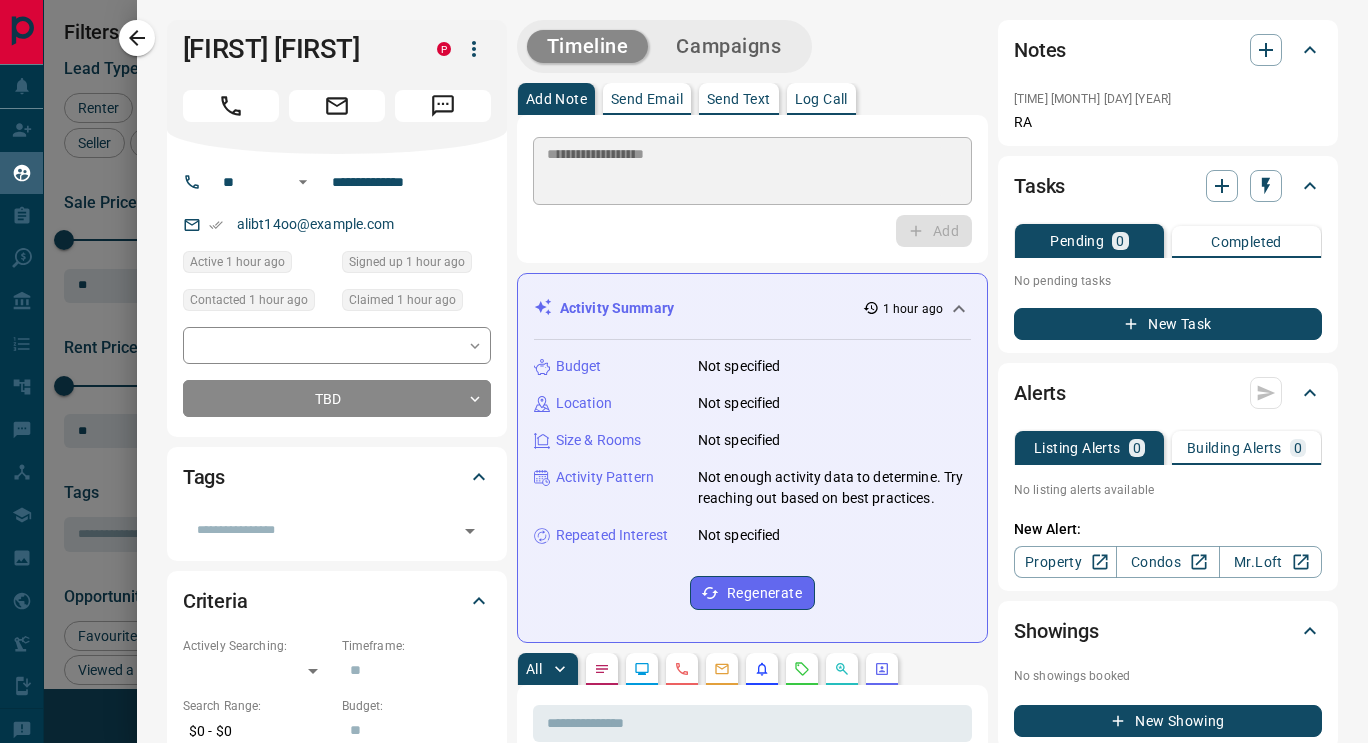type 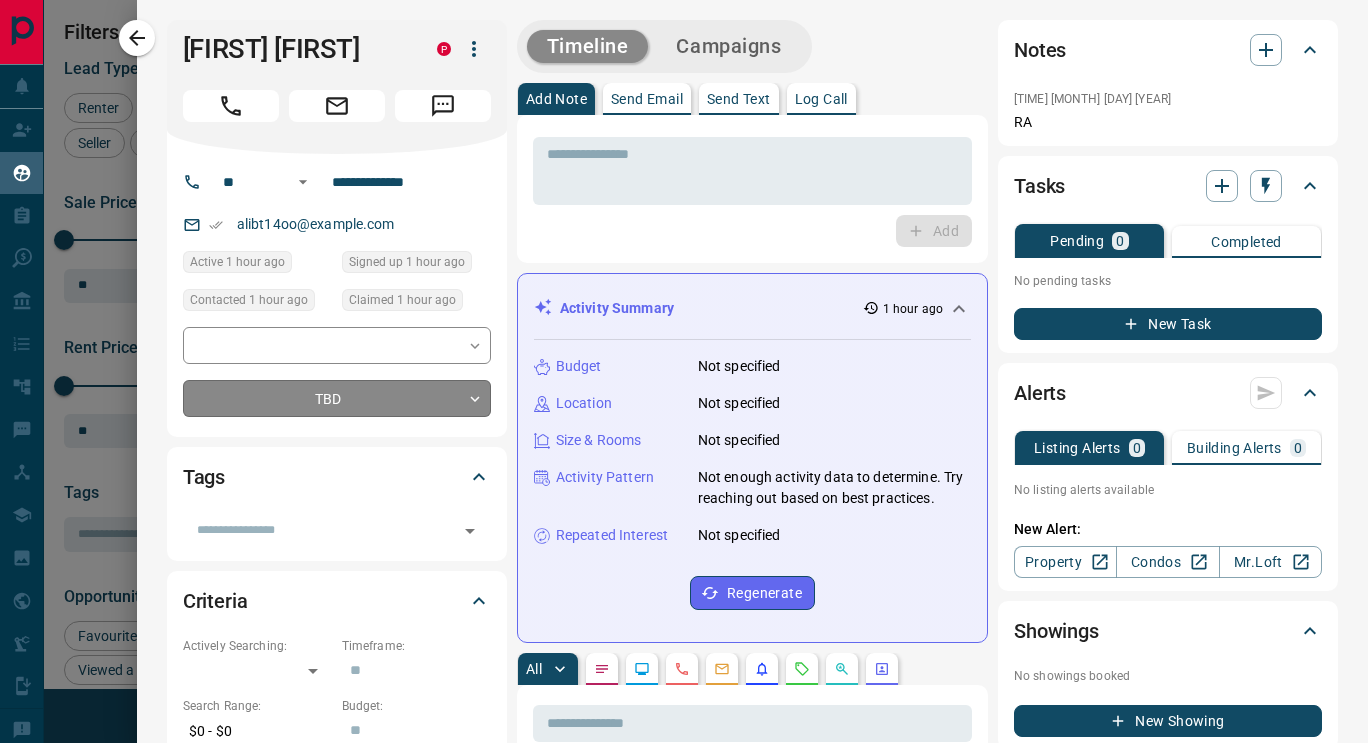 click on "Filters Lead Type Renter Buyer Investor Seller Precon Sale Price 0 5500000 Sale price range ** ​ Input sale price range Sale price range ********* ​ Input sale price range Rent Price 0 20000 Rent price range ** ​ Input rent price range Rent price range ********* ​ Input rent price range Tags ​ Opportunity Type Favourited a Listing Return to Site Viewed a Listing Set up Listing Alert Set up Building Alert Reactivated Account" at bounding box center [684, 359] 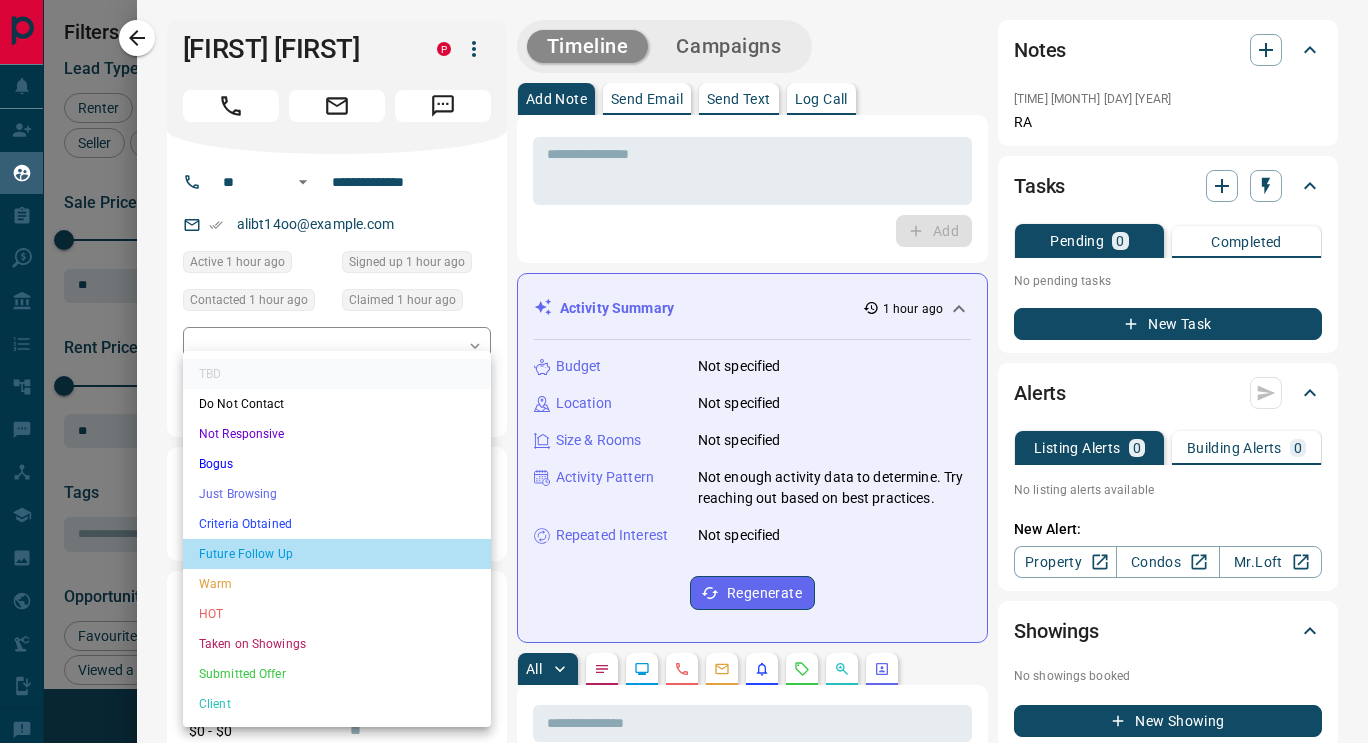 click on "Future Follow Up" at bounding box center [337, 554] 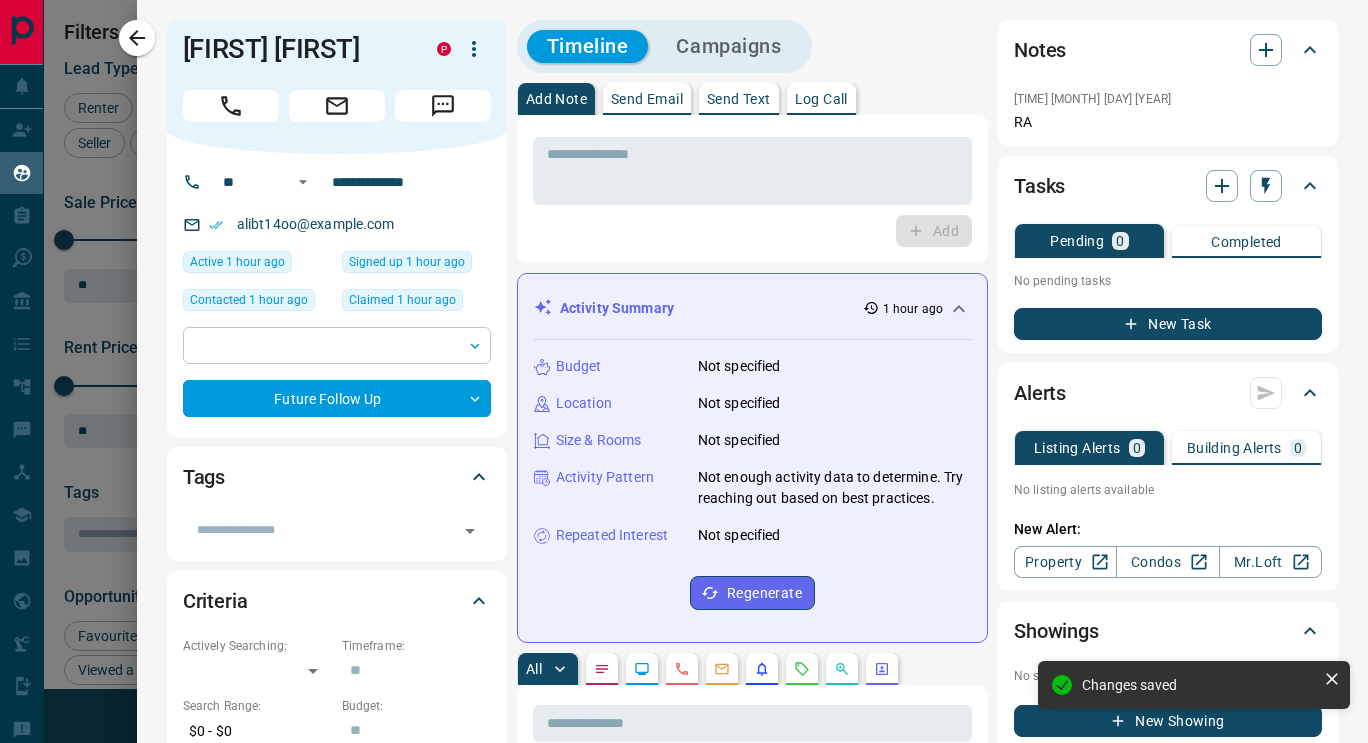 type on "*" 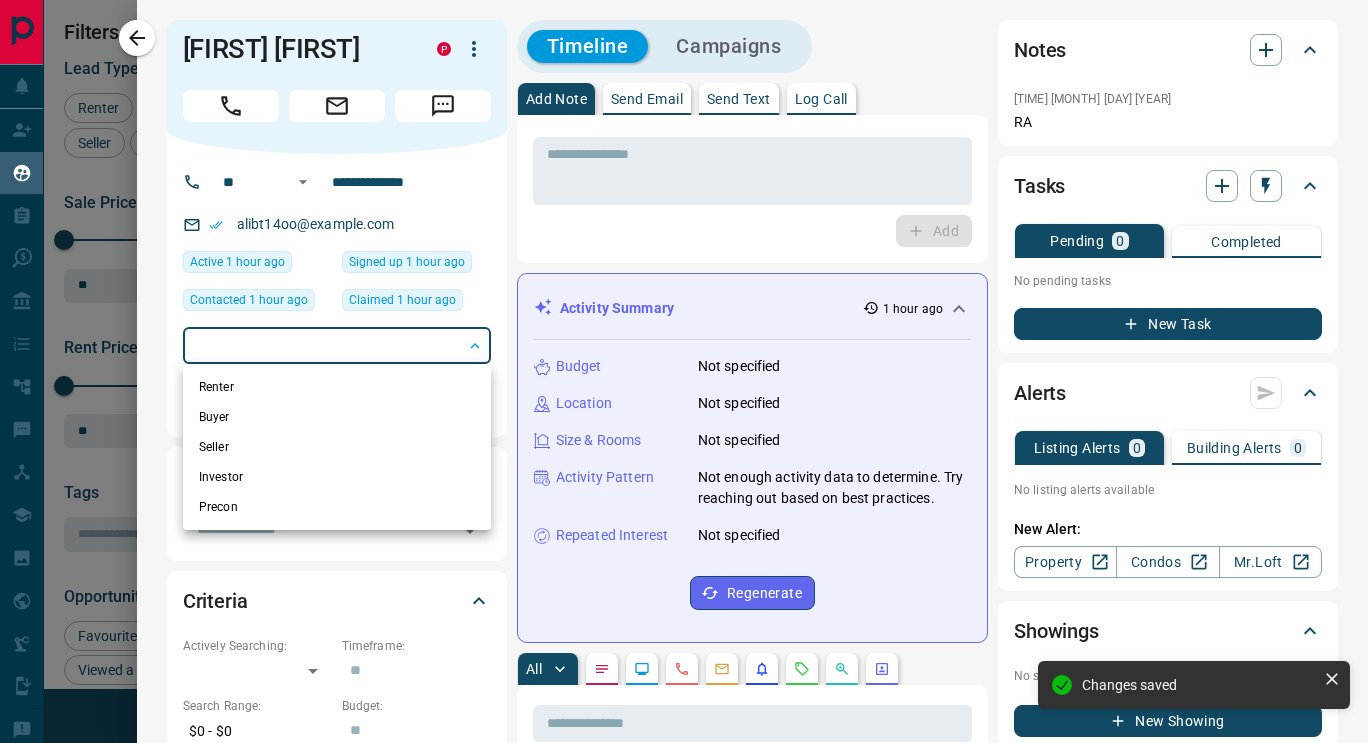 click at bounding box center (684, 371) 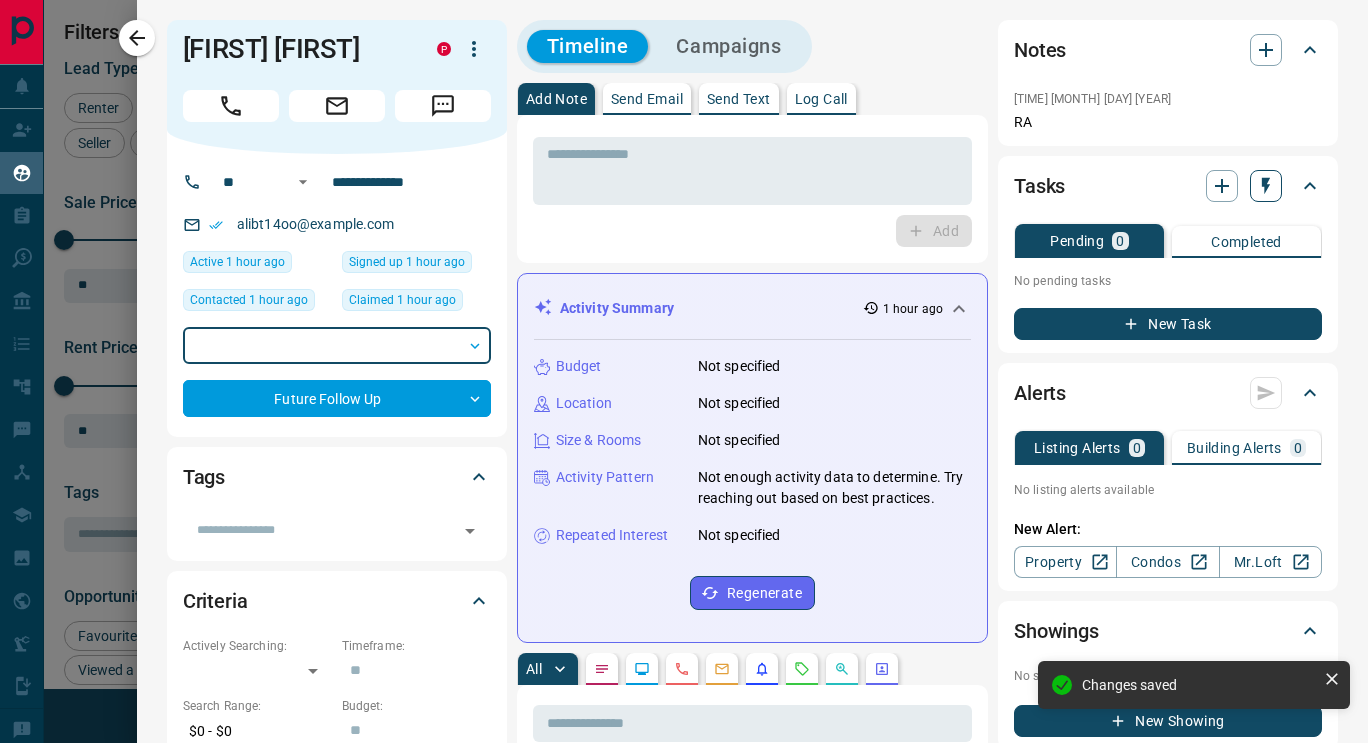 click 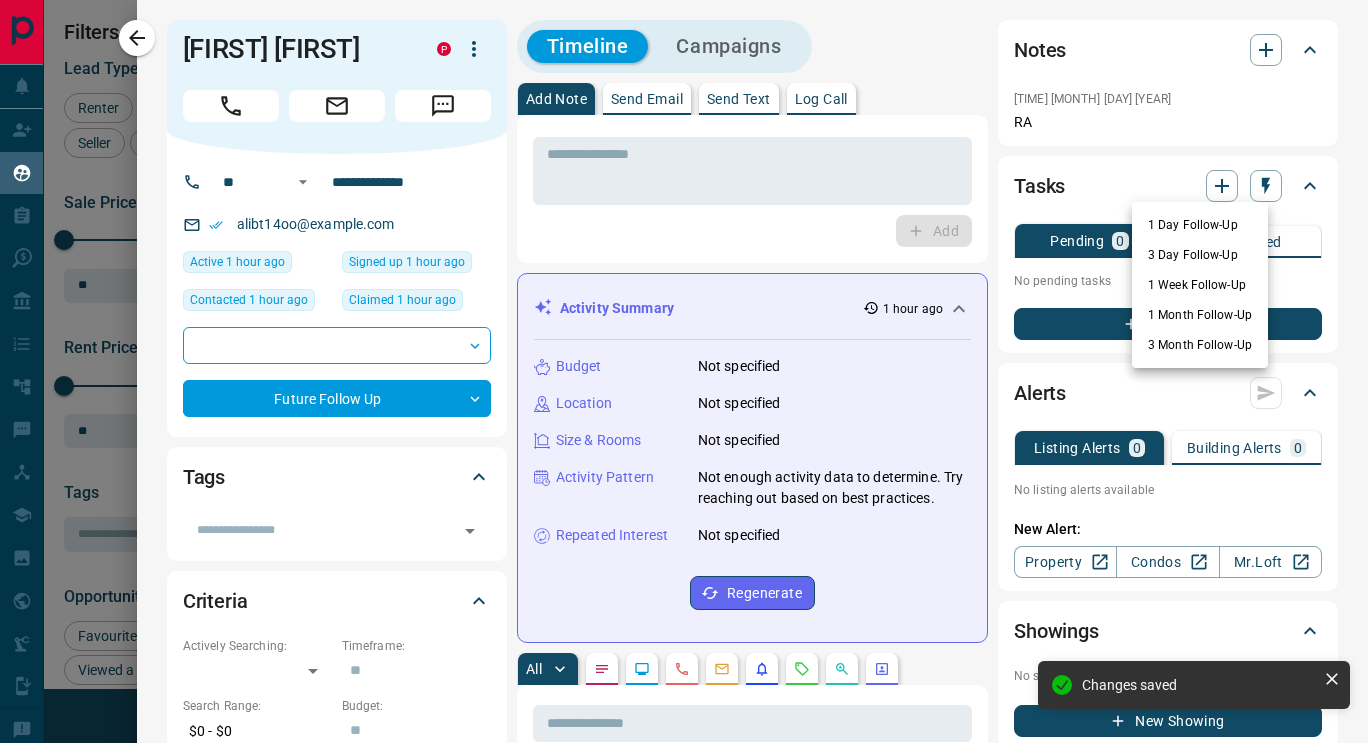 click on "1 Day Follow-Up" at bounding box center (1200, 225) 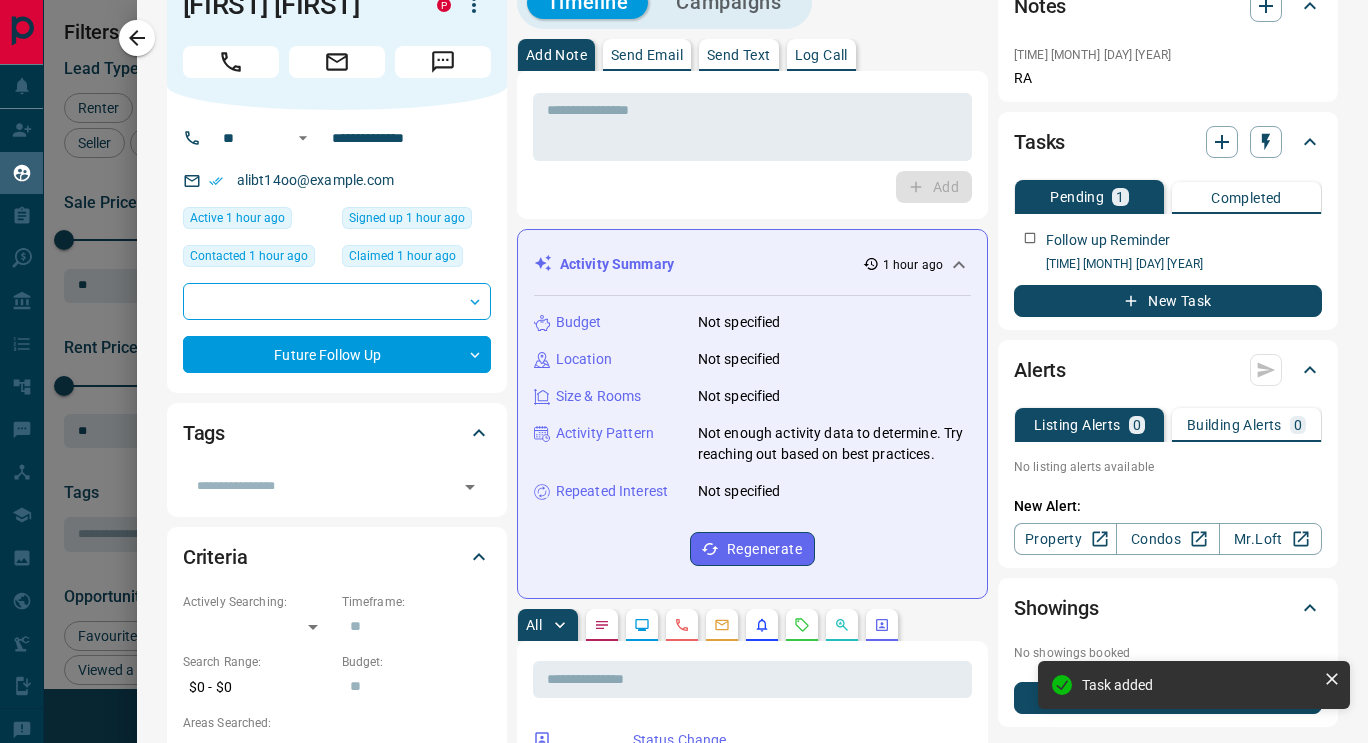 scroll, scrollTop: 0, scrollLeft: 0, axis: both 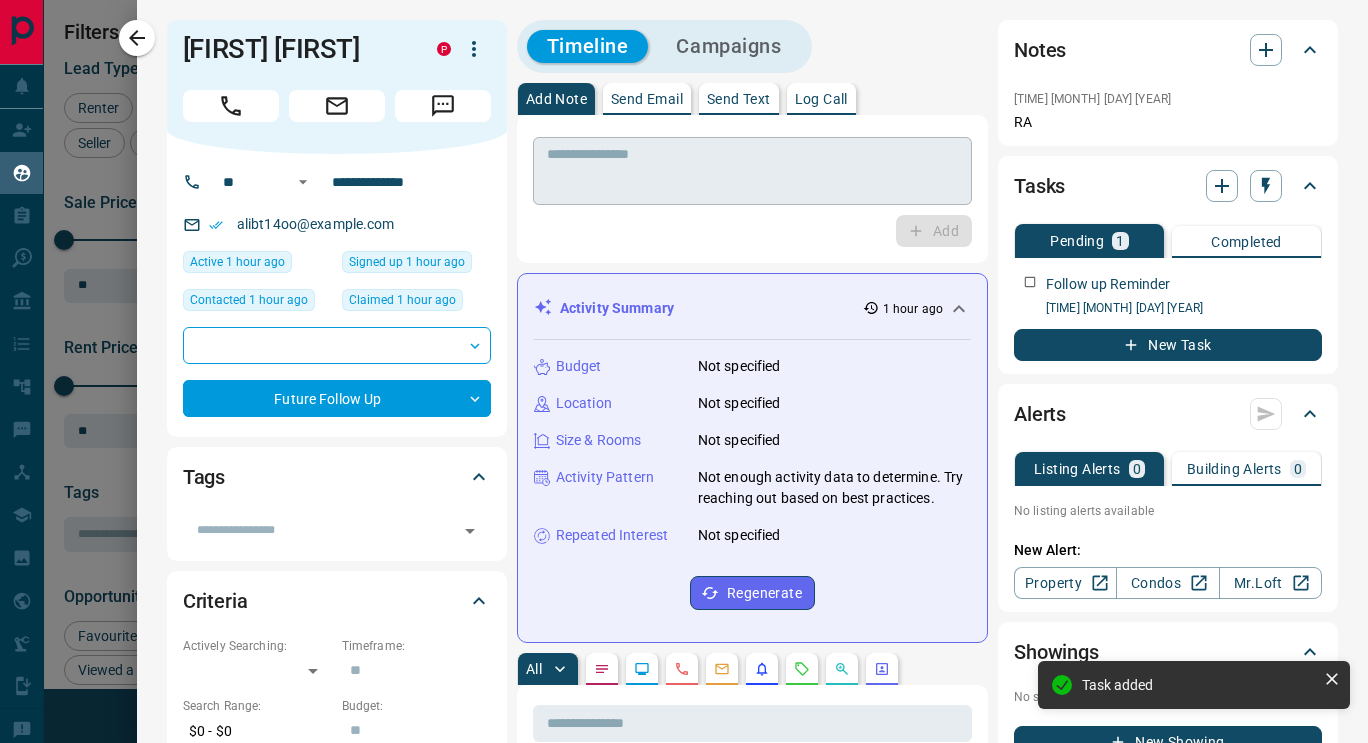 click on "* ​" at bounding box center (752, 171) 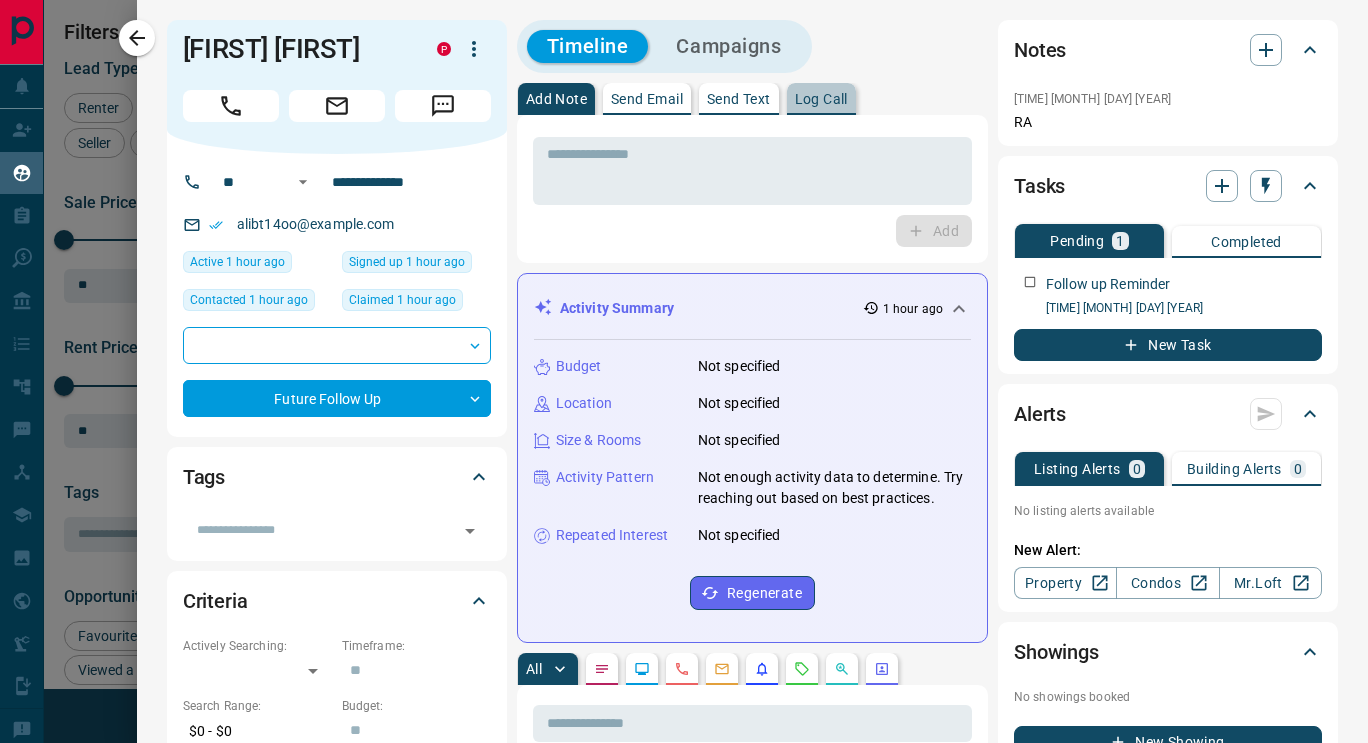 click on "Log Call" at bounding box center (821, 99) 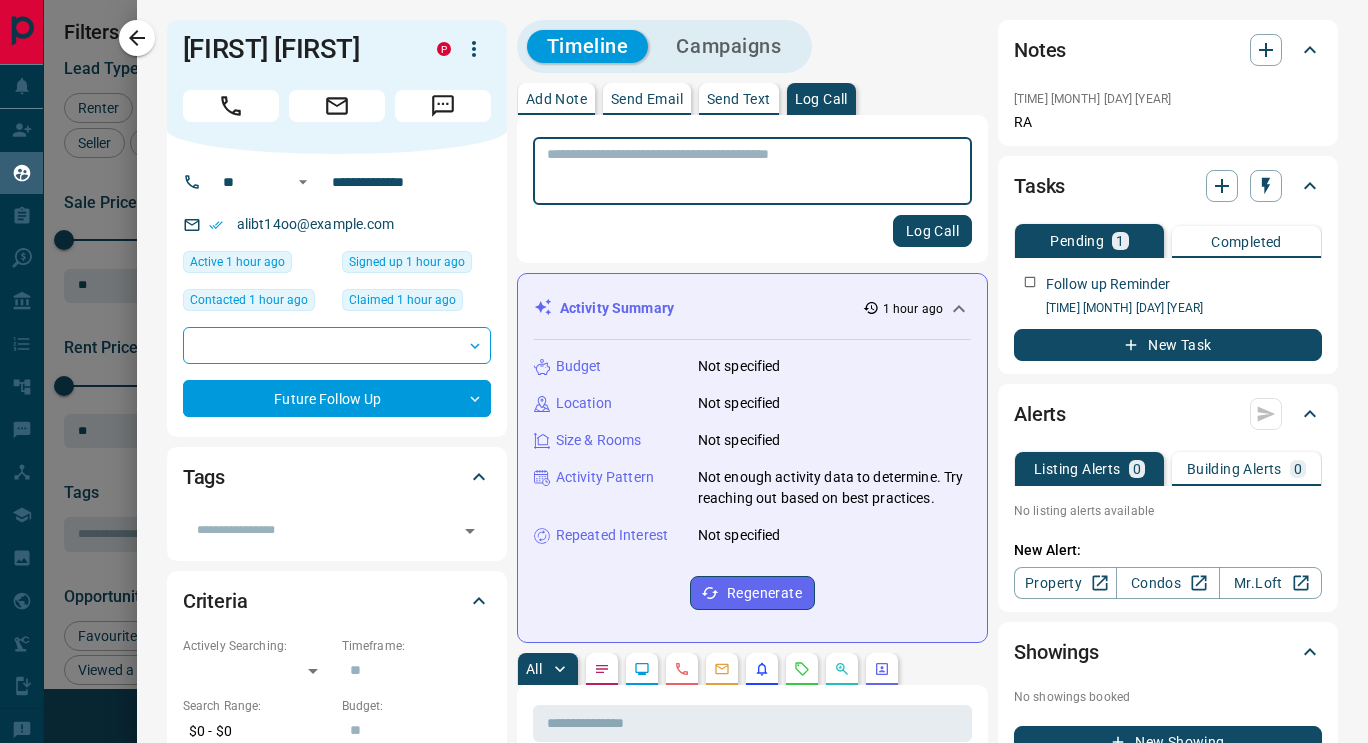 click at bounding box center (752, 171) 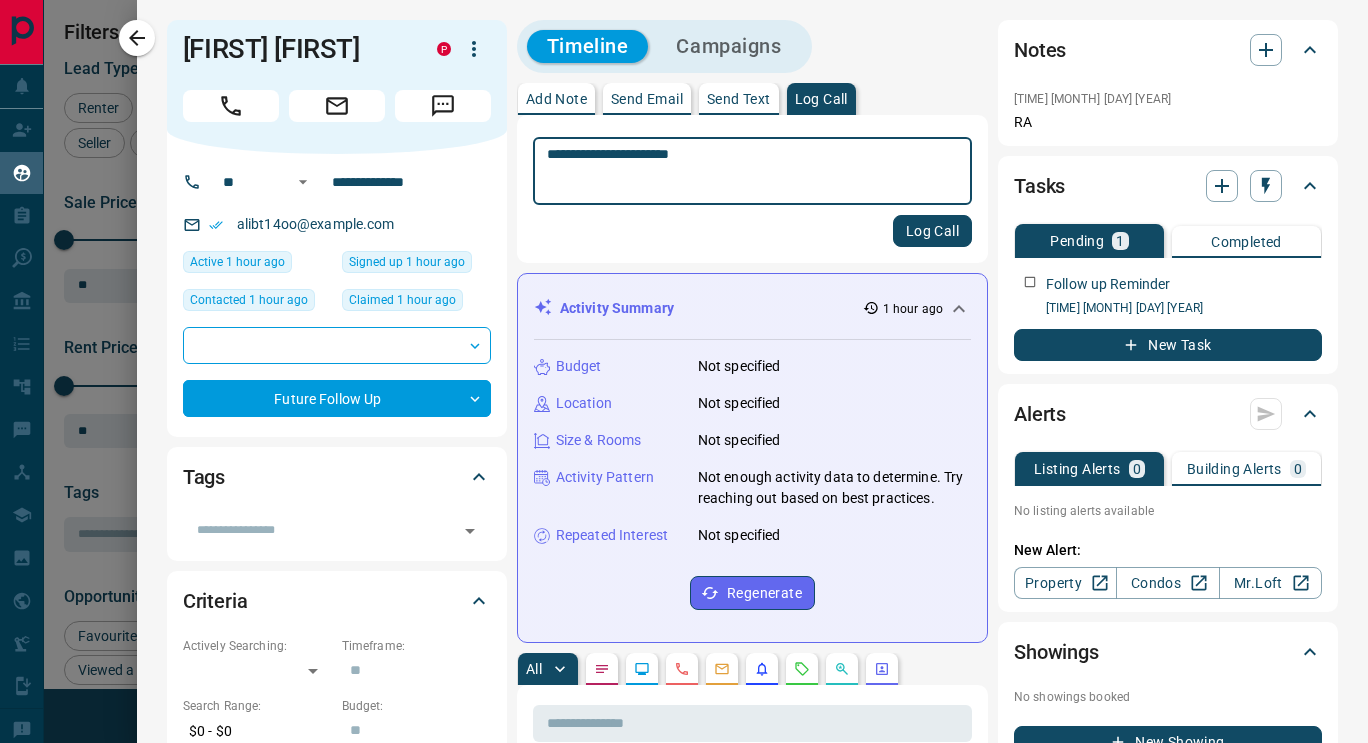 type on "**********" 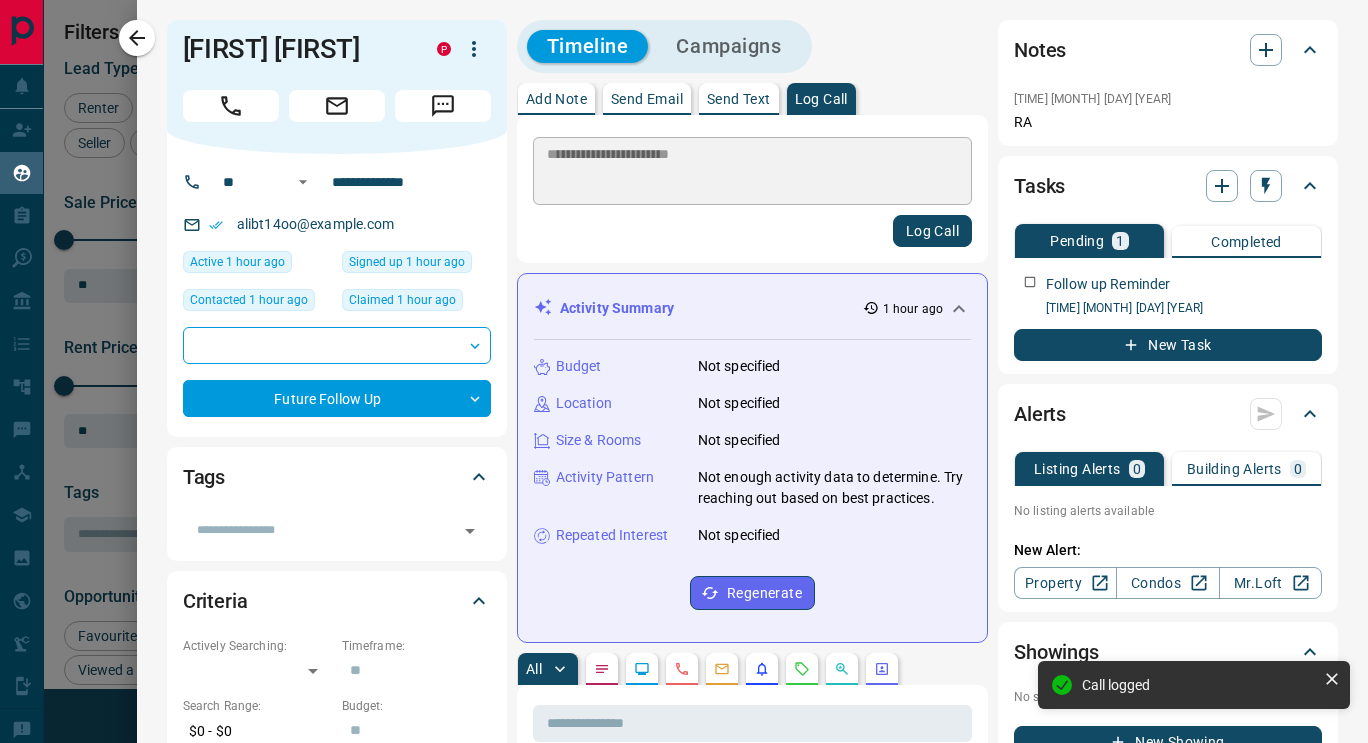 type 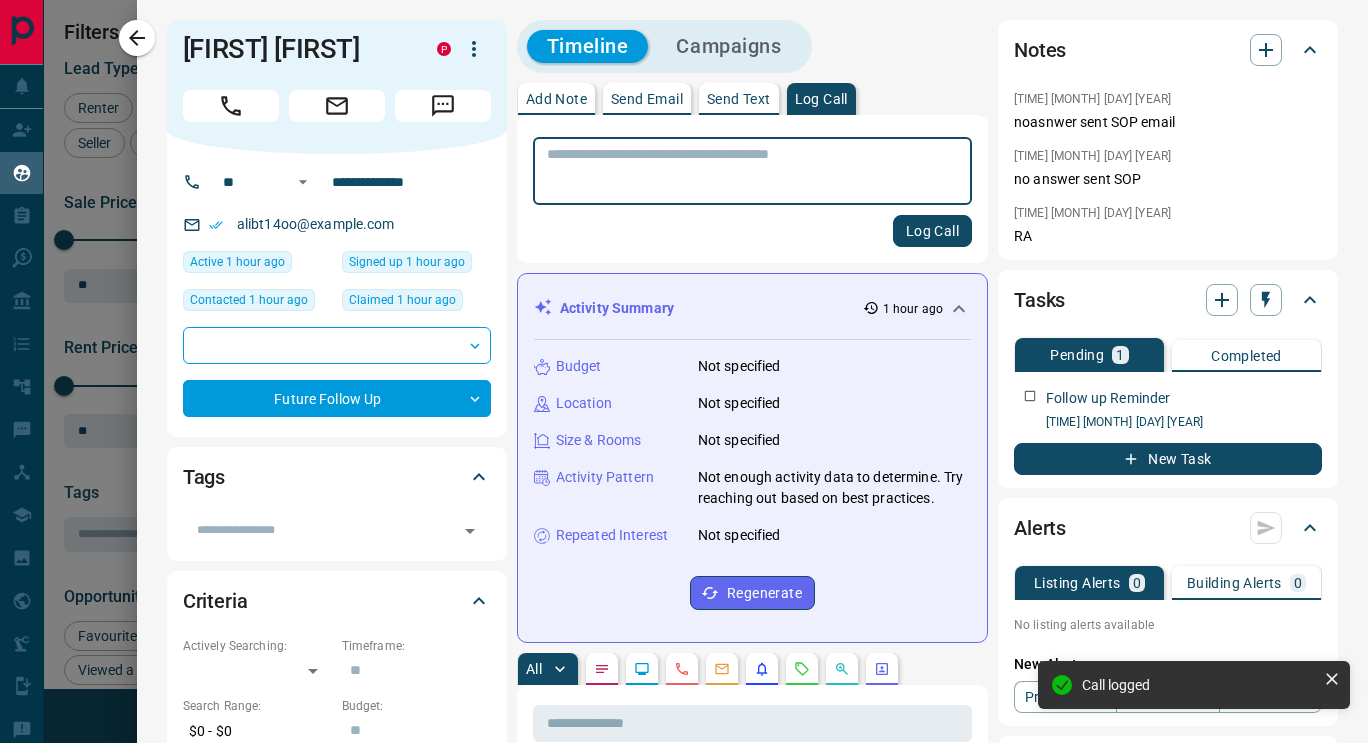 click on "Send Email" at bounding box center (647, 99) 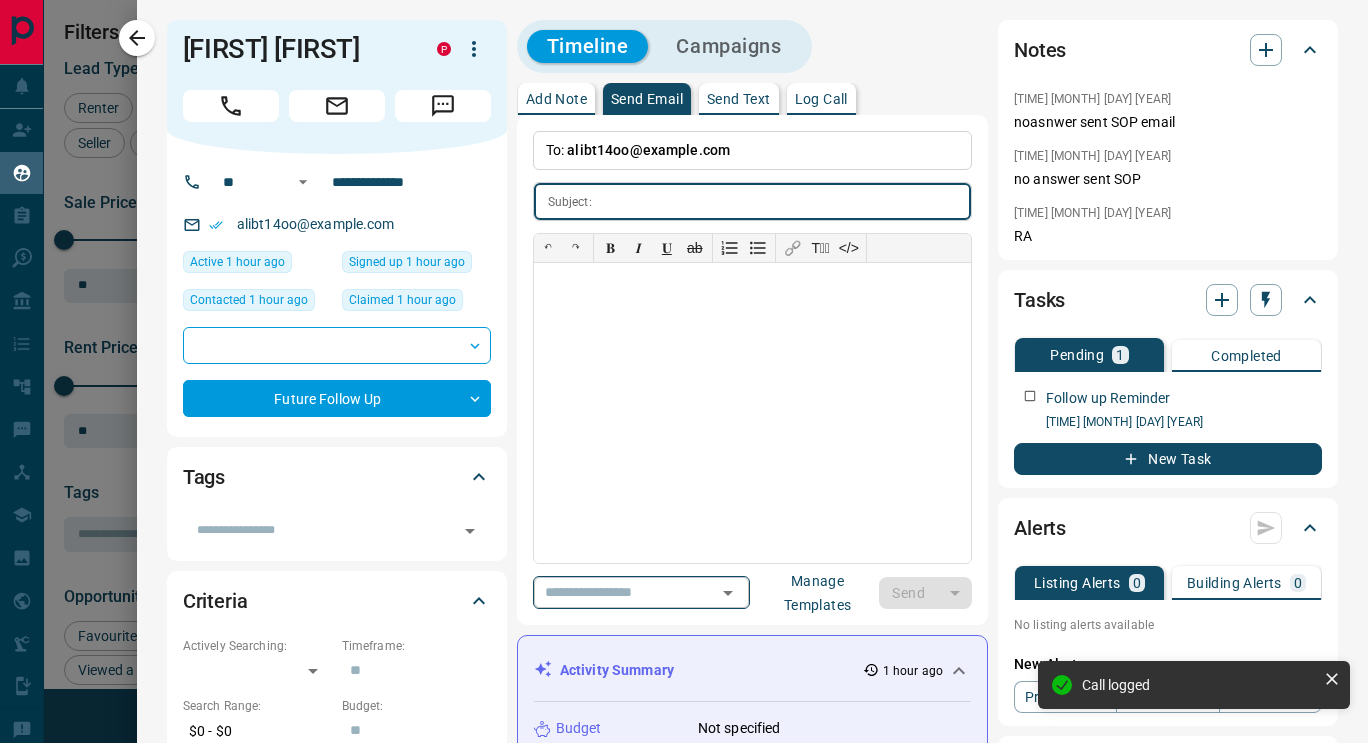 click 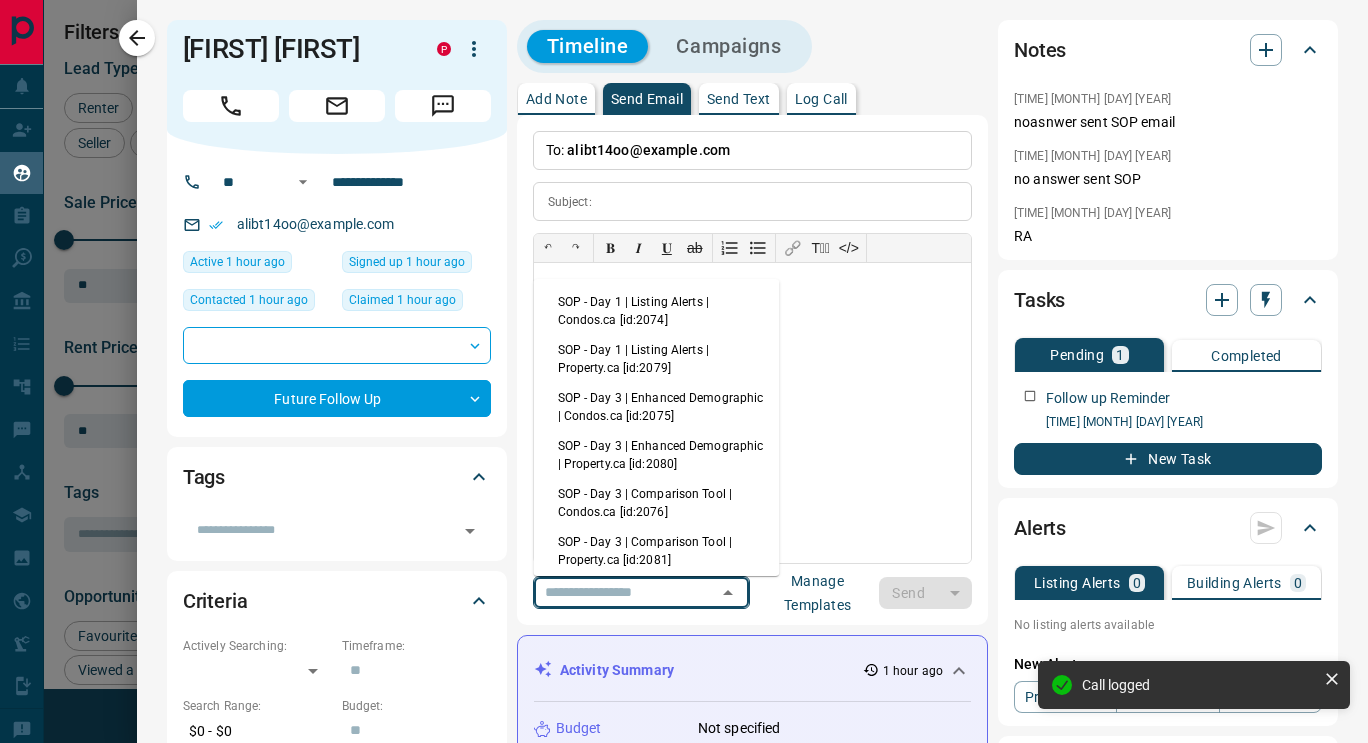 click on "SOP - Day 1 | Listing Alerts | Property.ca [id:2079]" at bounding box center (657, 359) 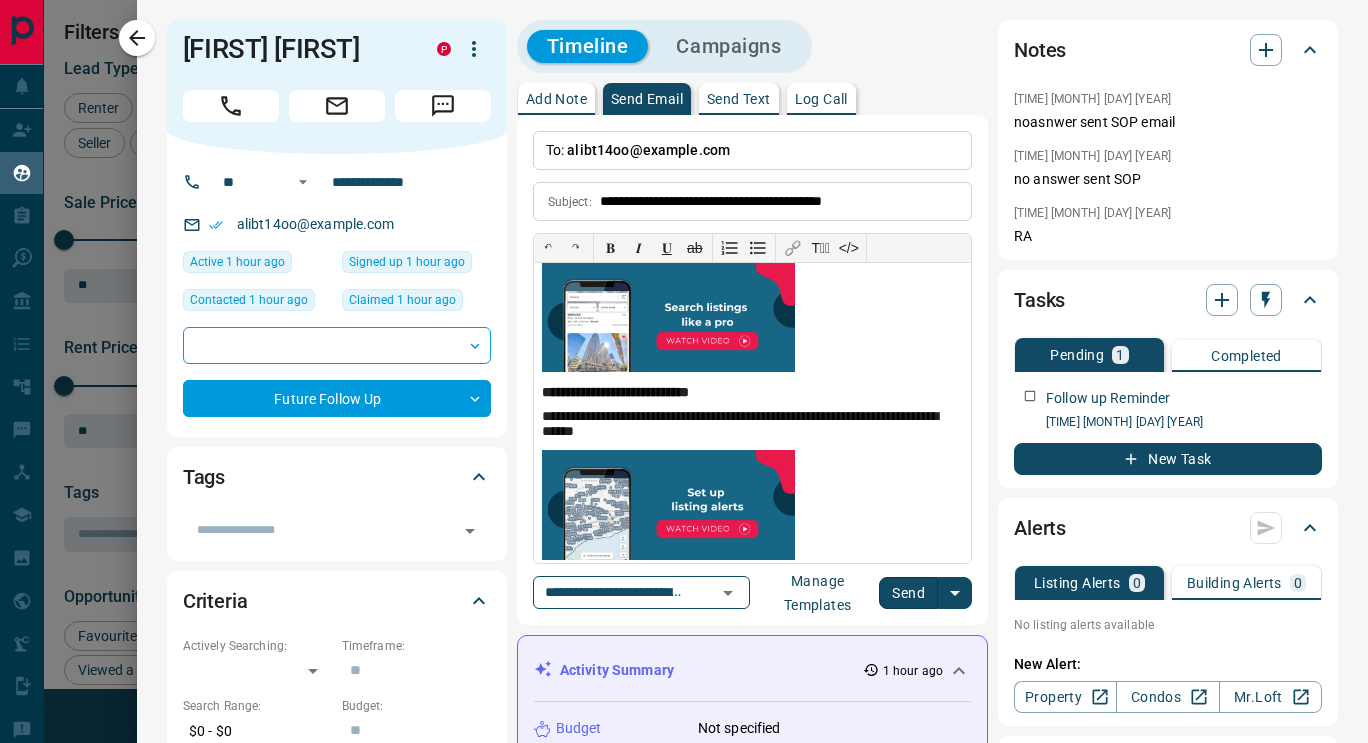 scroll, scrollTop: 333, scrollLeft: 0, axis: vertical 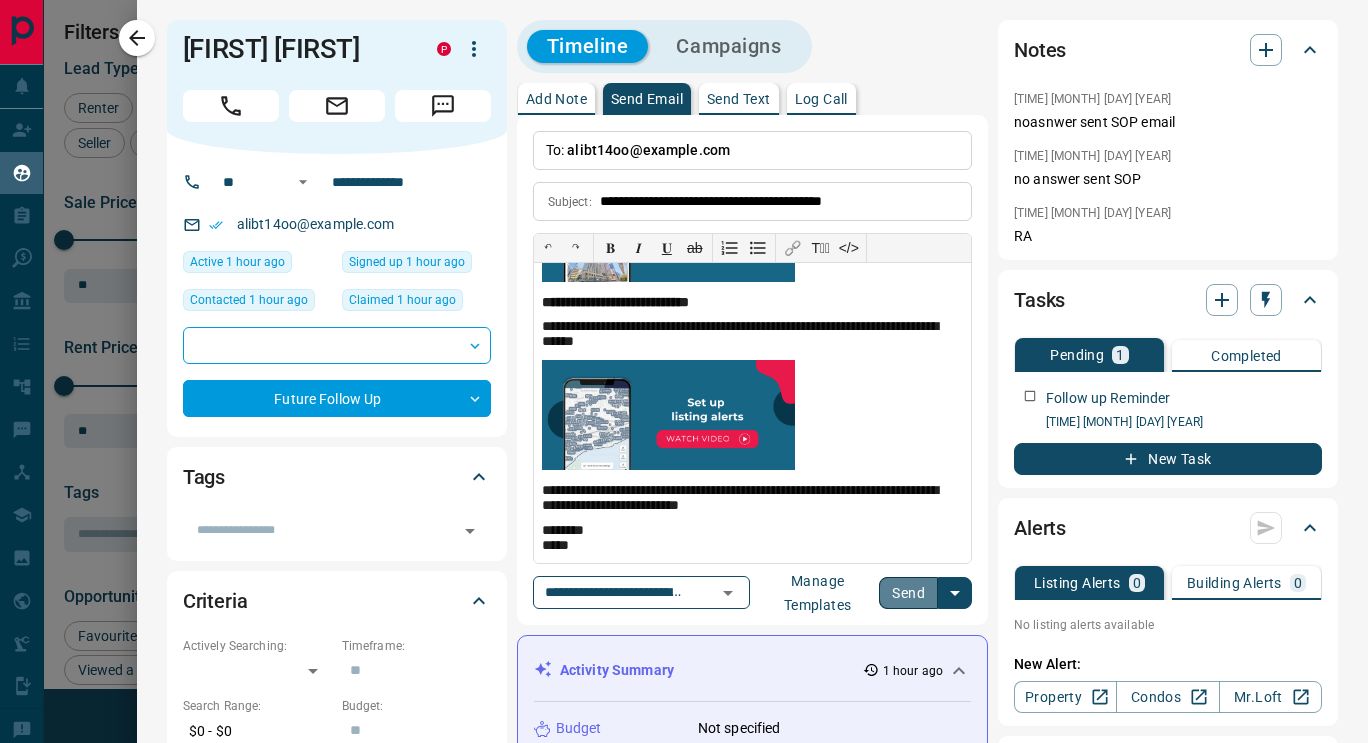 click on "Send" at bounding box center (908, 593) 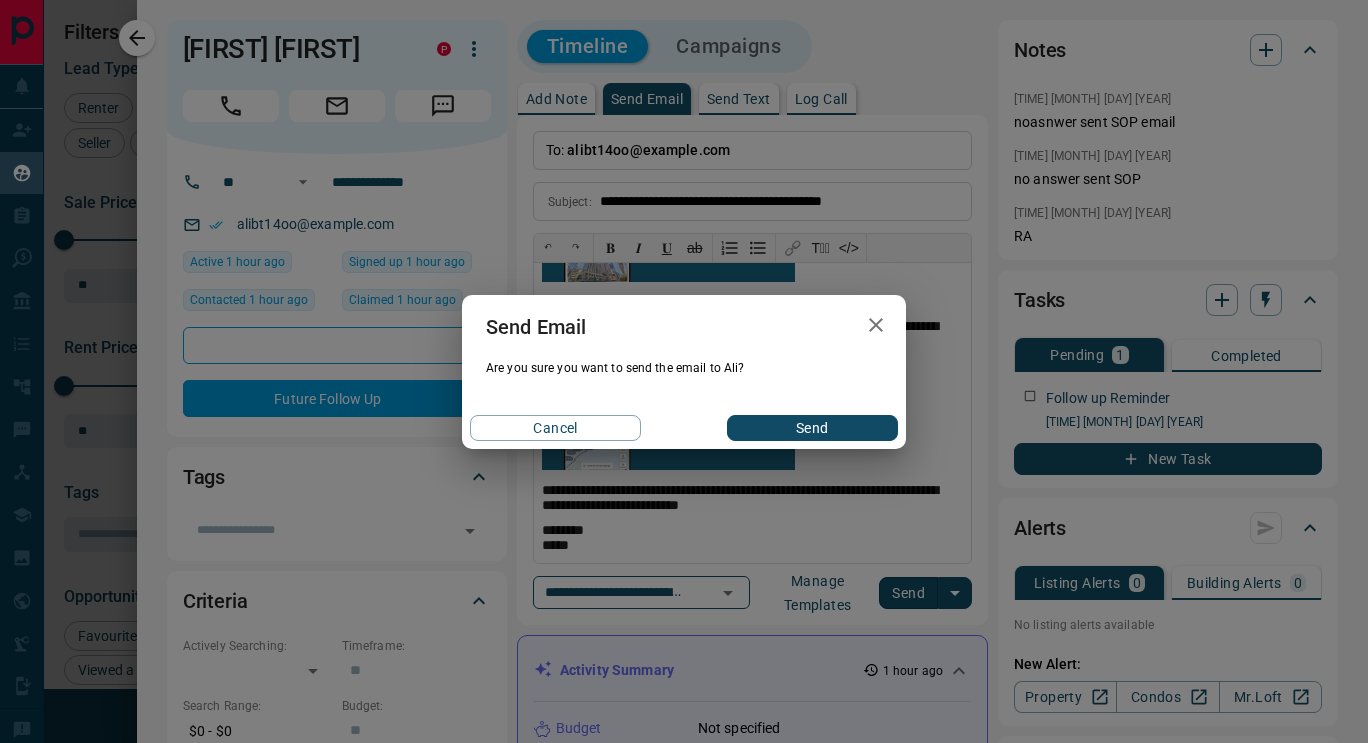 click on "Send" at bounding box center (812, 428) 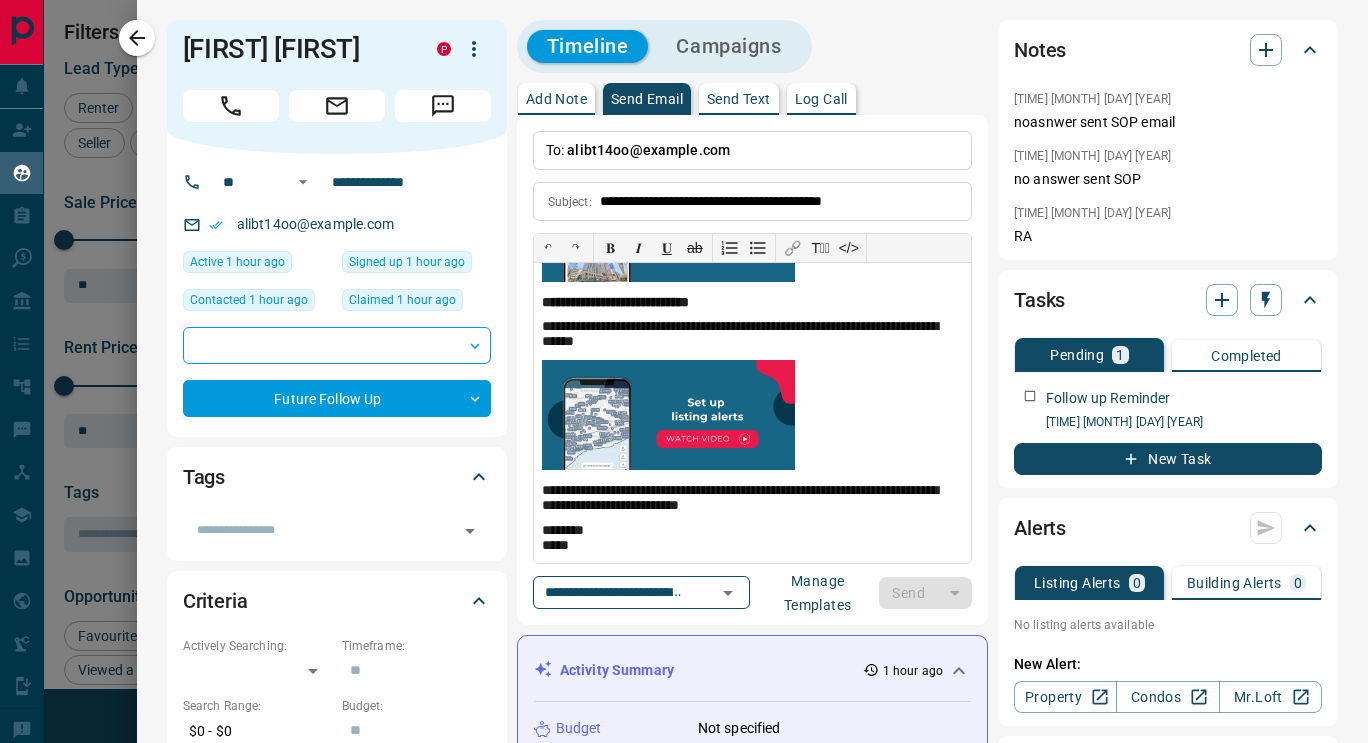 type 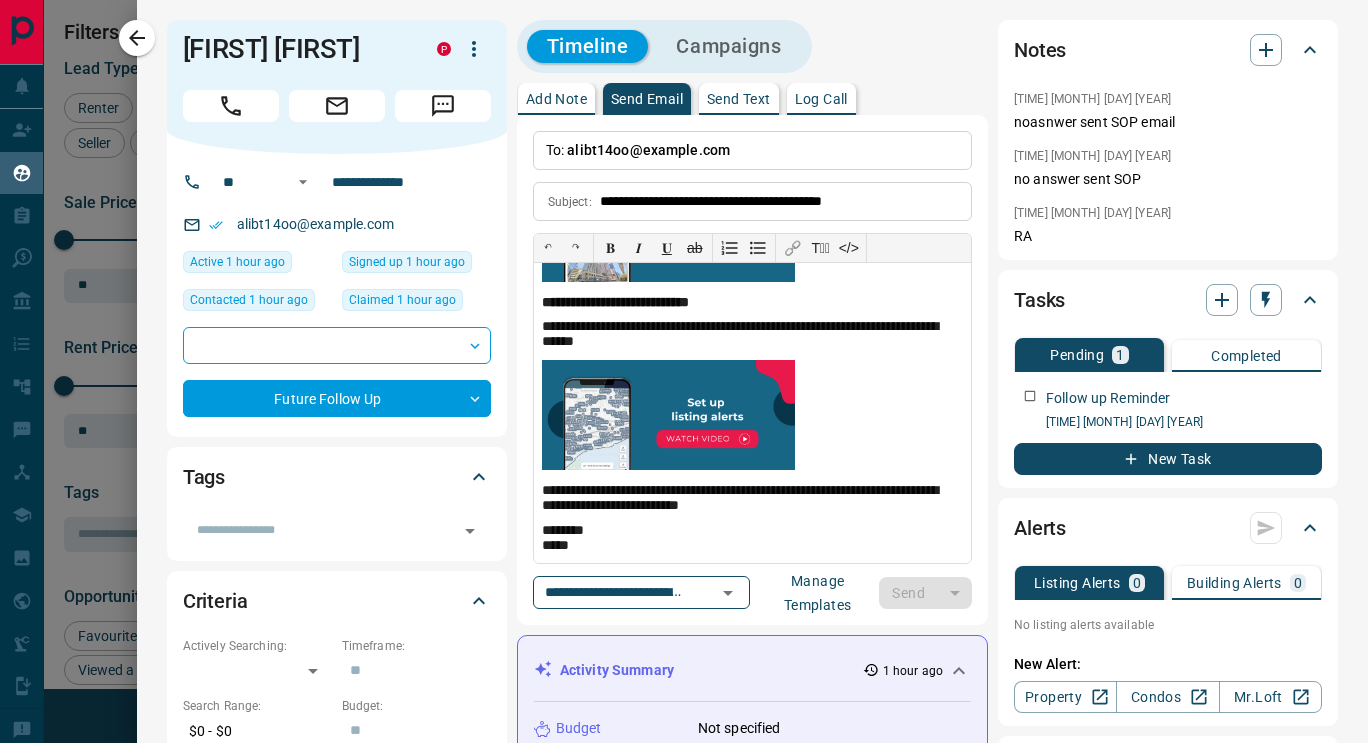 type 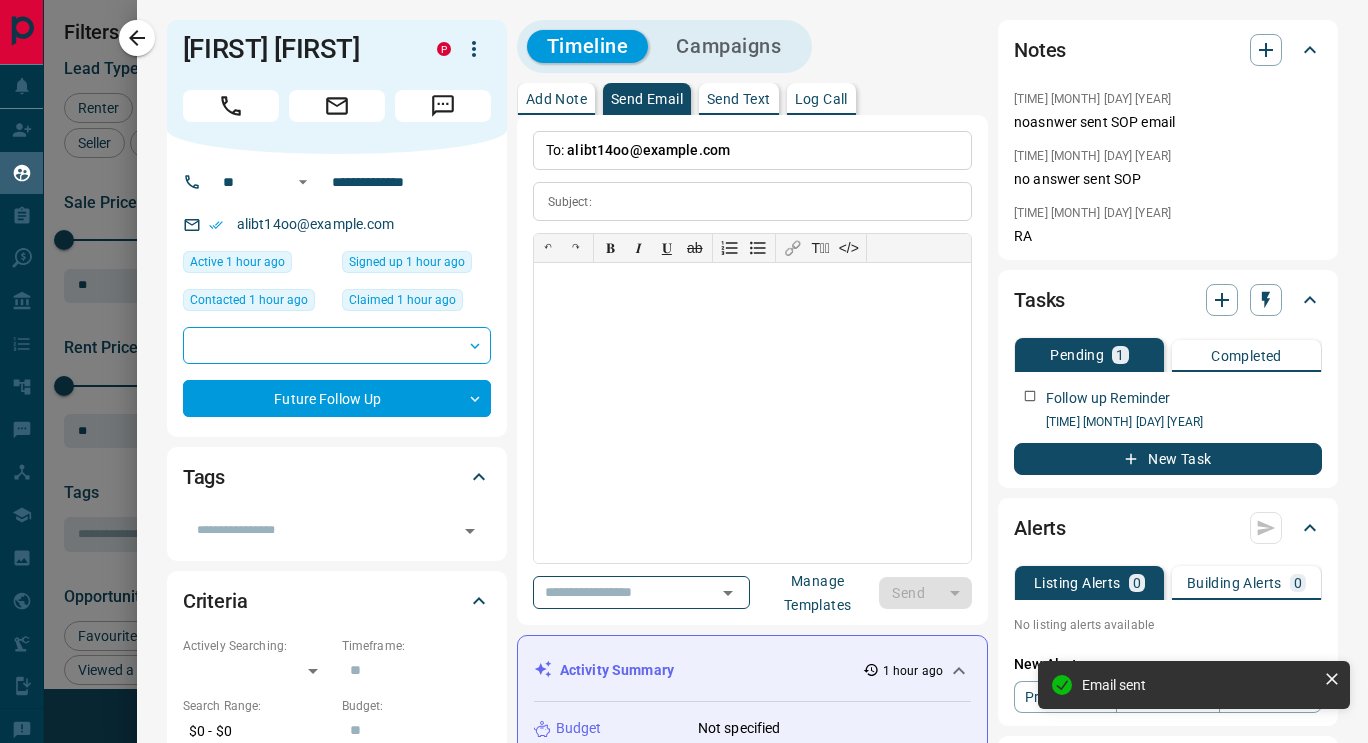 scroll, scrollTop: 0, scrollLeft: 0, axis: both 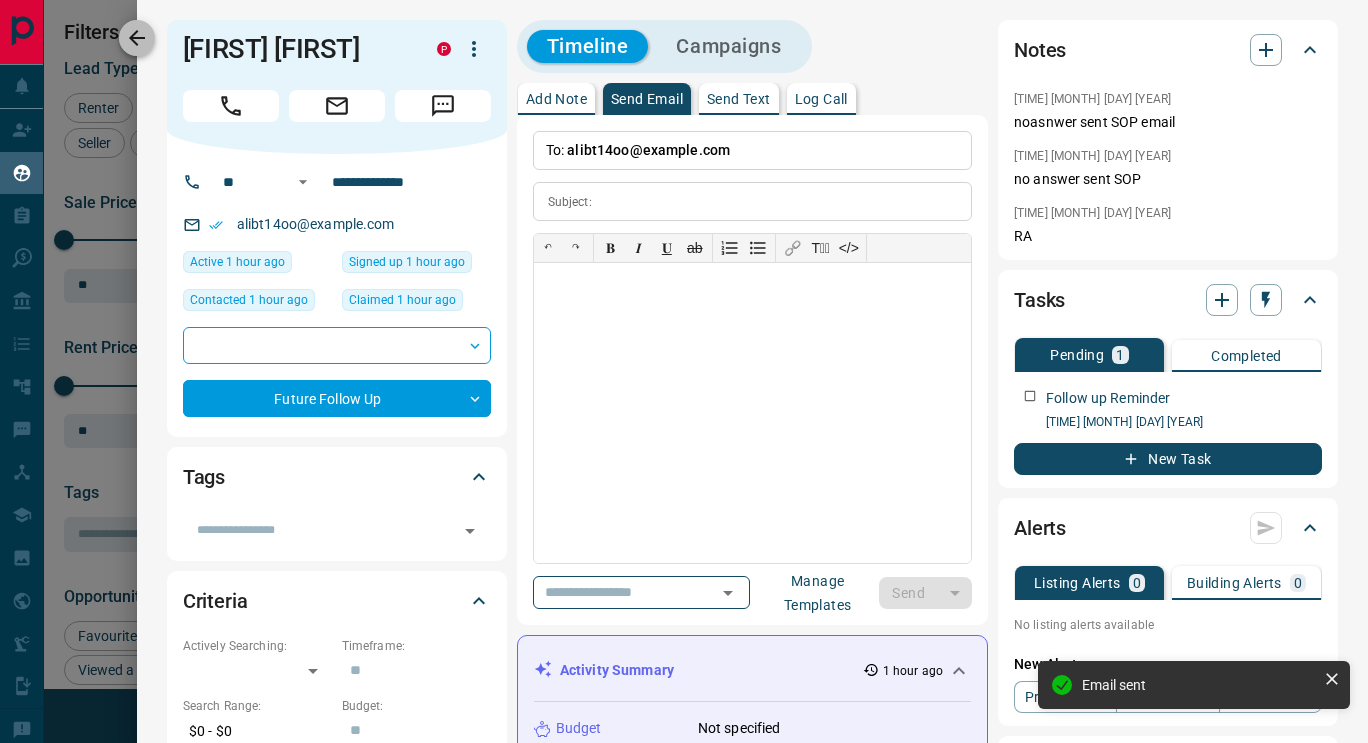 click 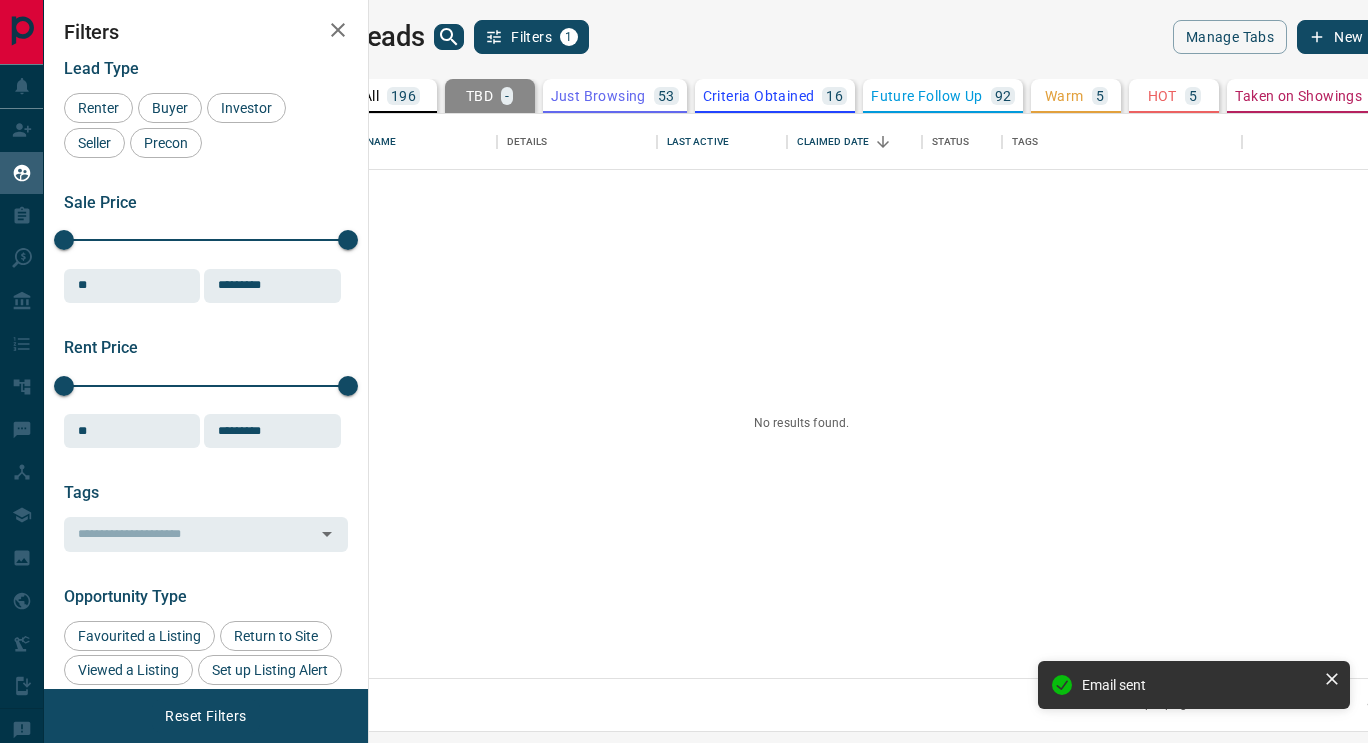 click on "196" at bounding box center (403, 96) 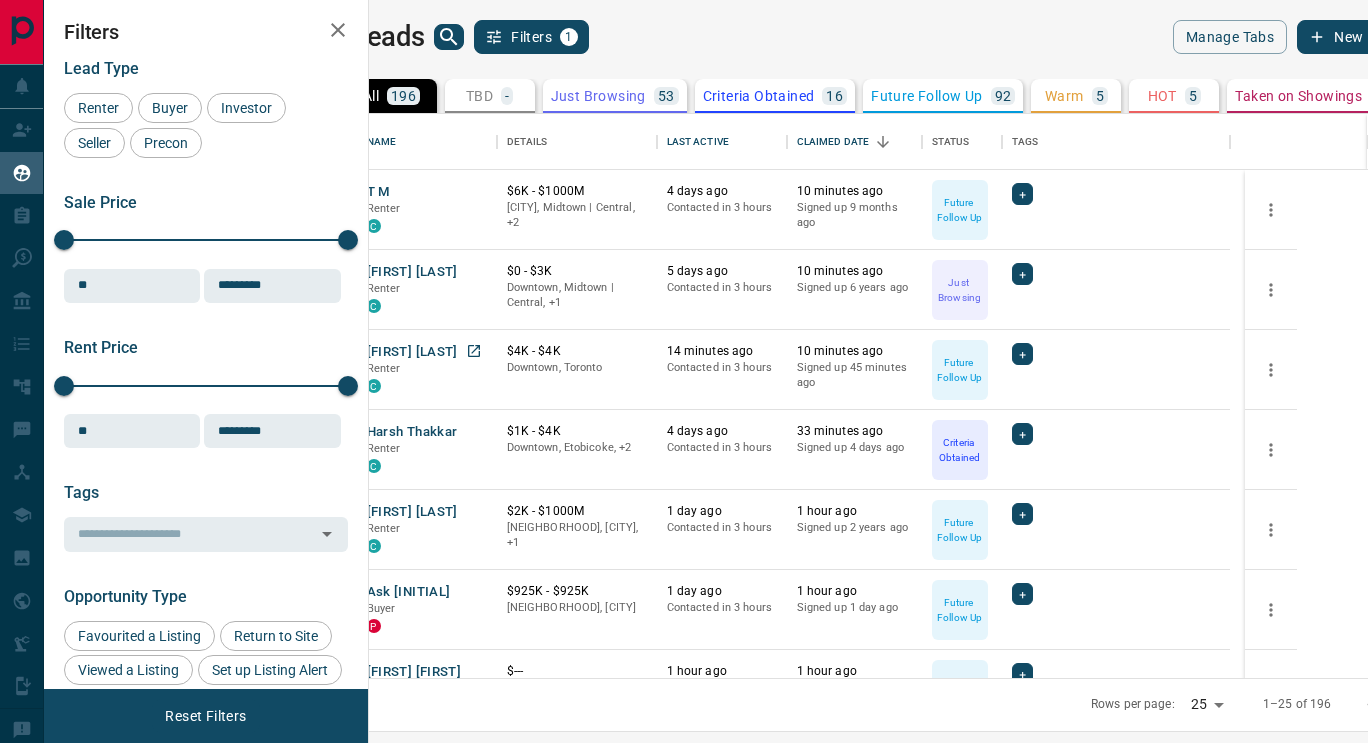 scroll, scrollTop: 56, scrollLeft: 0, axis: vertical 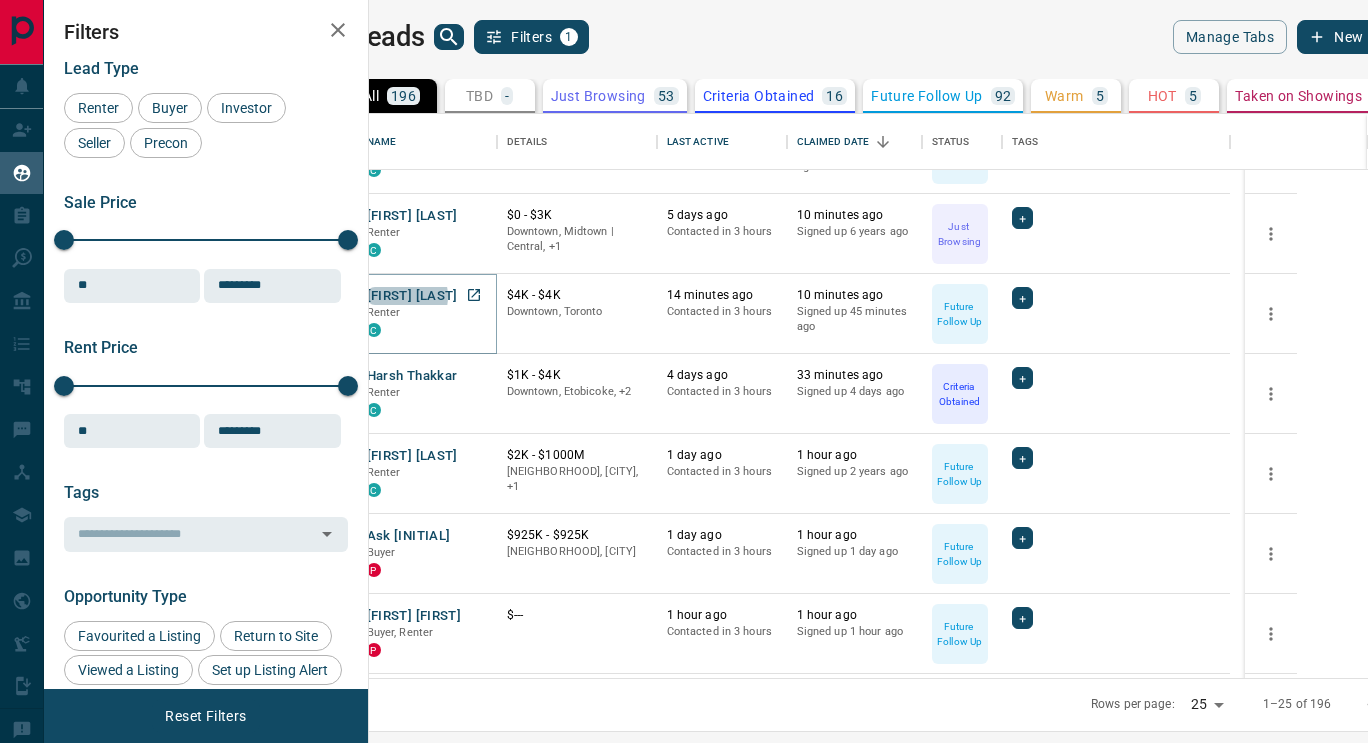 click on "[FIRST] [LAST]" at bounding box center (412, 296) 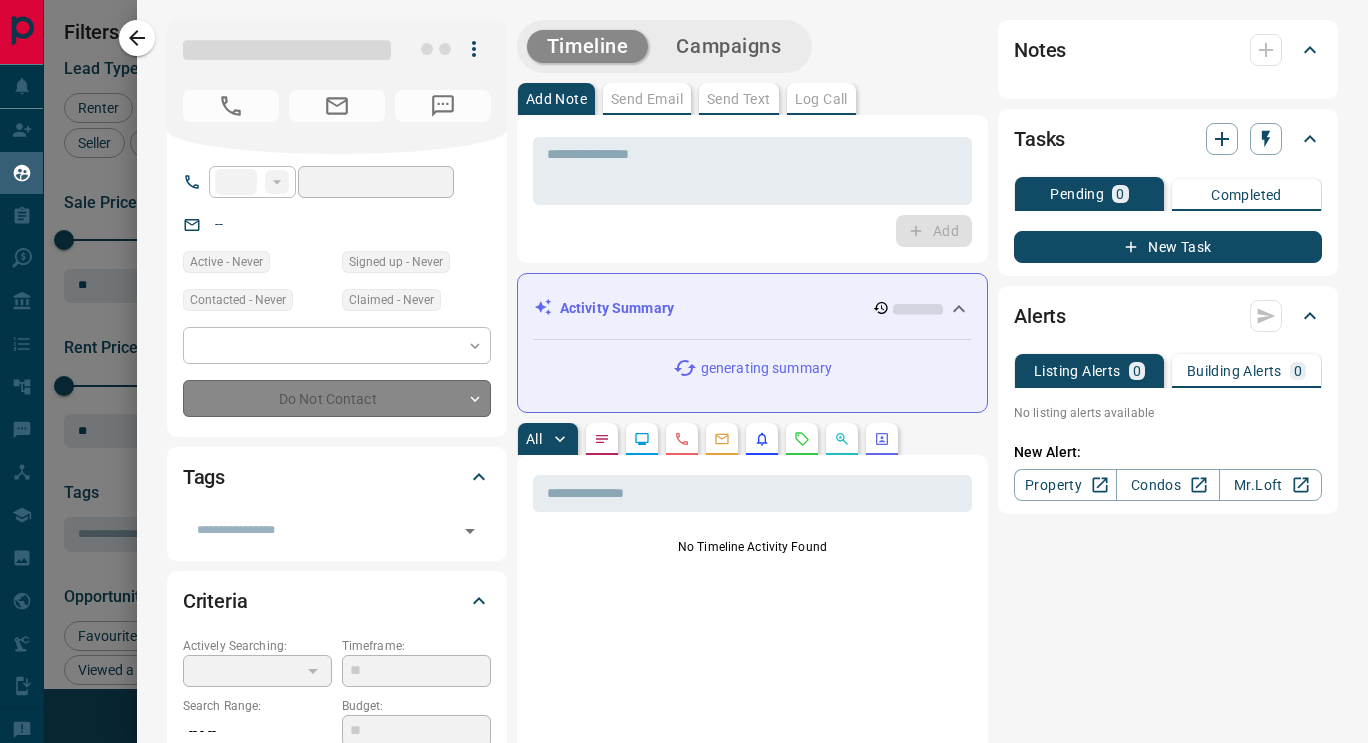 type on "**" 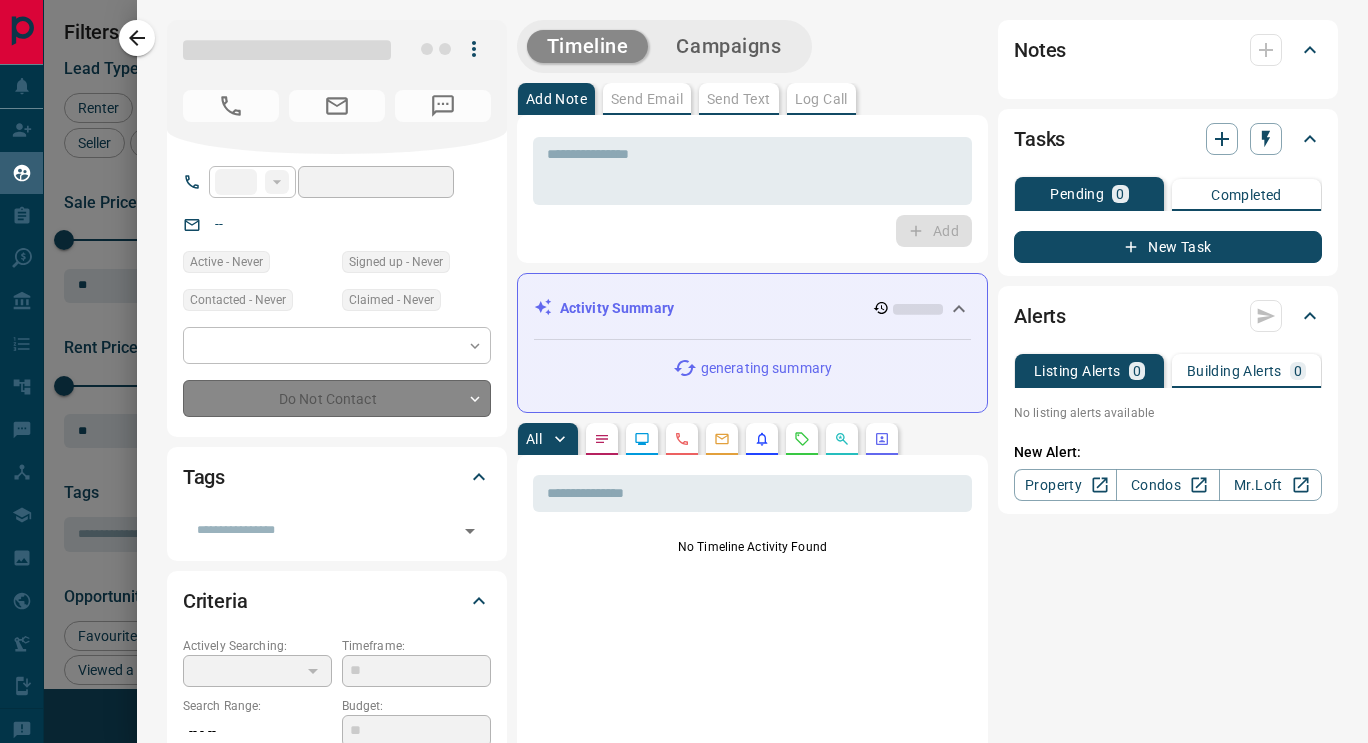 type on "**********" 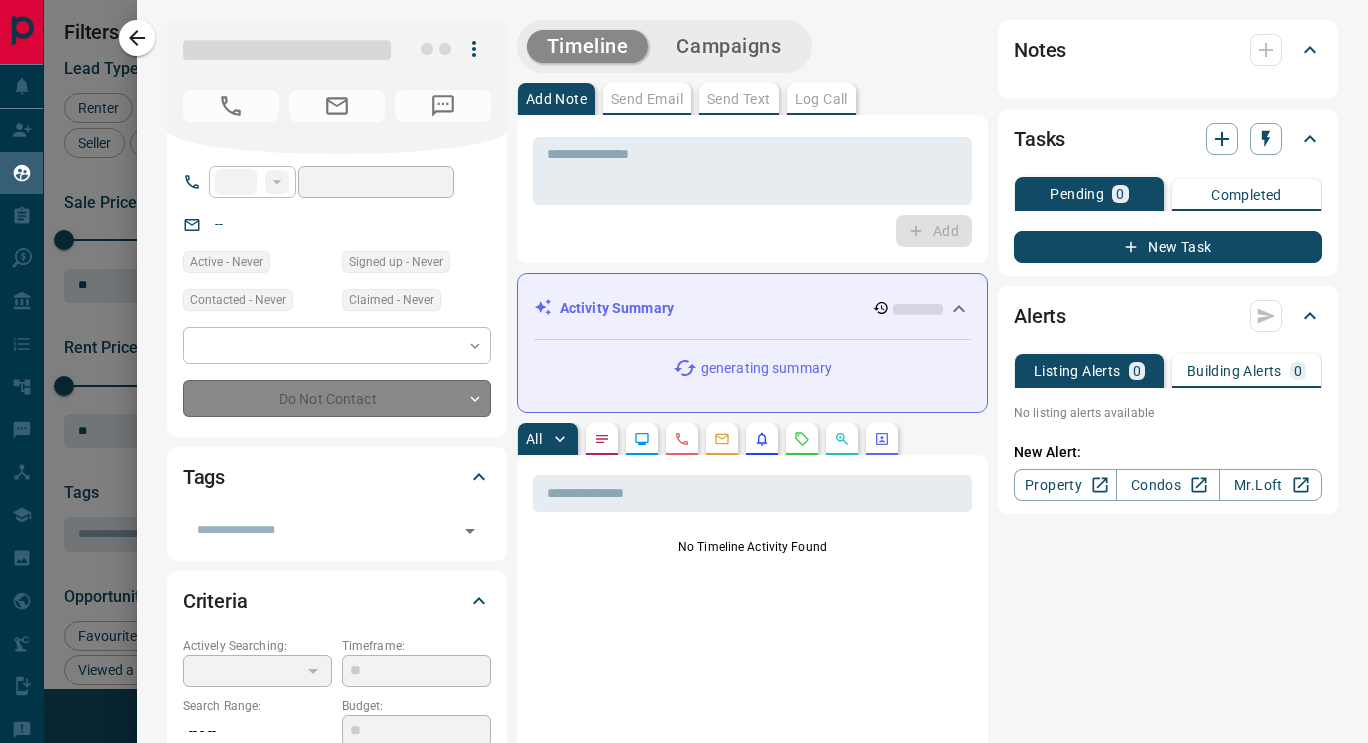 type on "*" 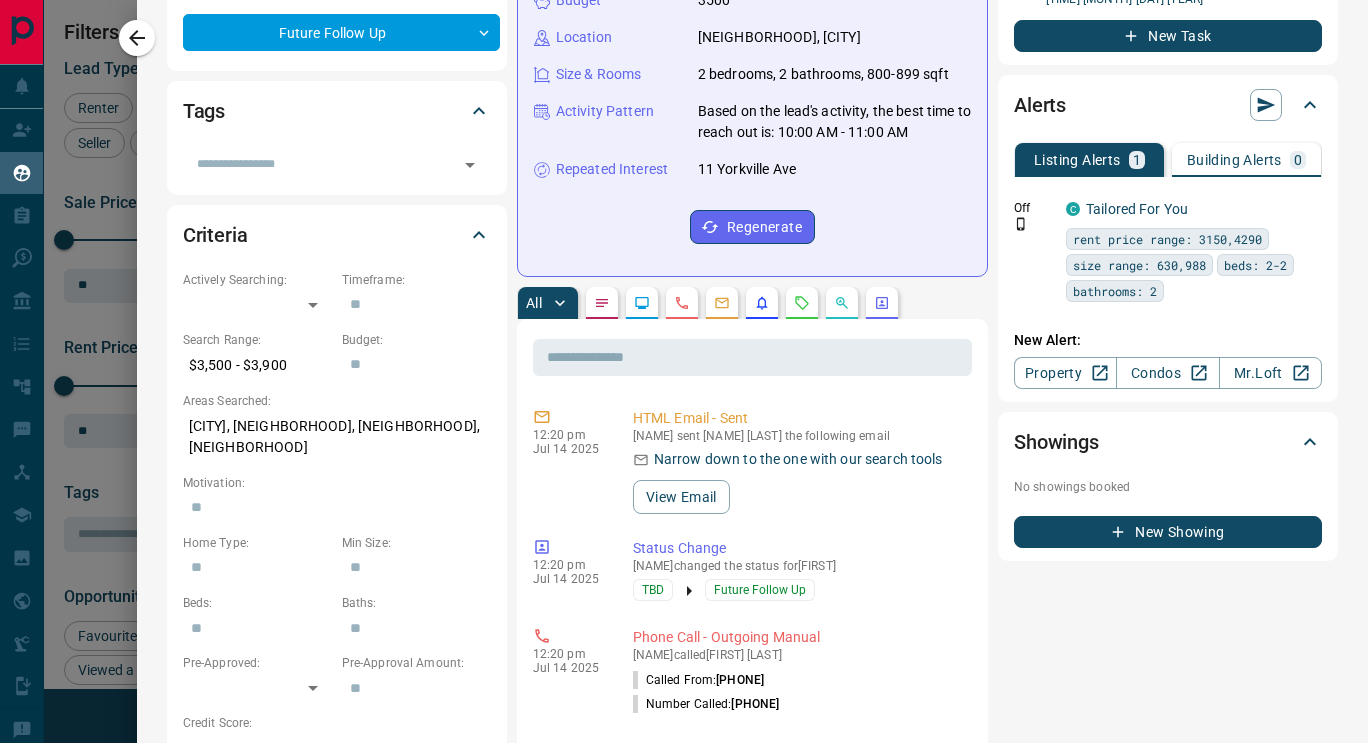 scroll, scrollTop: 371, scrollLeft: 0, axis: vertical 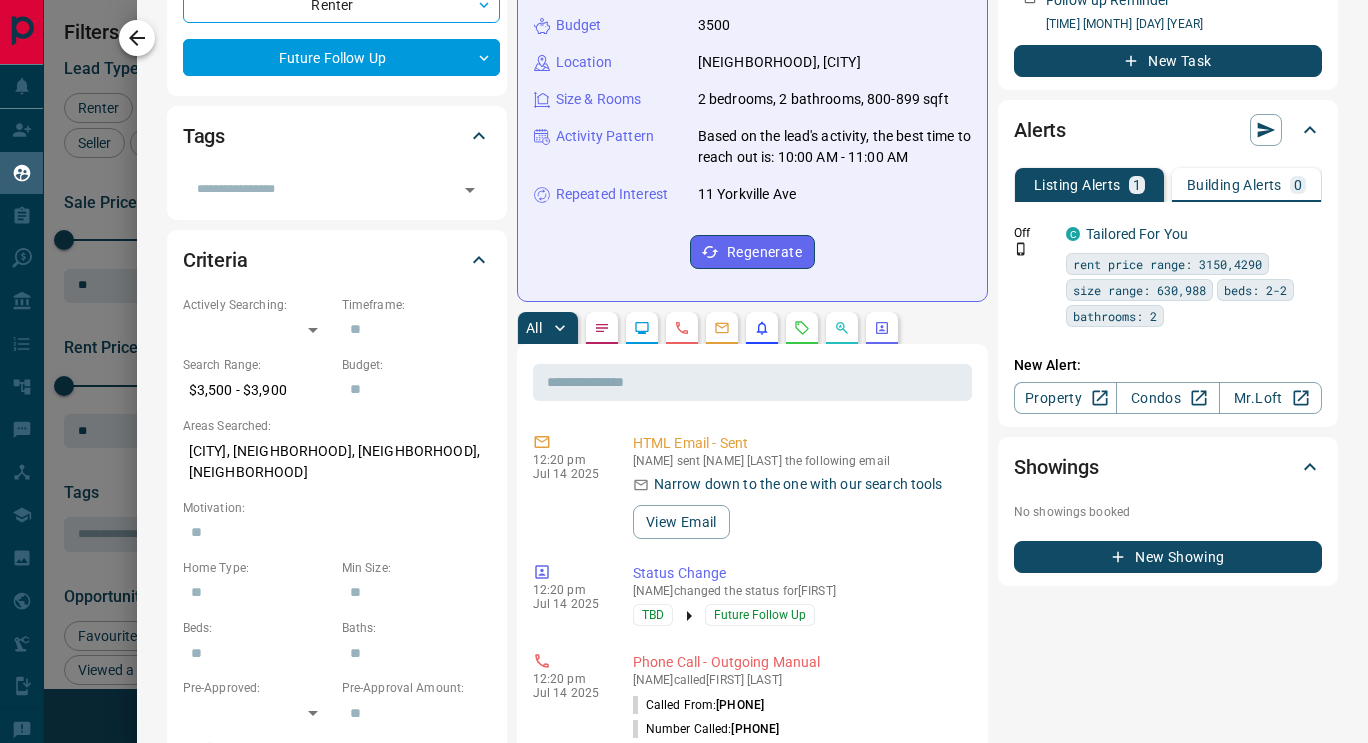 click 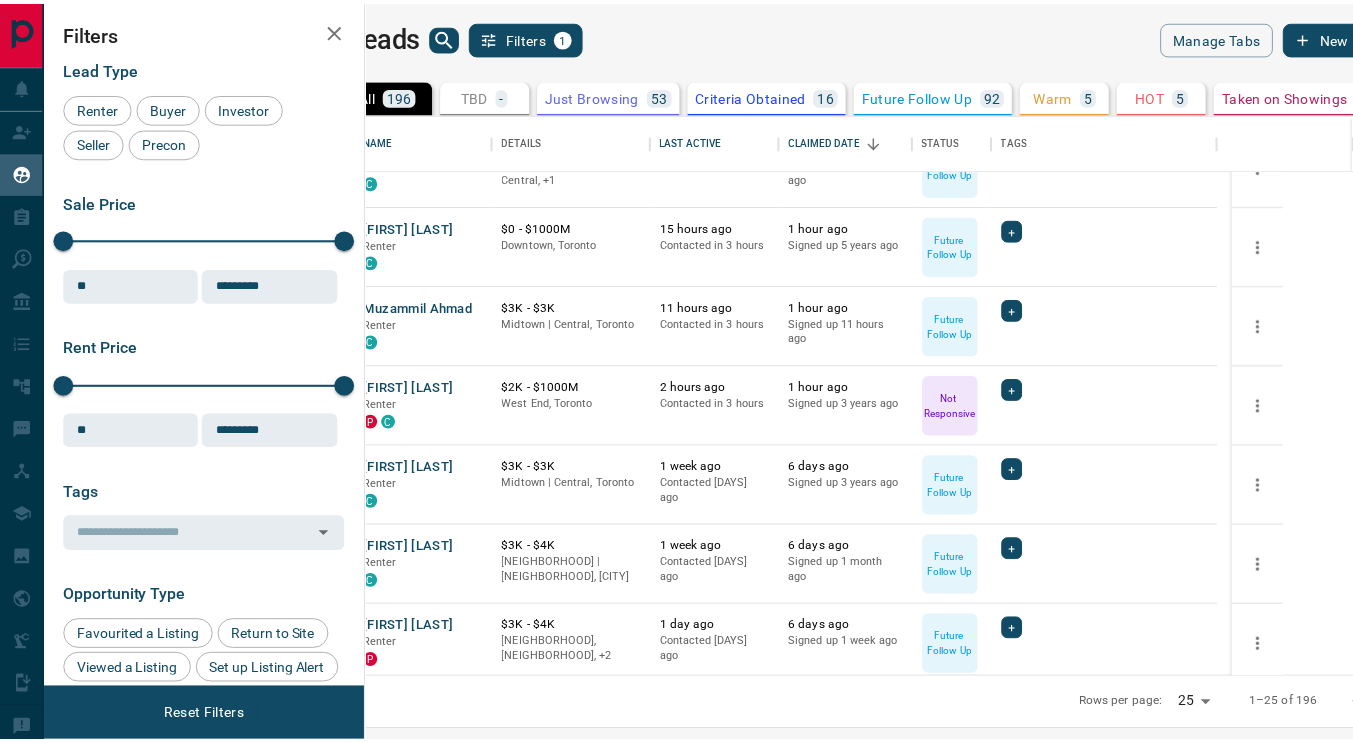 scroll, scrollTop: 703, scrollLeft: 0, axis: vertical 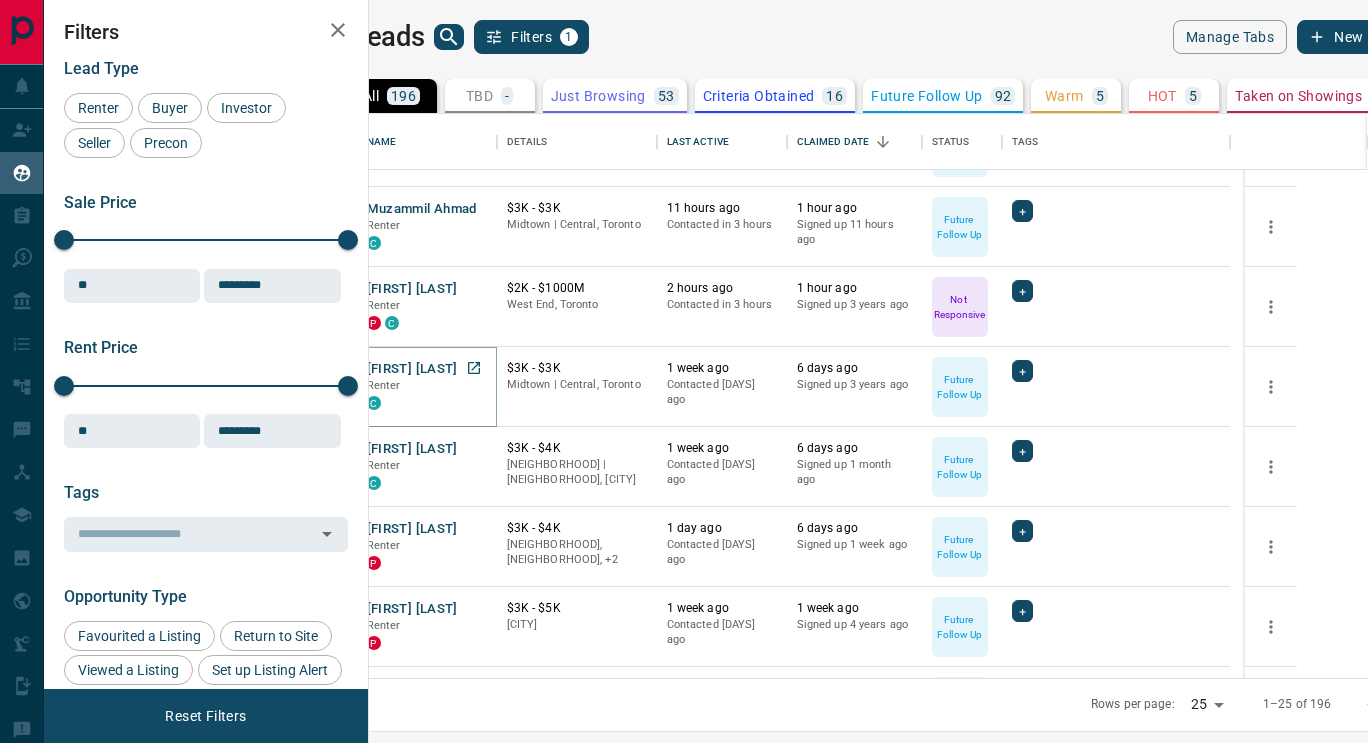 click on "[FIRST] [LAST]" at bounding box center [412, 369] 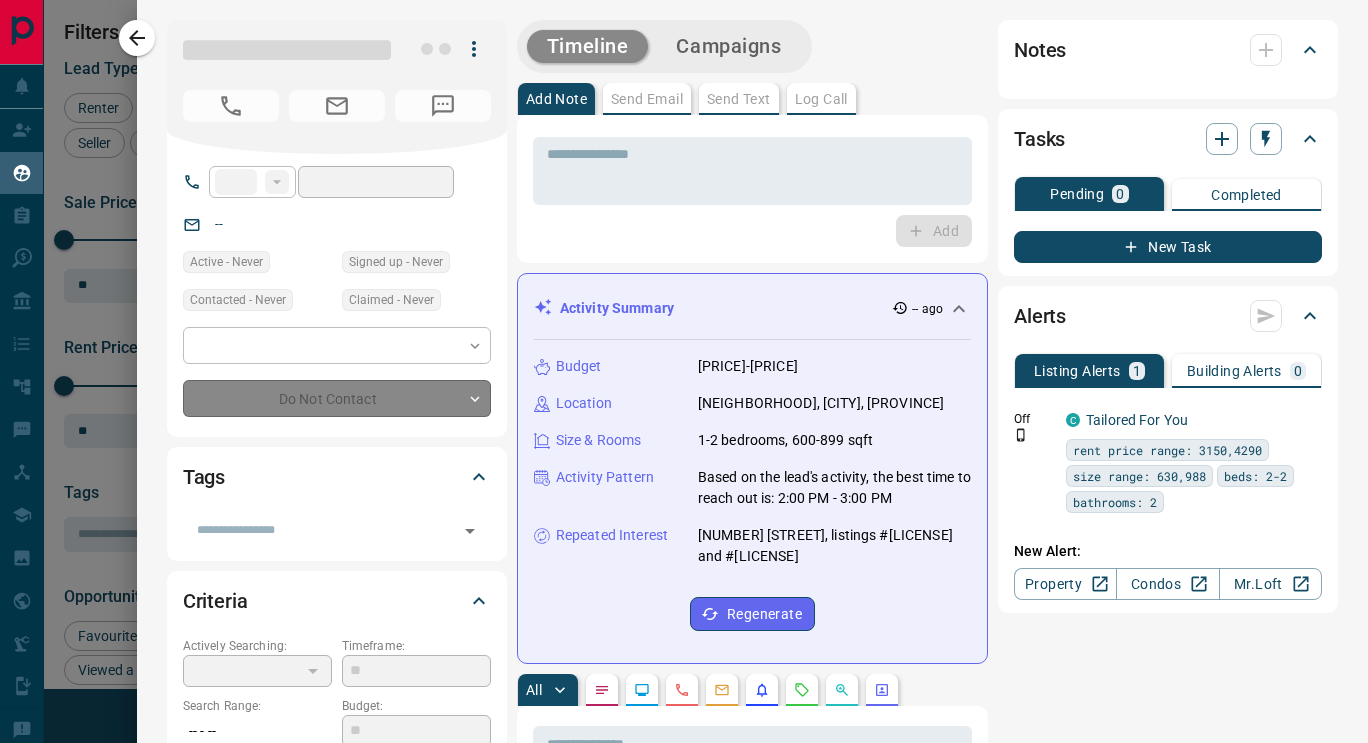 type on "**" 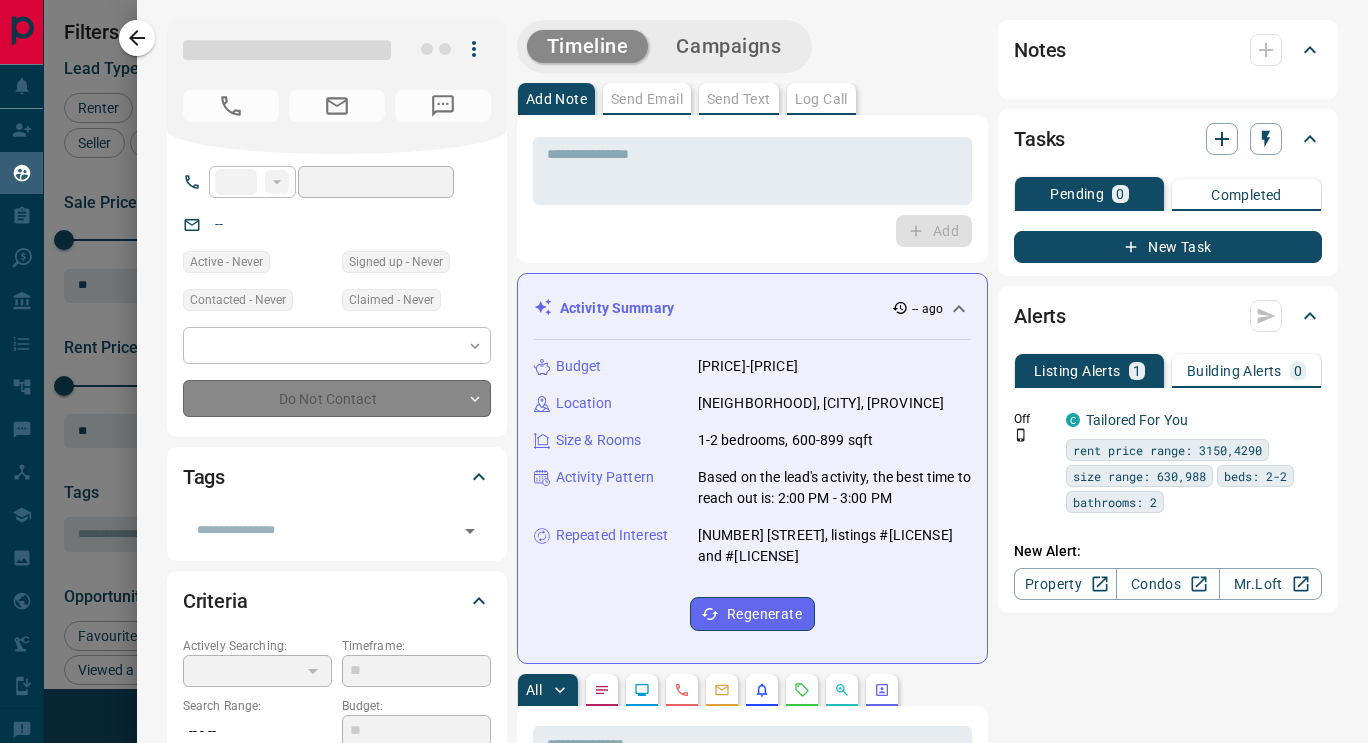 type on "**********" 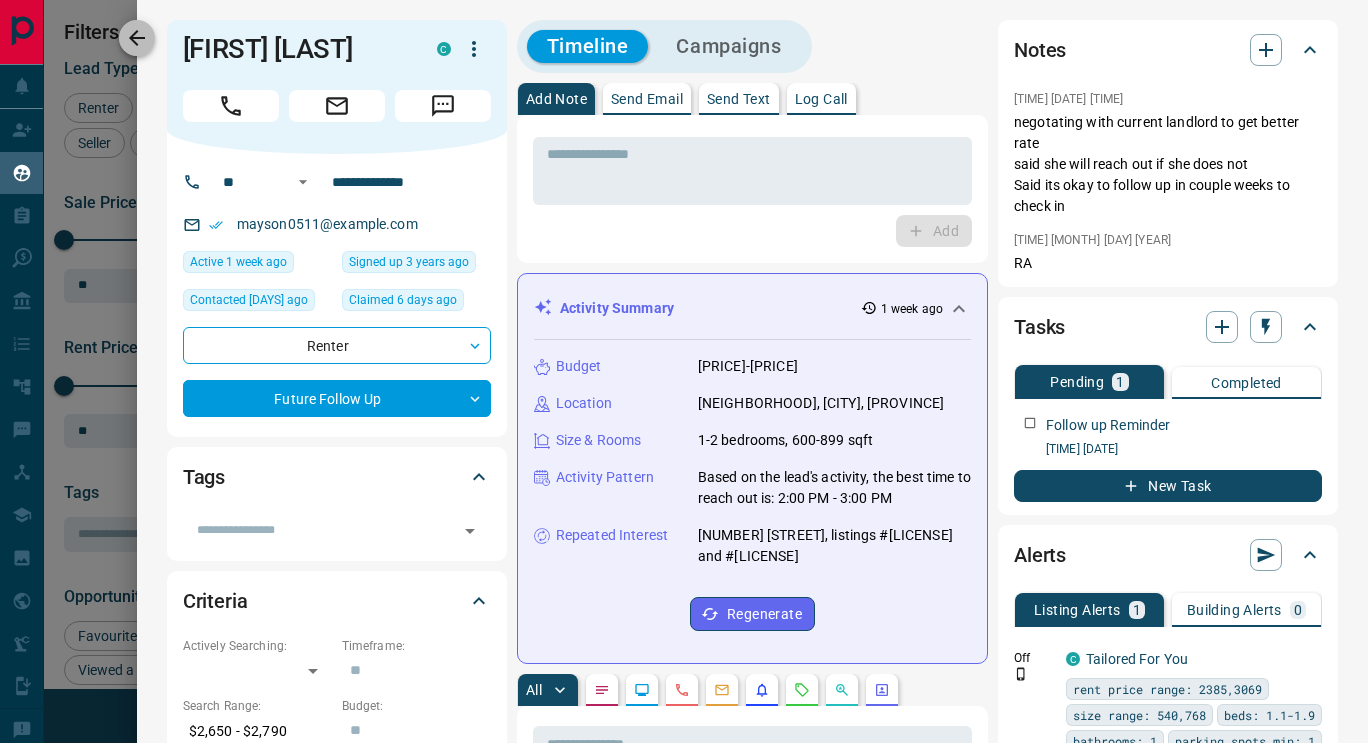 click 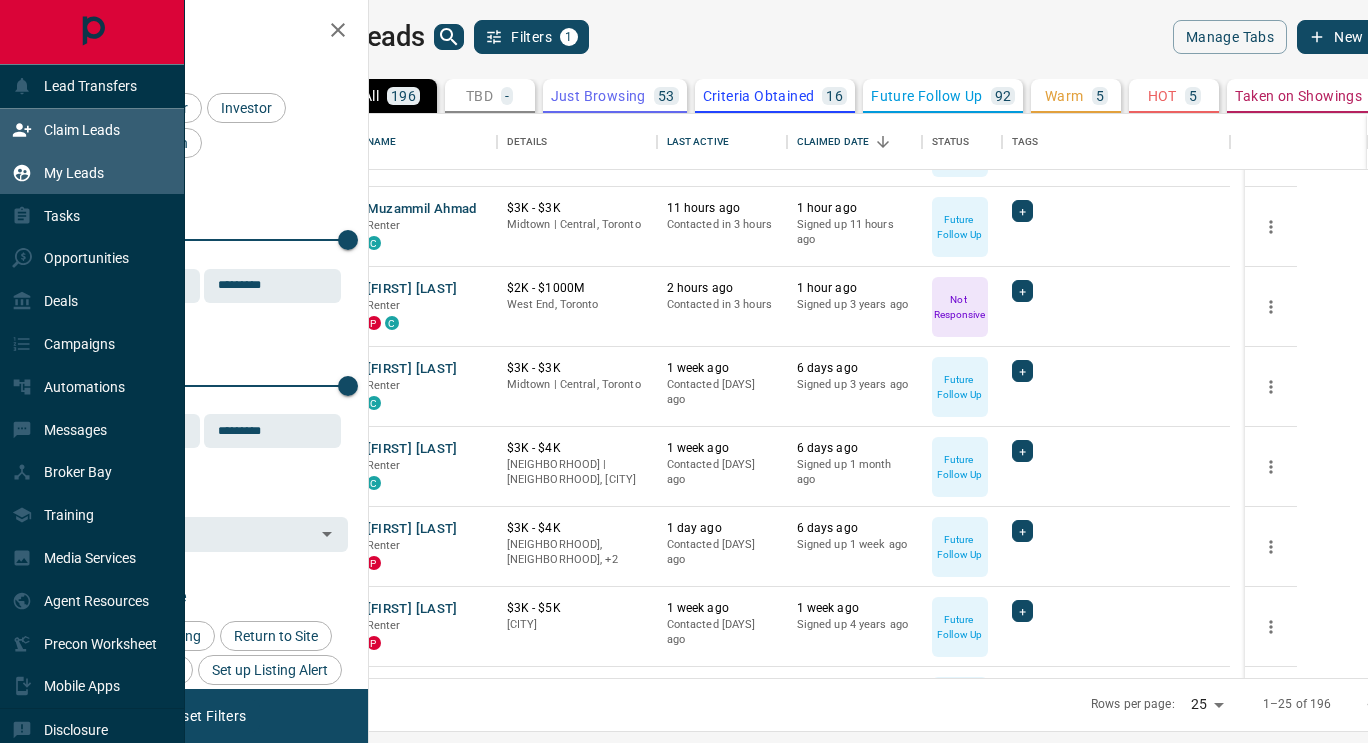 click on "Claim Leads" at bounding box center (82, 130) 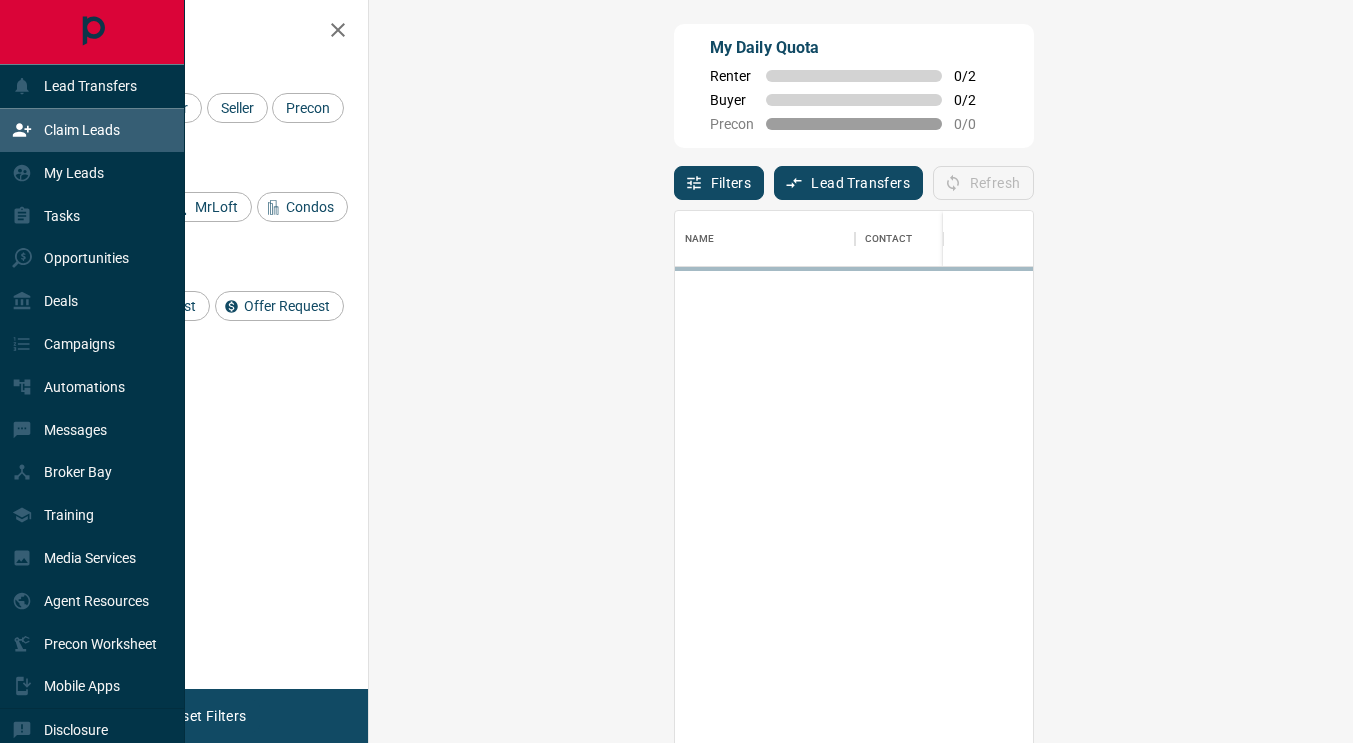 scroll, scrollTop: 15, scrollLeft: 16, axis: both 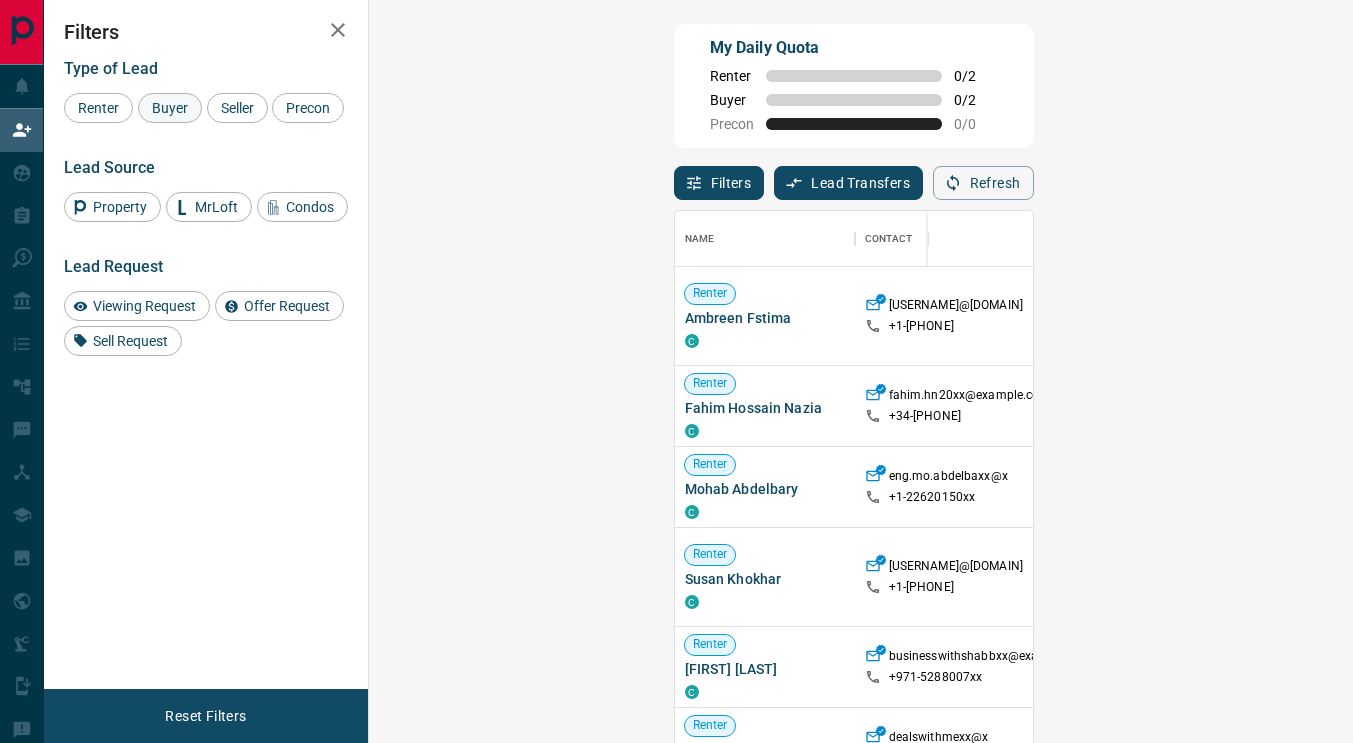 click on "Buyer" at bounding box center (170, 108) 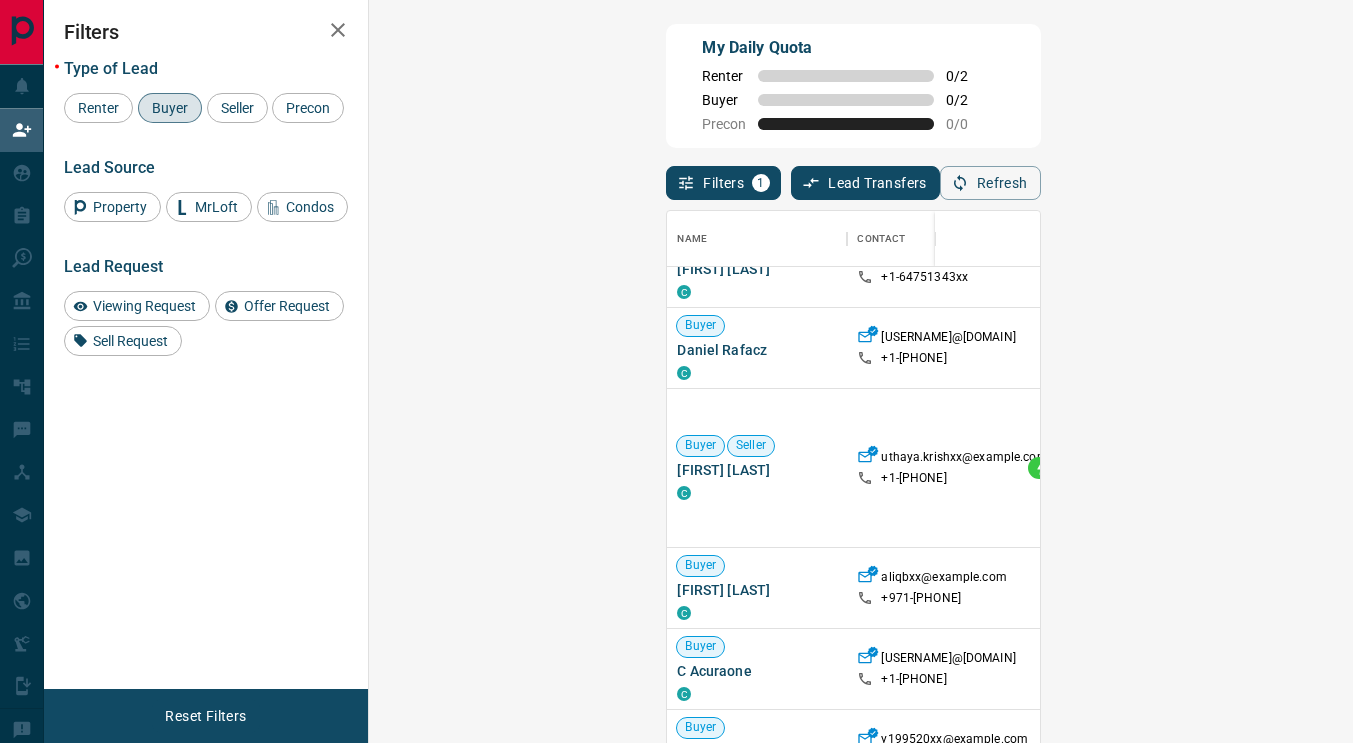 scroll, scrollTop: 39, scrollLeft: 0, axis: vertical 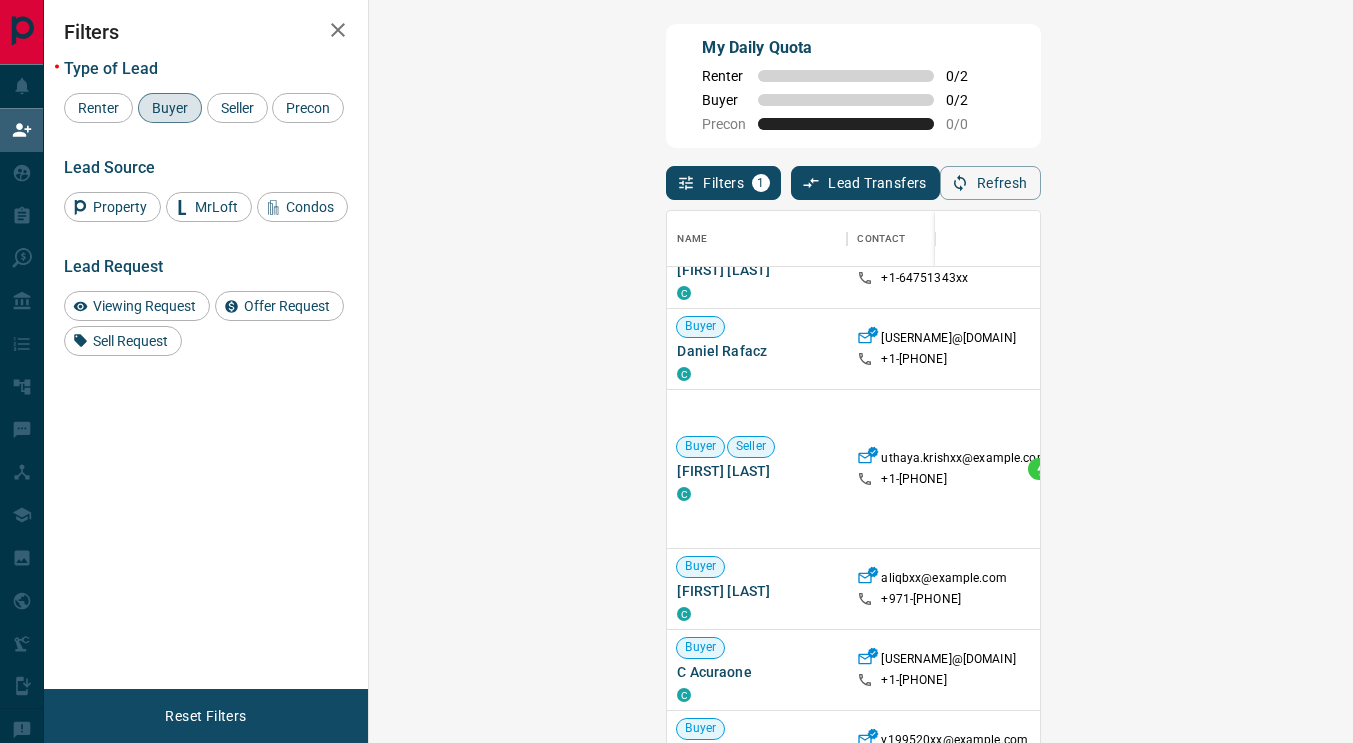 click on "Claim" at bounding box center [1563, 349] 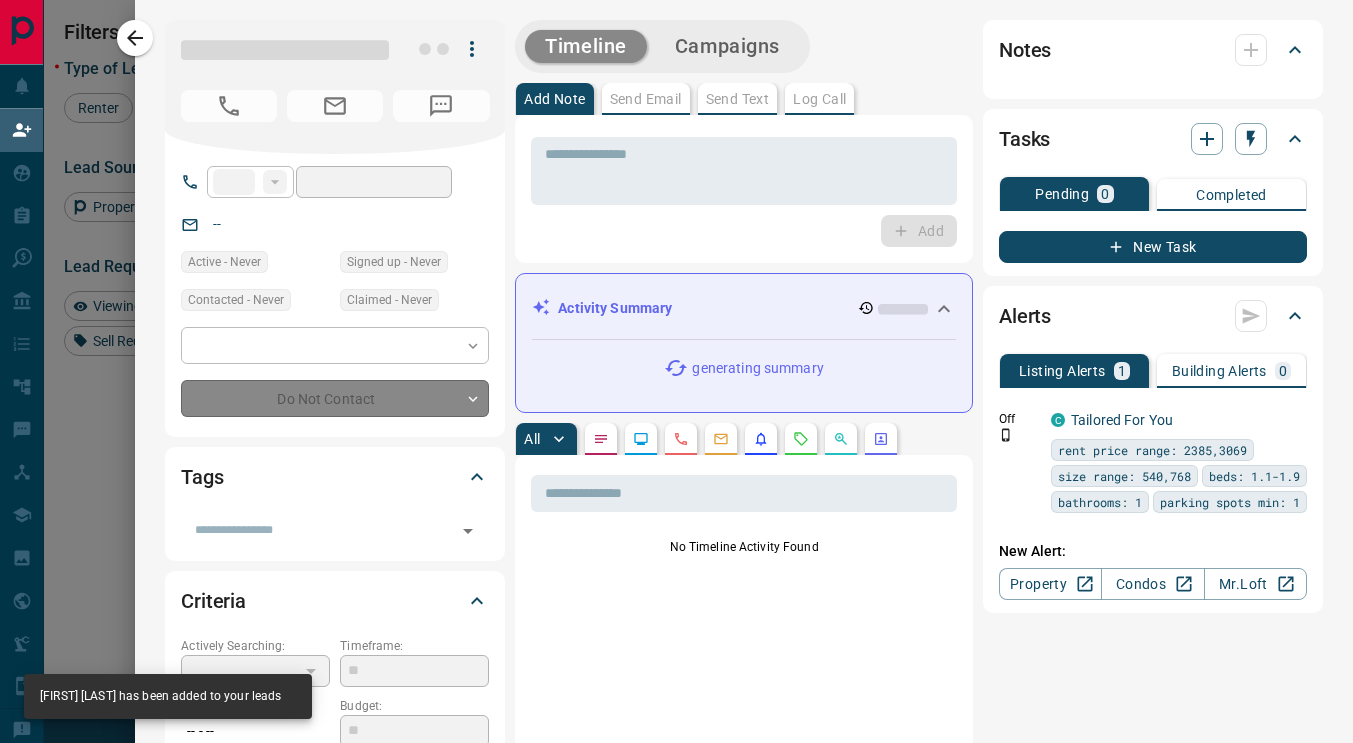 type on "**" 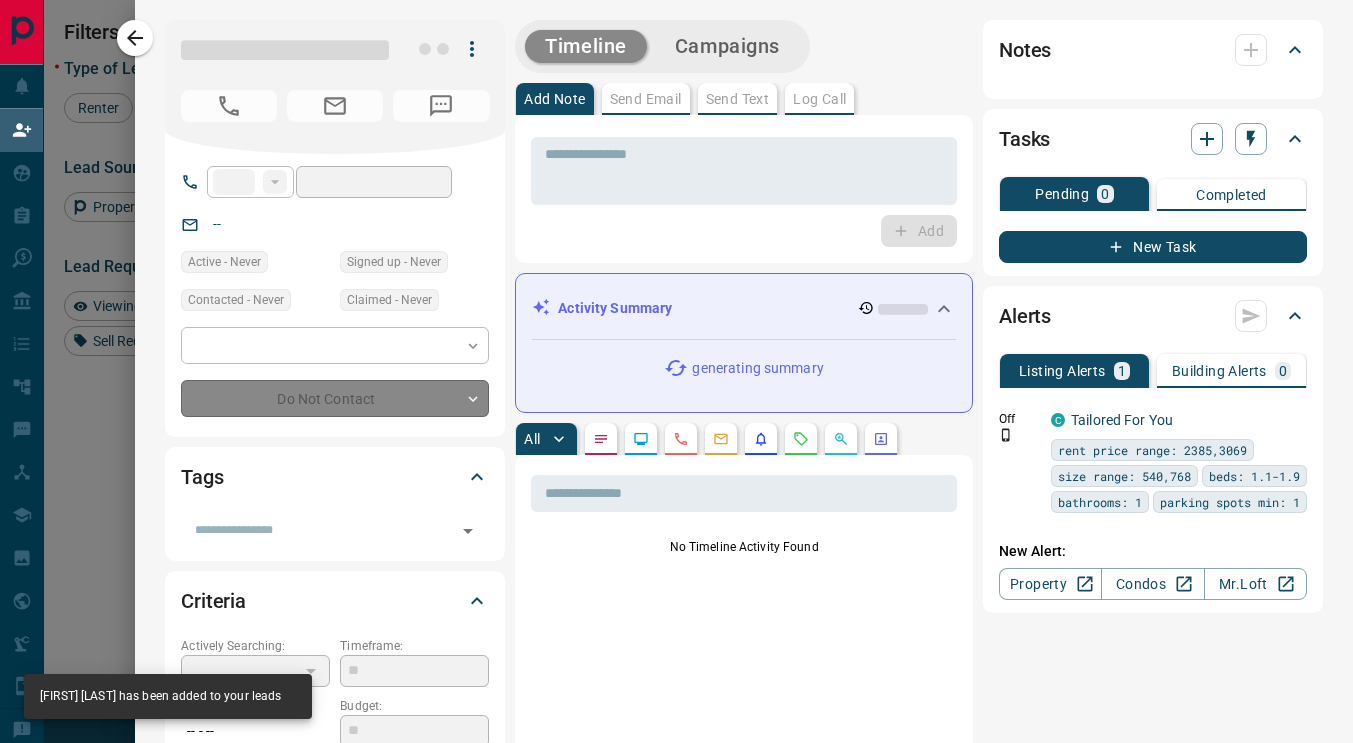 type on "**********" 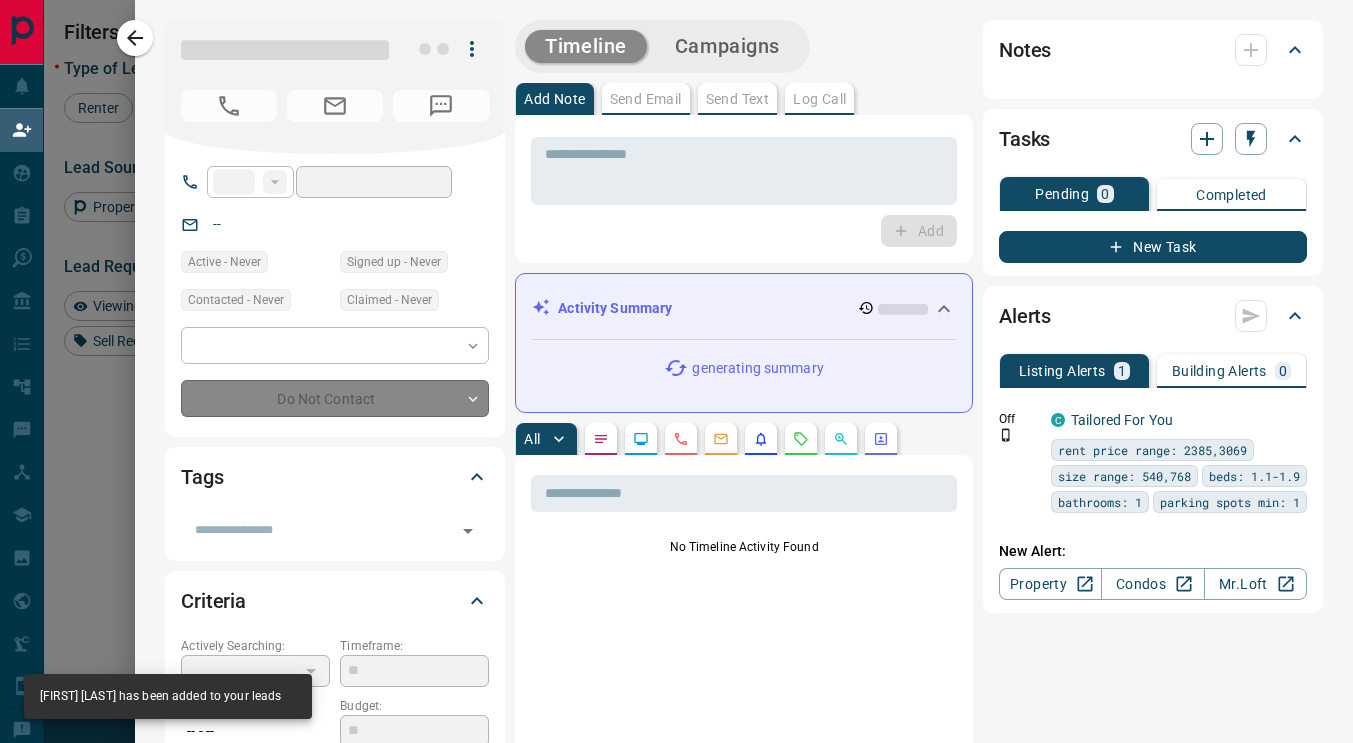 type on "**" 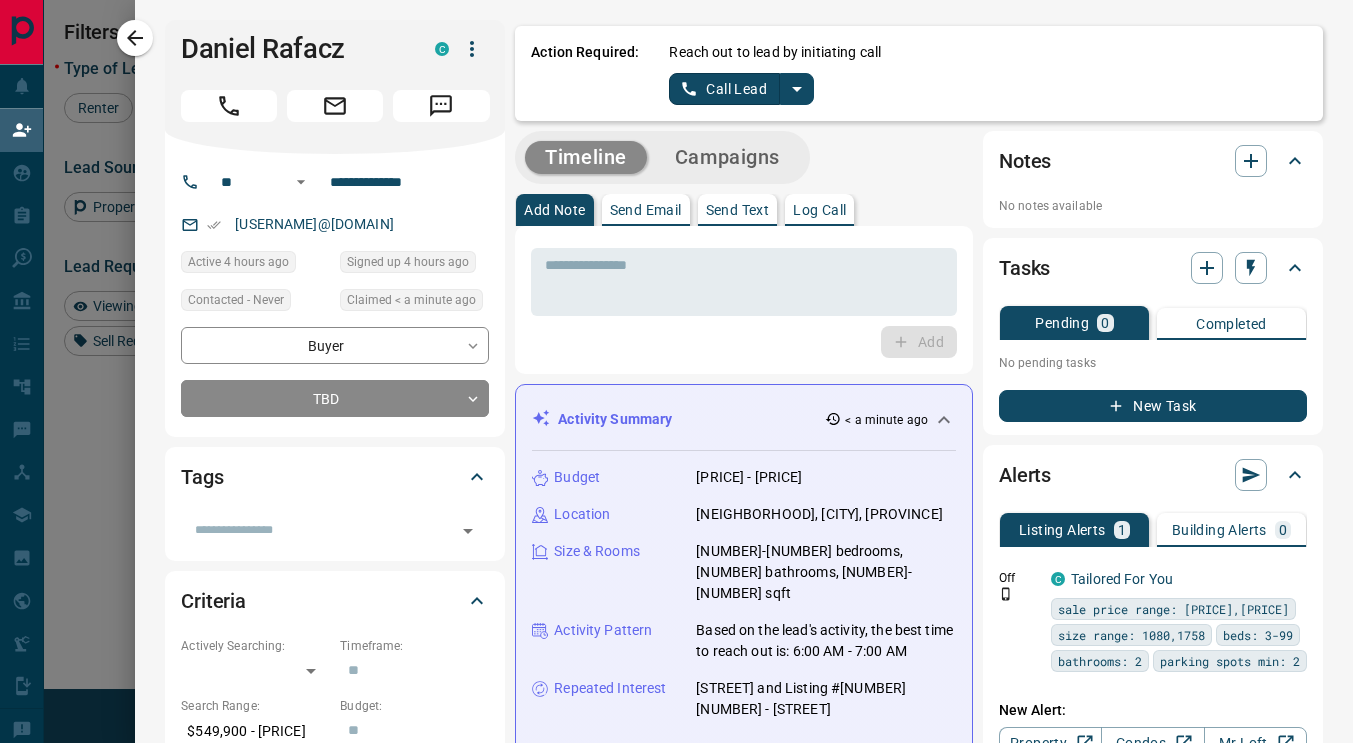 scroll, scrollTop: 0, scrollLeft: 0, axis: both 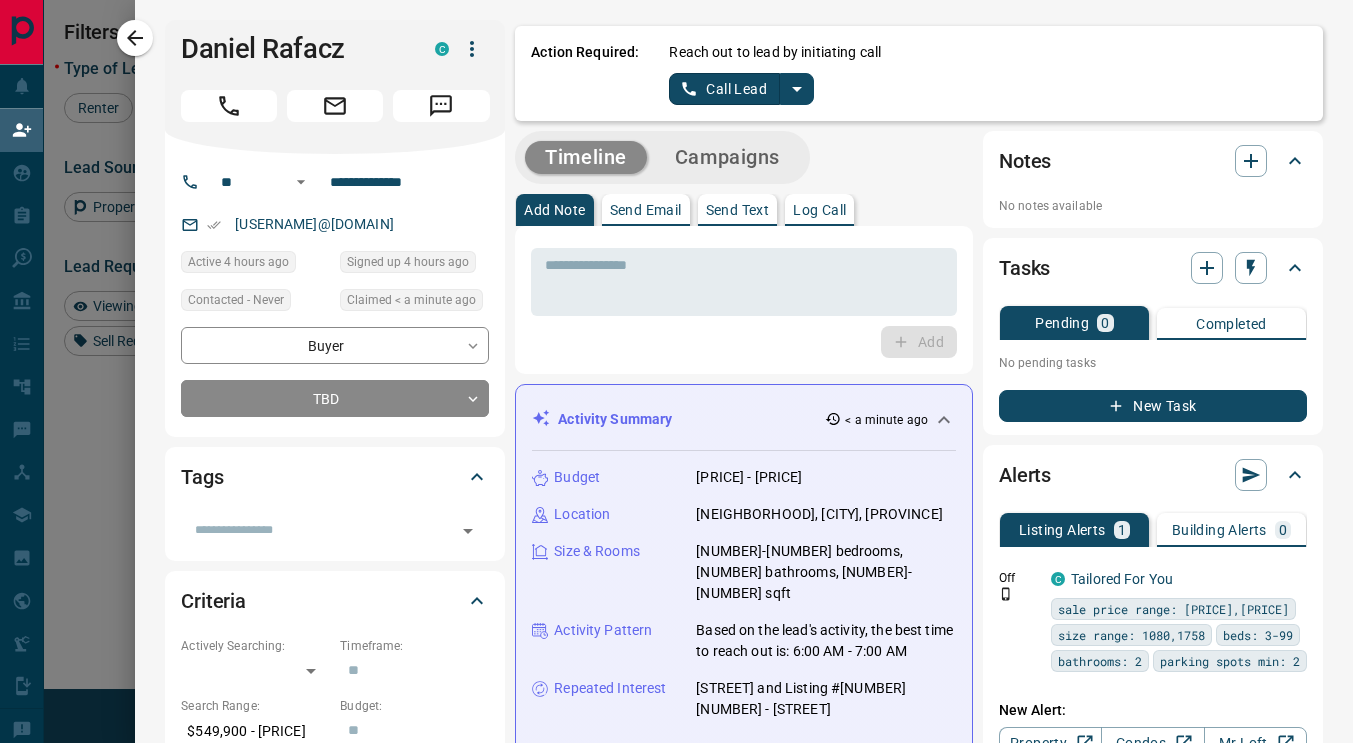 click on "Log Call" at bounding box center [819, 210] 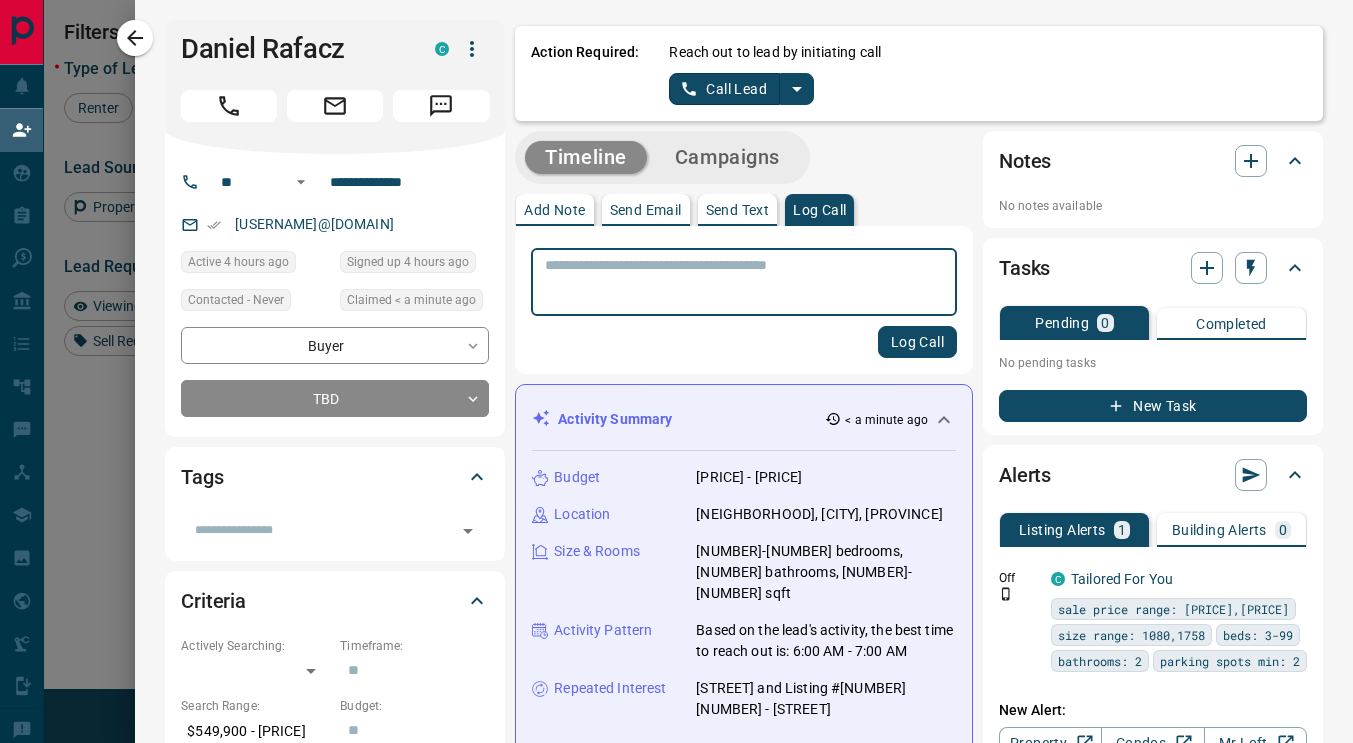 click at bounding box center (744, 282) 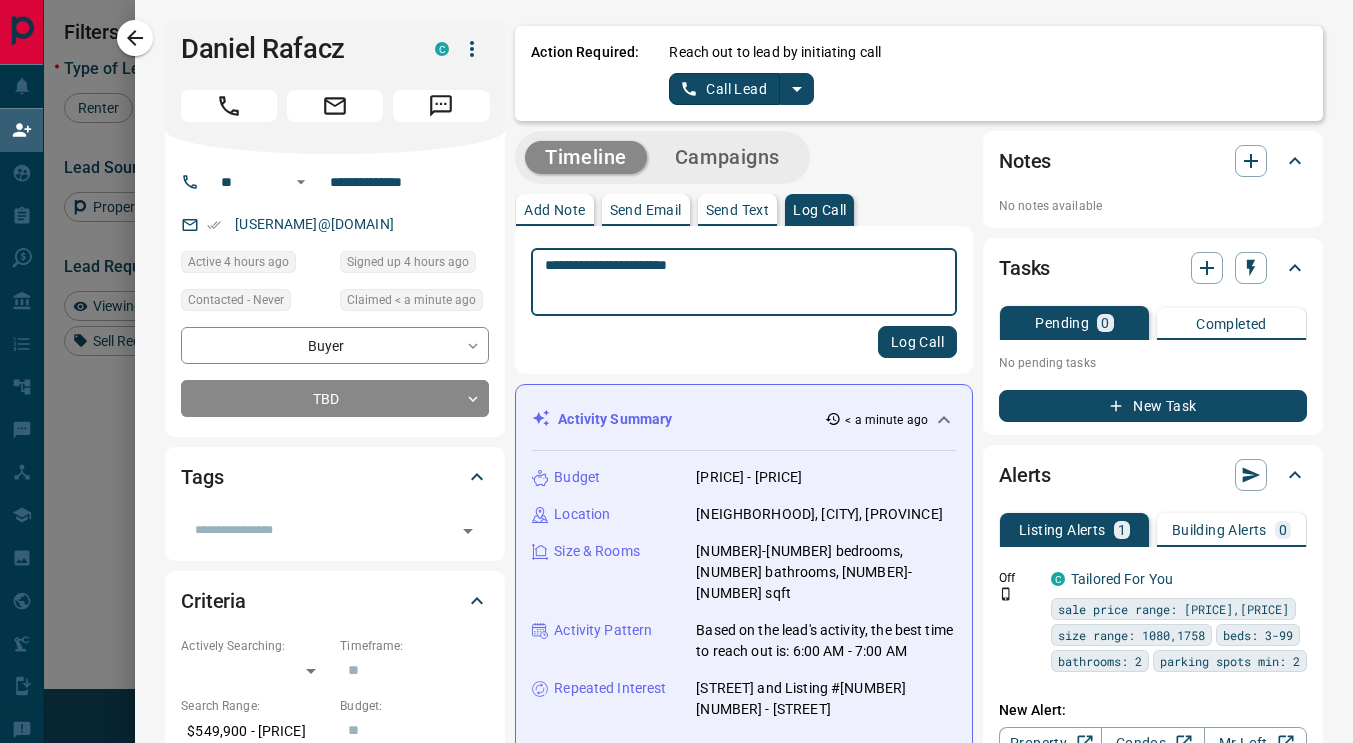 type on "**********" 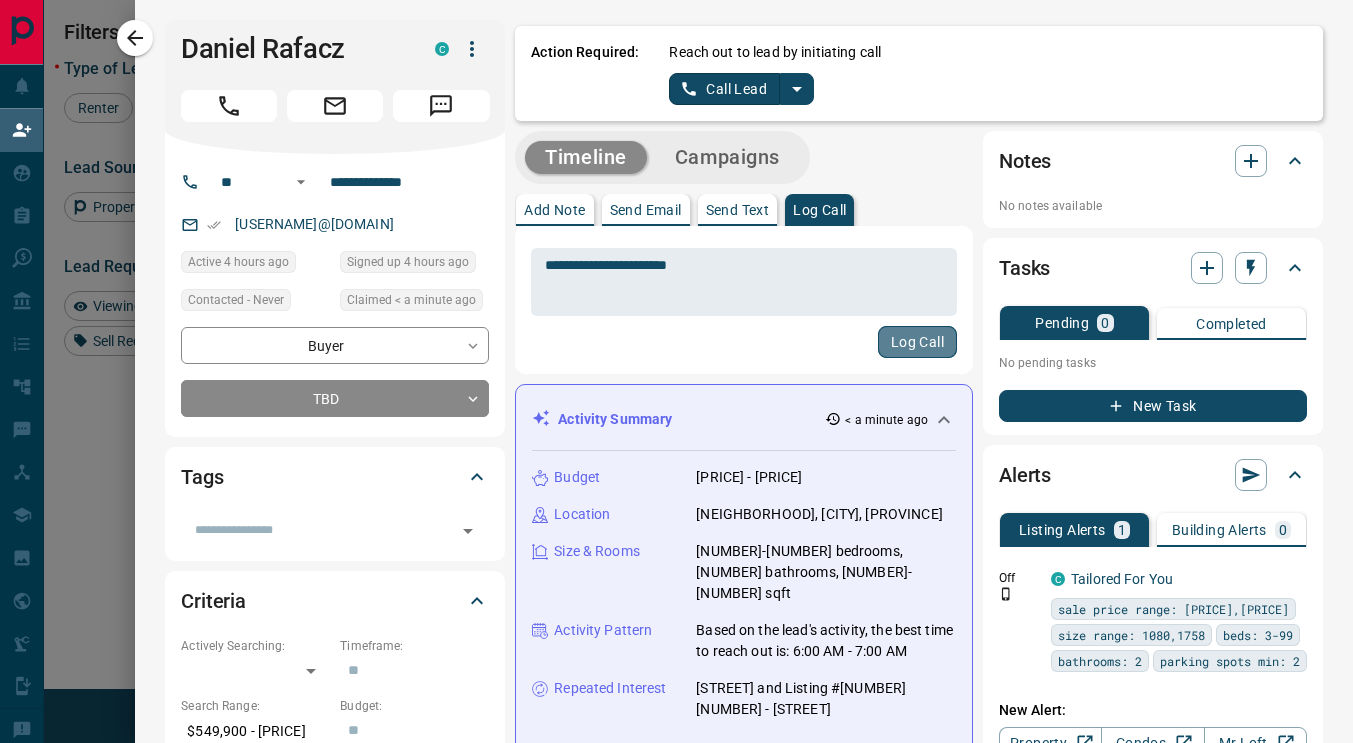 click on "Log Call" at bounding box center (917, 342) 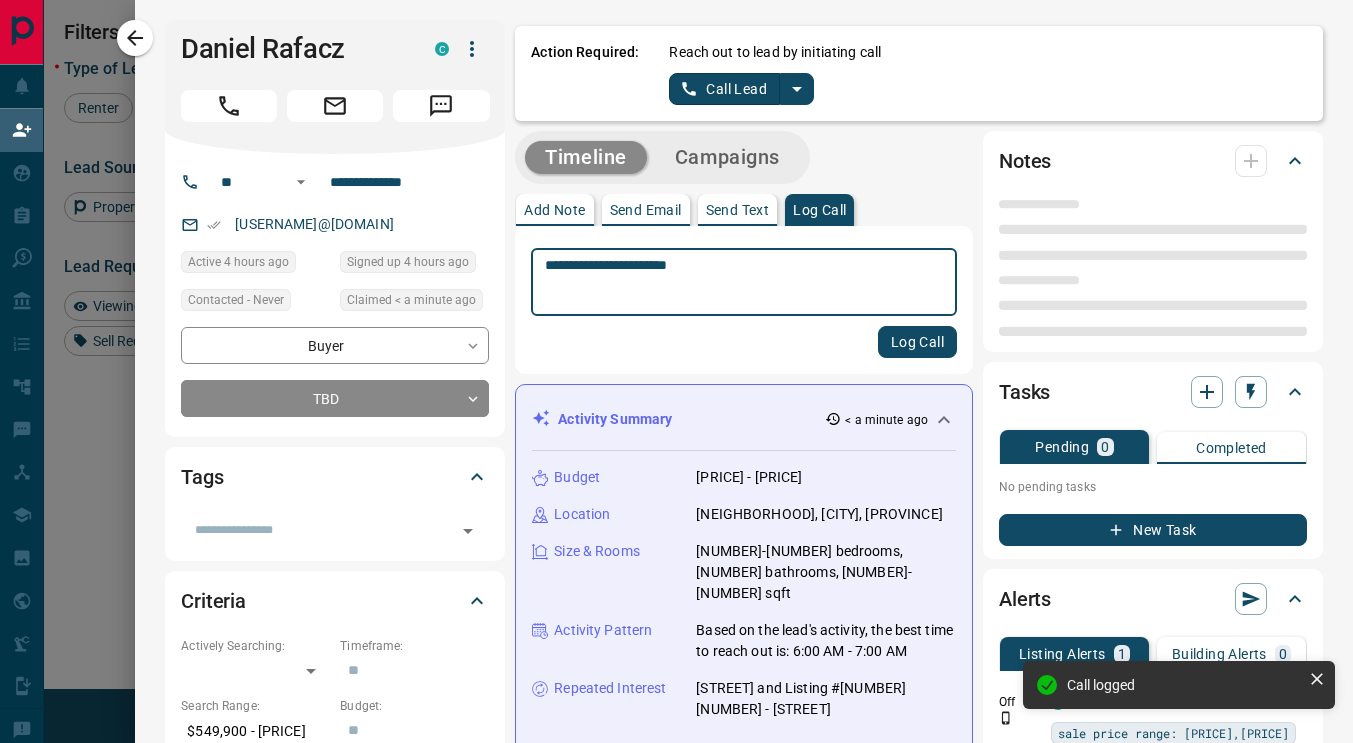 type 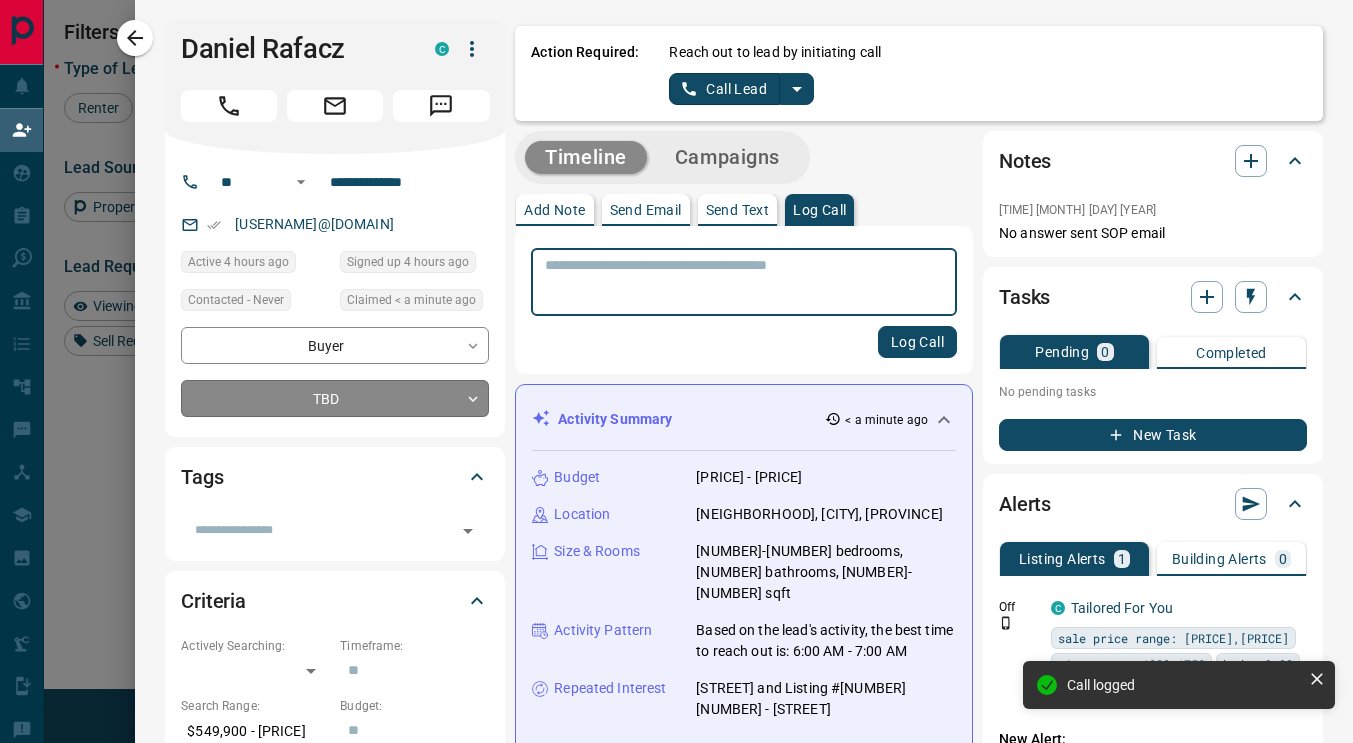click on "Buyer Saba Ahmed C sabaahmxx@x +1- [PHONE] $480K - $1000M Mississauga Back to Site High Interest Buyer Daniel Rafacz C danielrafacxx@x +1- [PHONE] $550K - $830K Mississauga Buyer Seller Uu Kk C uthaya.krishxx@x +1- [PHONE] Active $0 - $3K Mississauga, Calgary North East Back to Site Requested a Viewing High Interest Reactivated Favourite Buyer Ali Iqbal C aliqbxx@x +971- [PHONE] $420K - $420K Mississauga Buyer C Acuraone C acura.hexx@x +1- [PHONE] $490K - $3M Mississauga Buyer Lena Frolova C y199520xx@x +1- [PHONE] $365K - $1M Mississauga Buyer Pdasf Asfdasfs C ligekvnpahteszulxx@x +1- [PHONE] $499K - $620K Mississauga Buyer P" at bounding box center (676, 317) 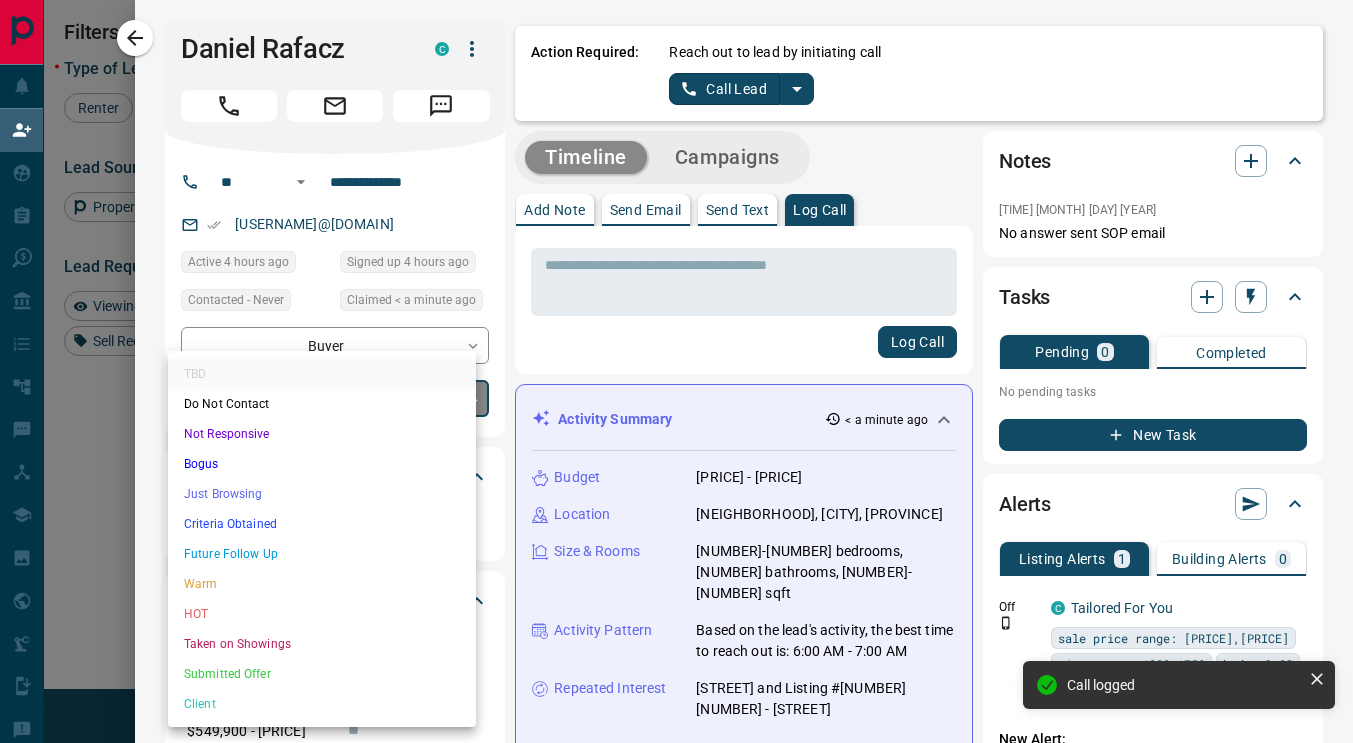 click on "Future Follow Up" at bounding box center (322, 554) 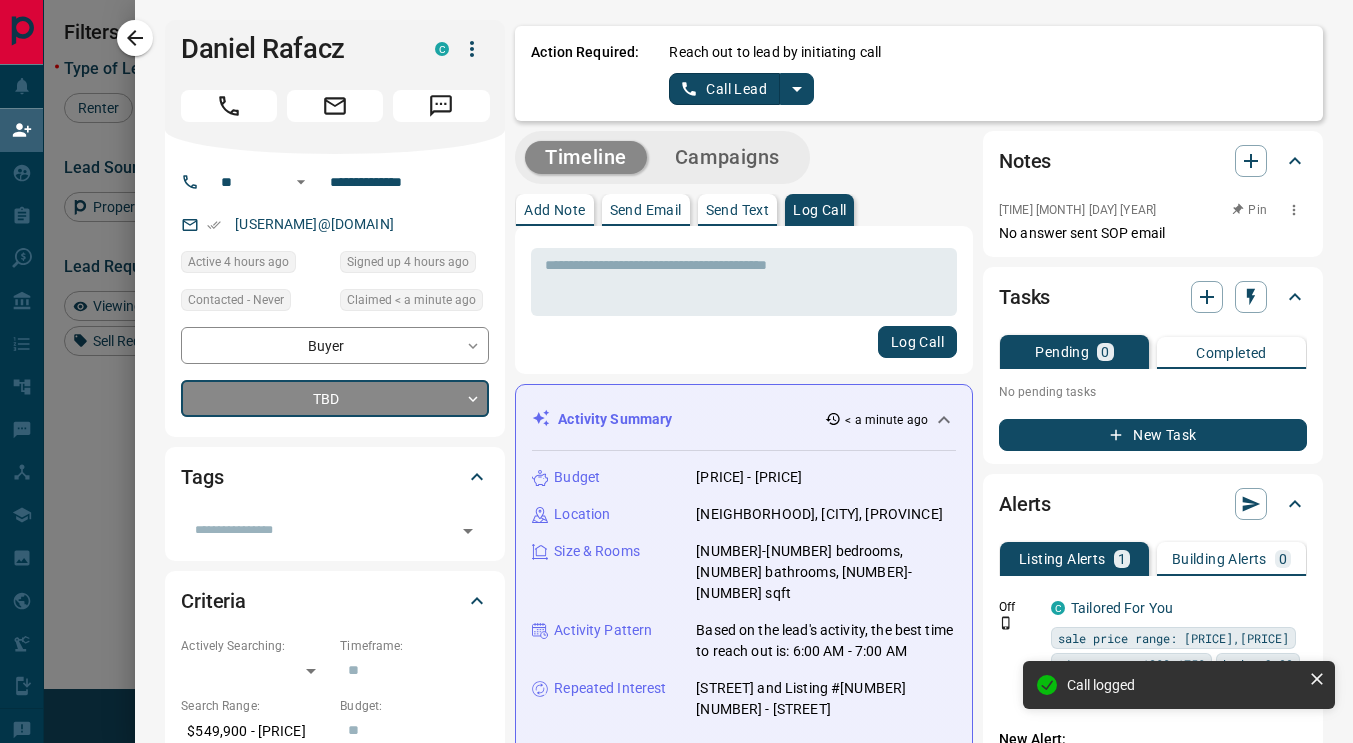 type on "*" 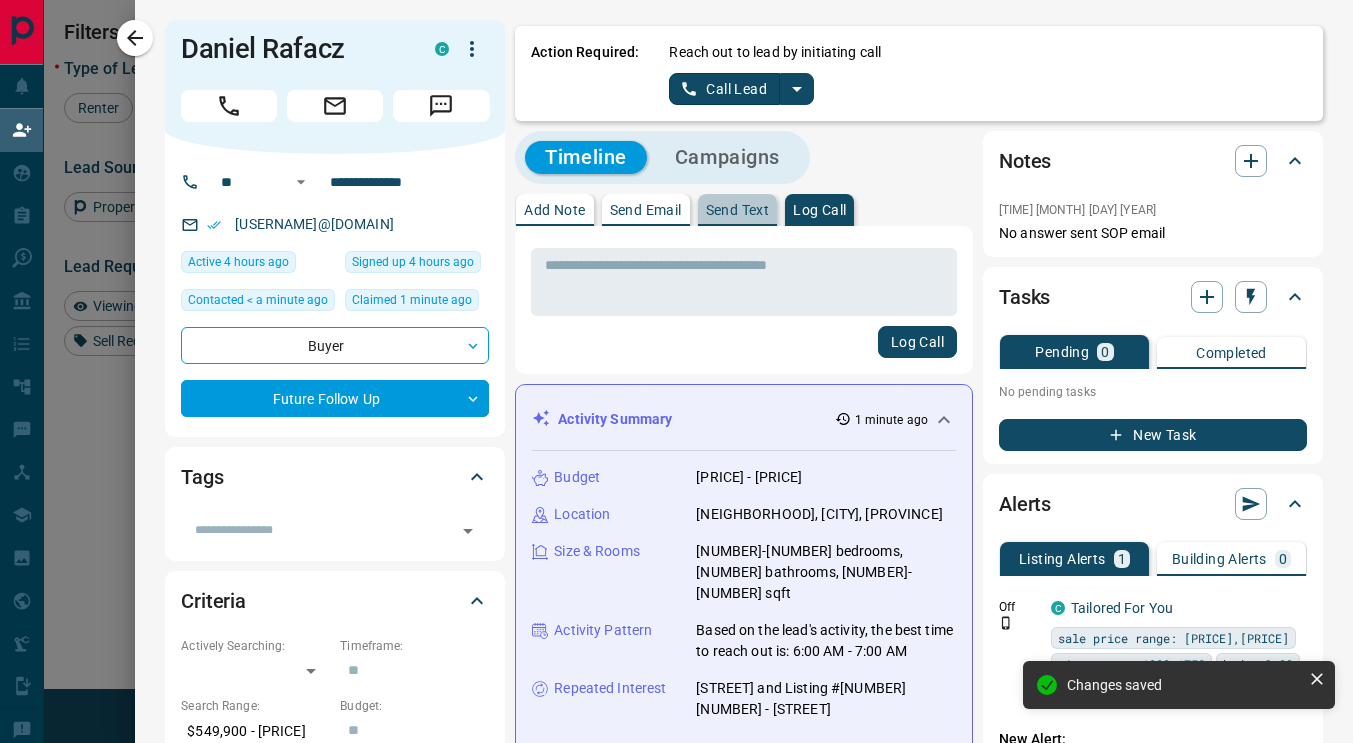 click on "Send Text" at bounding box center (738, 210) 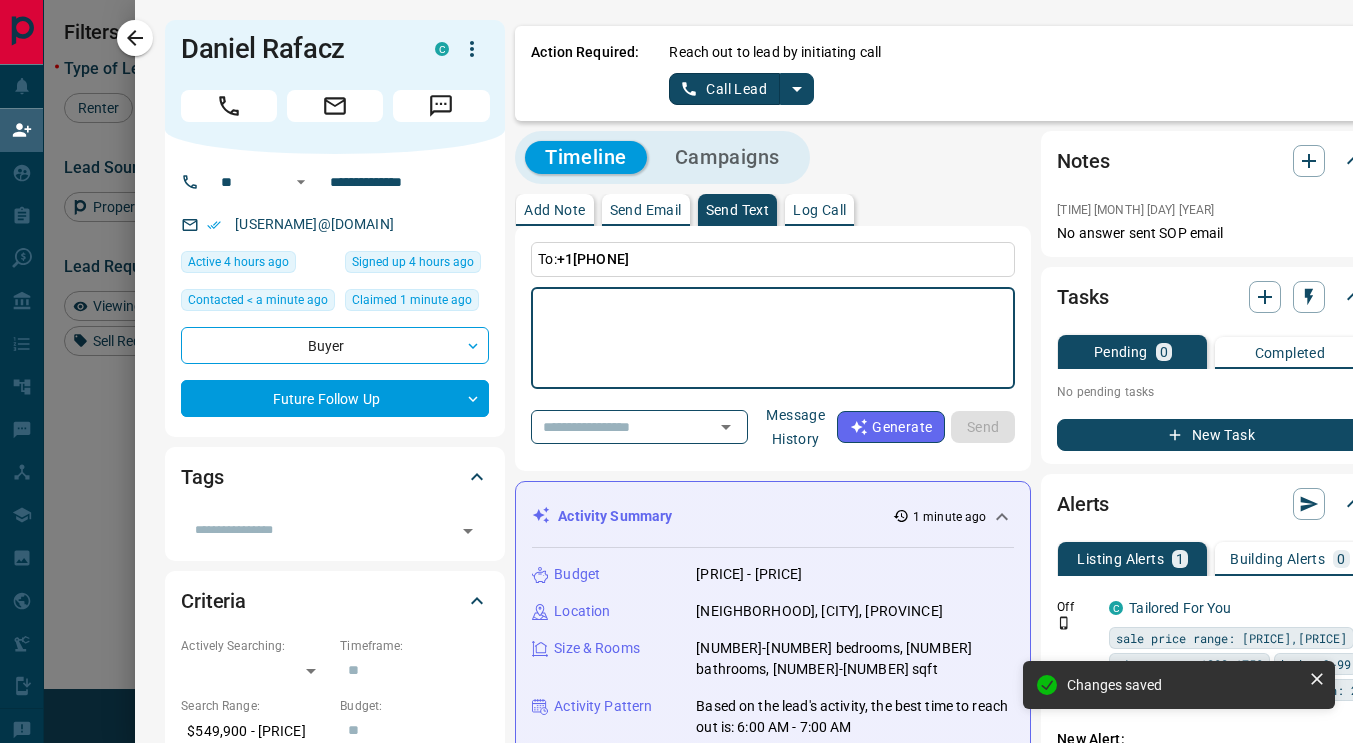 click on "Send Email" at bounding box center (646, 210) 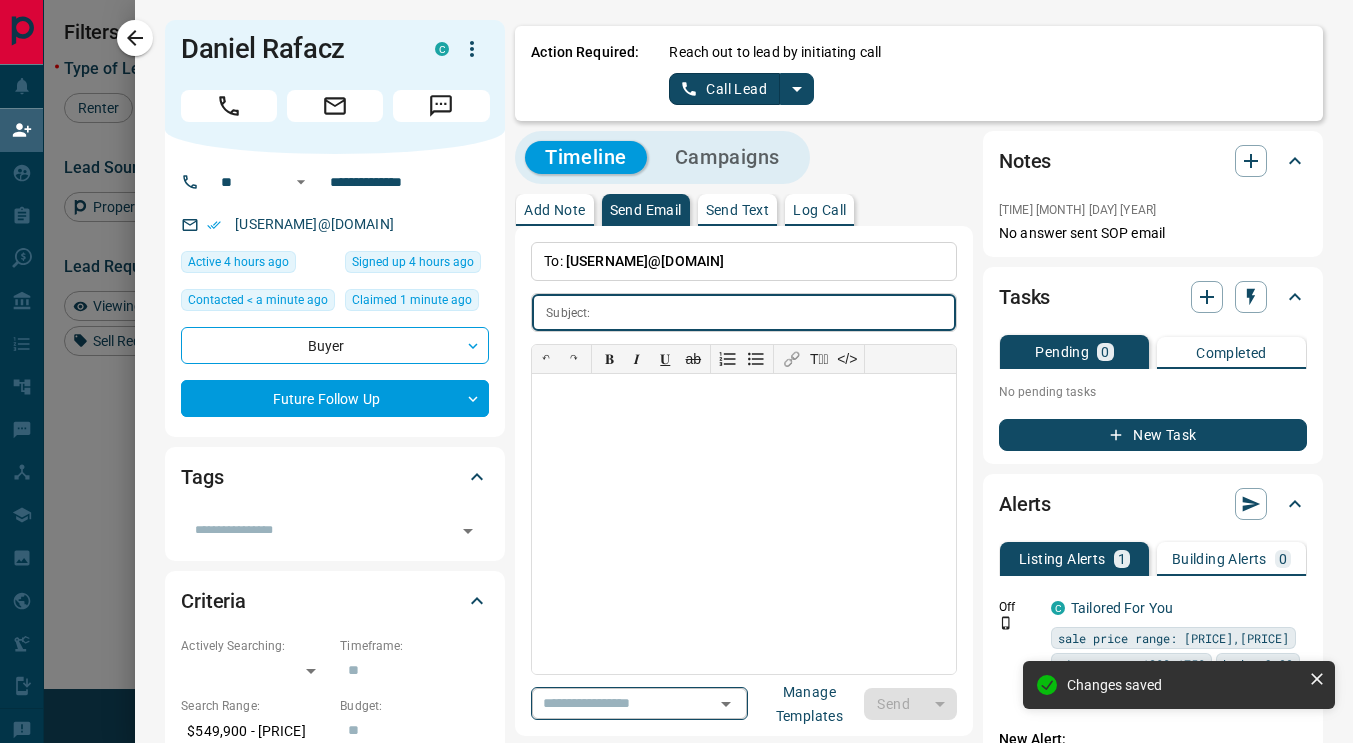 click 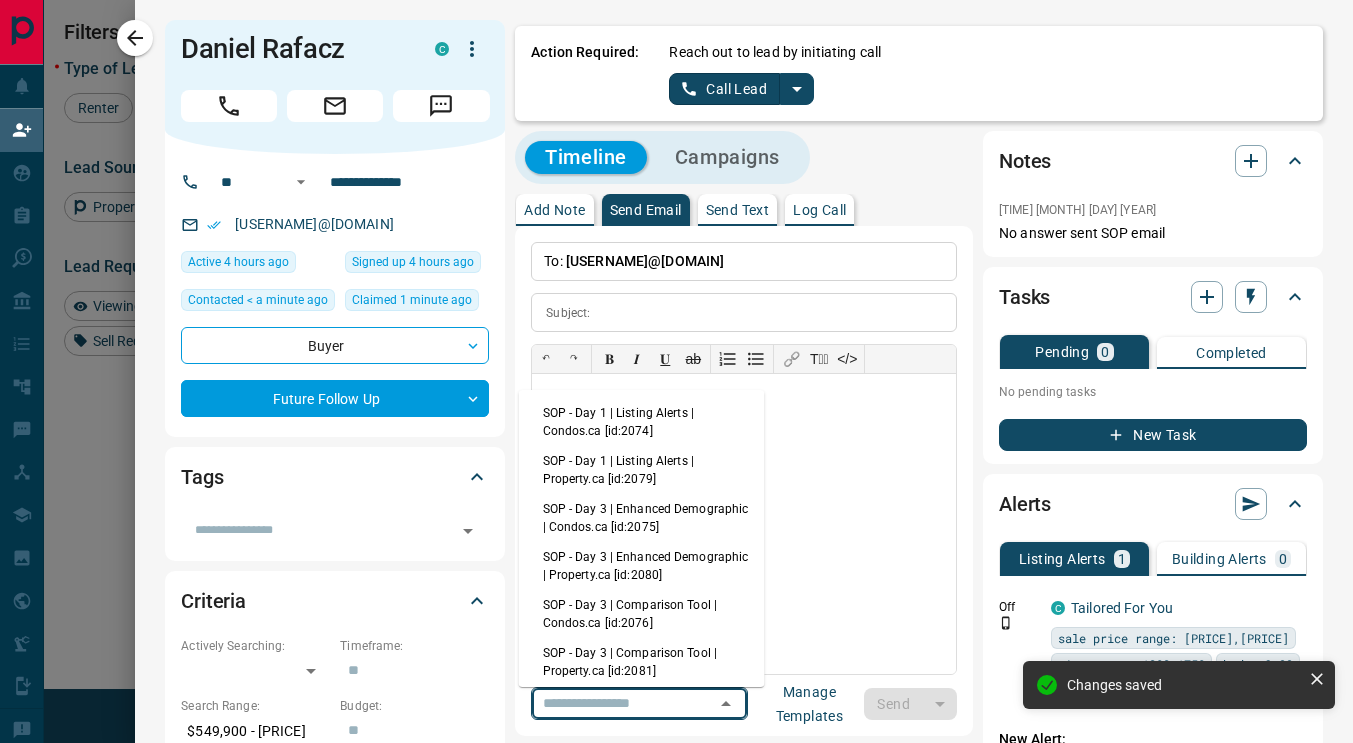 click on "SOP - Day 1 | Listing Alerts | Property.ca [id:2079]" at bounding box center (642, 470) 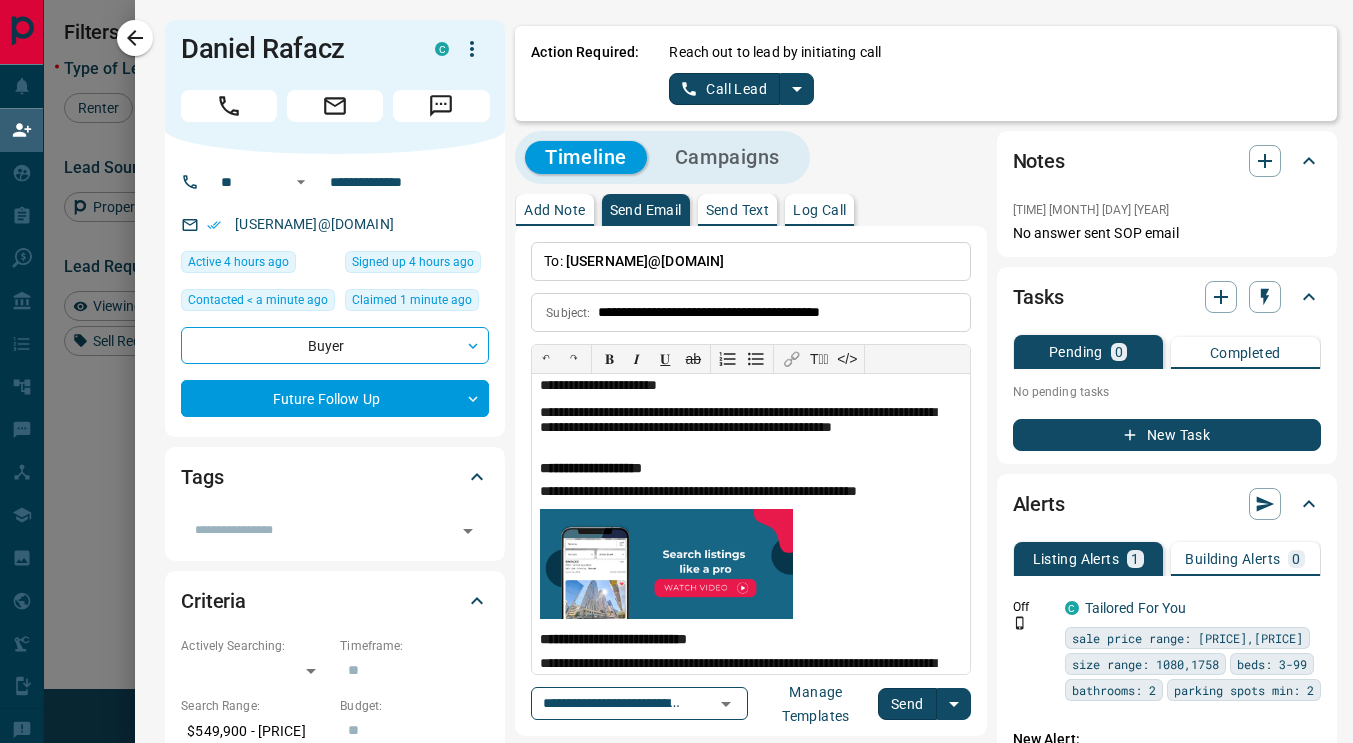scroll, scrollTop: 333, scrollLeft: 0, axis: vertical 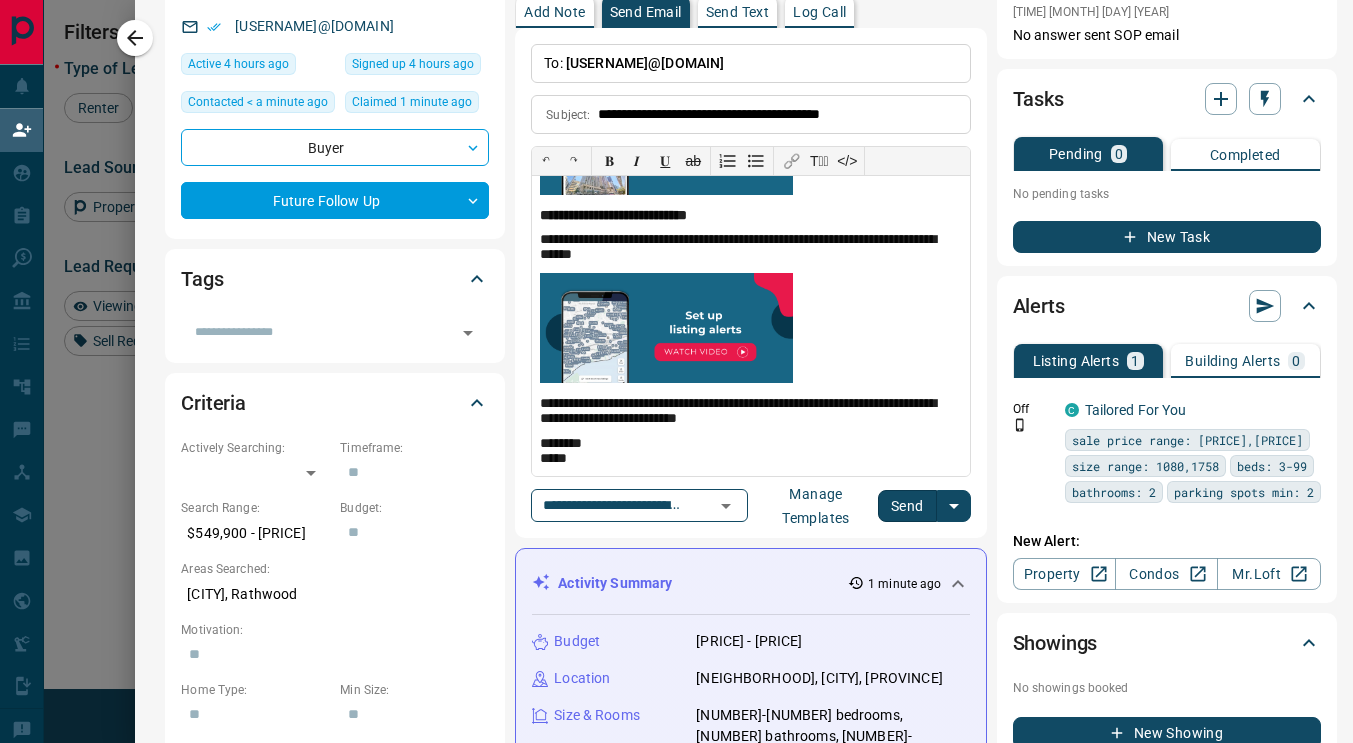 click on "Send" at bounding box center (907, 506) 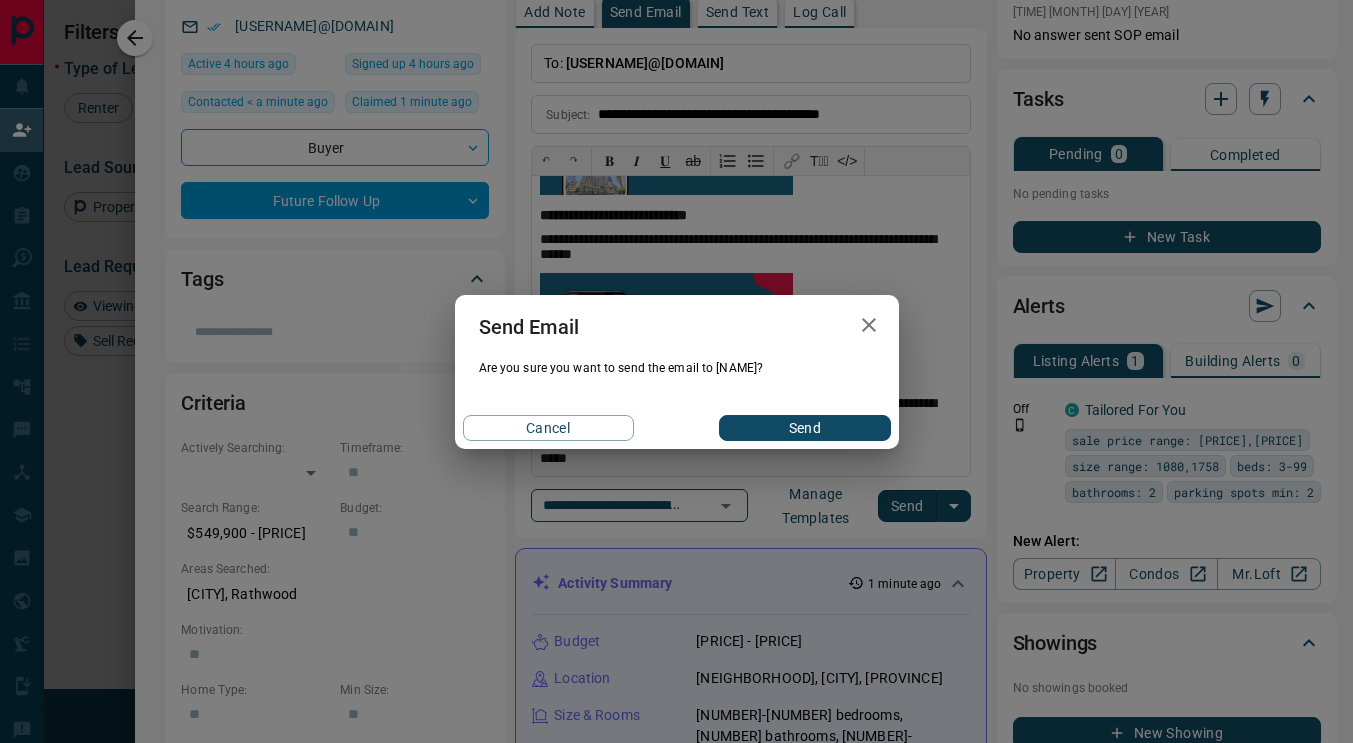 click on "Send" at bounding box center [804, 428] 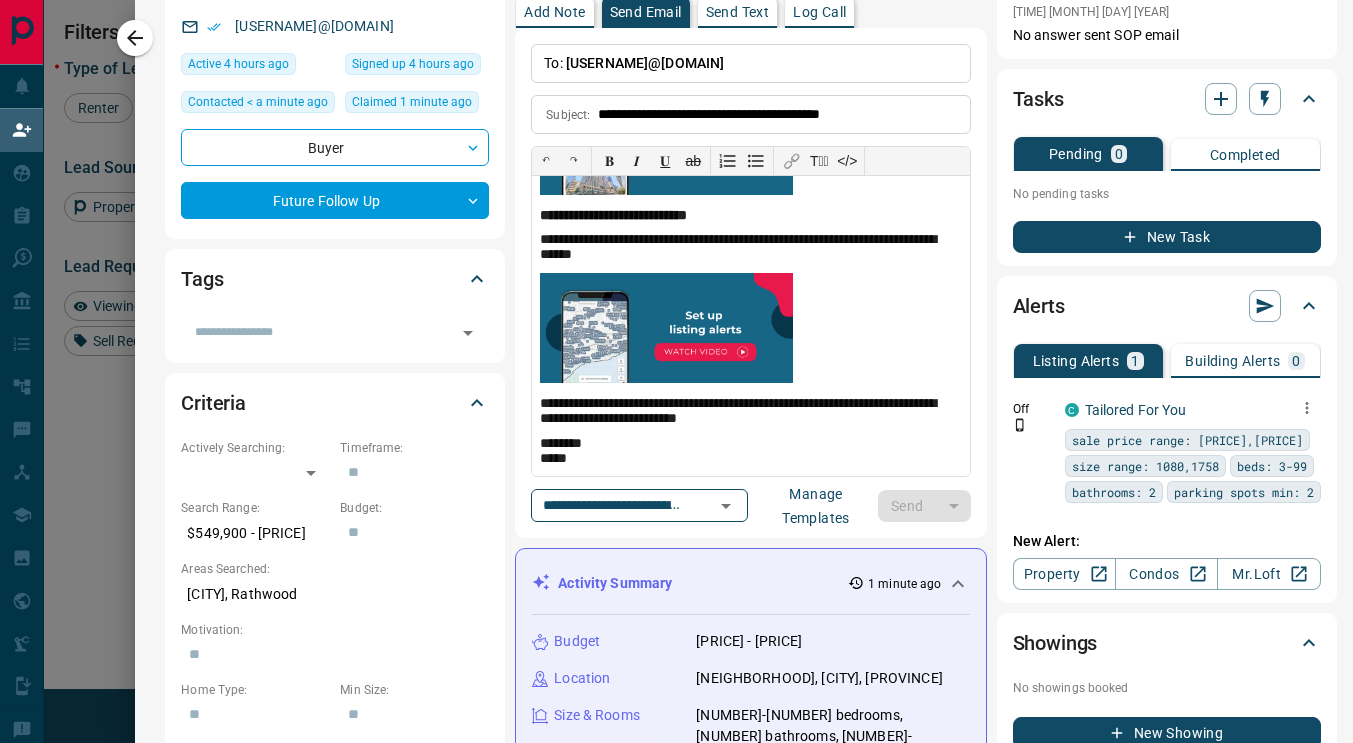 type 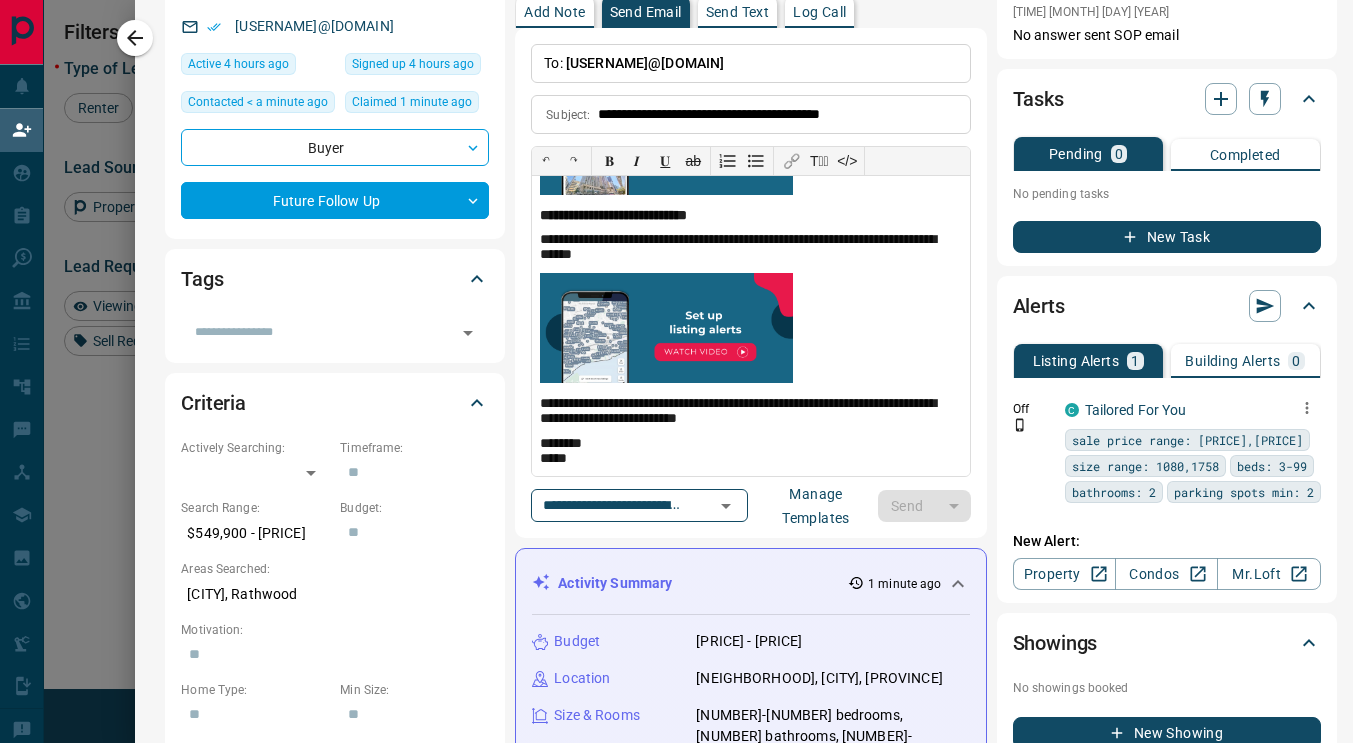 type 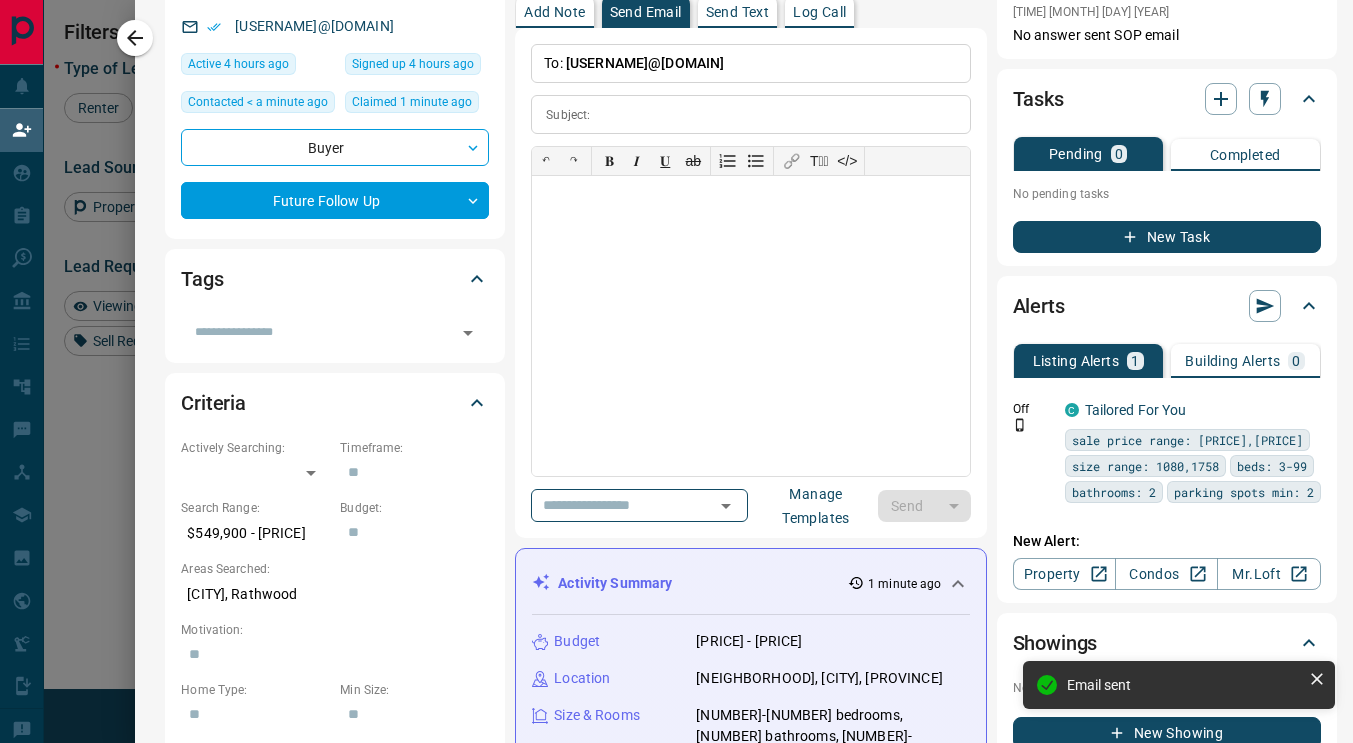 scroll, scrollTop: 0, scrollLeft: 0, axis: both 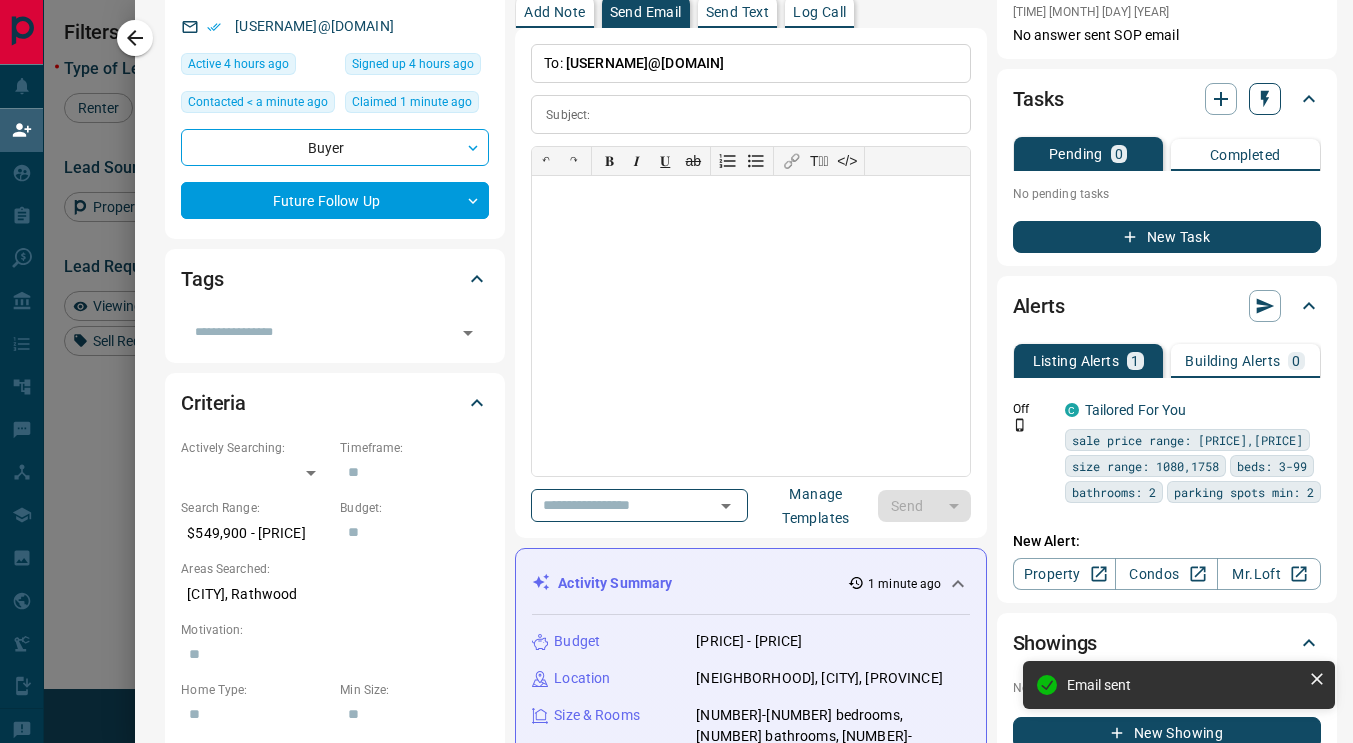 click 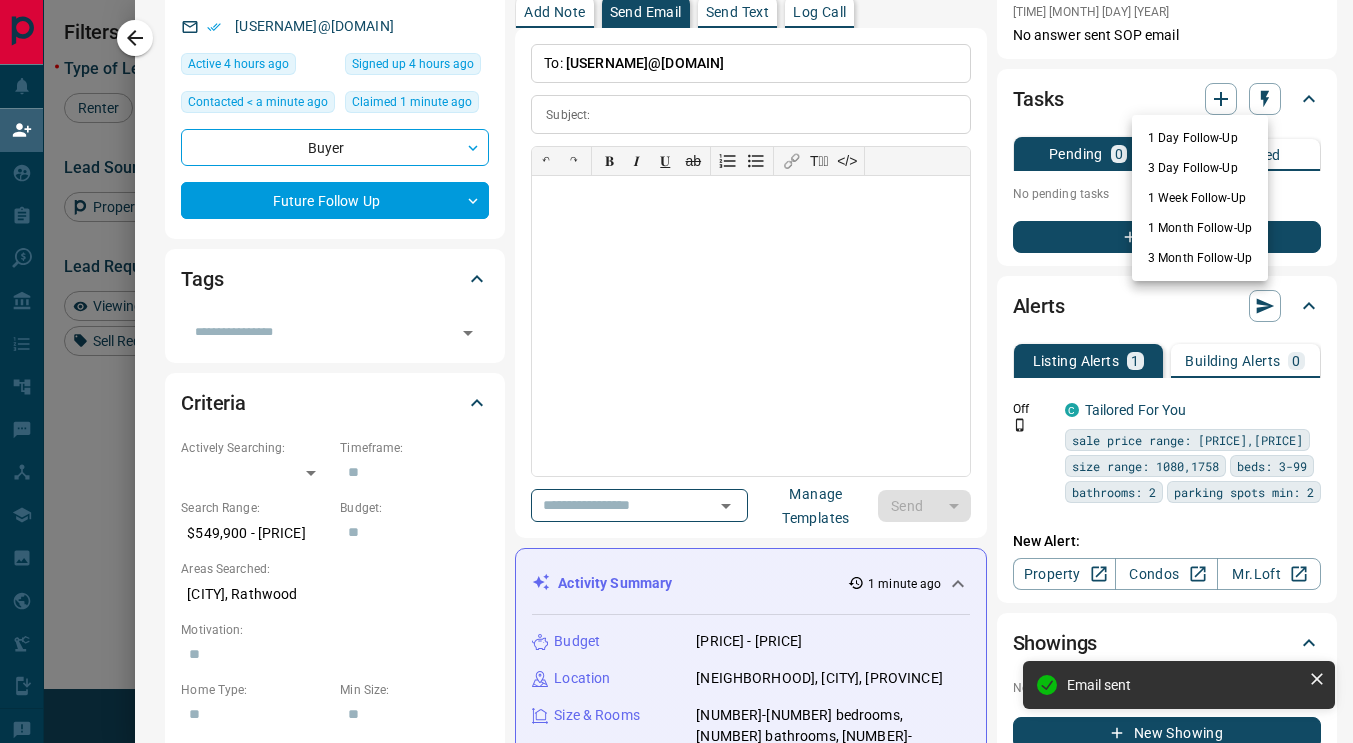 click on "1 Day Follow-Up" at bounding box center [1200, 138] 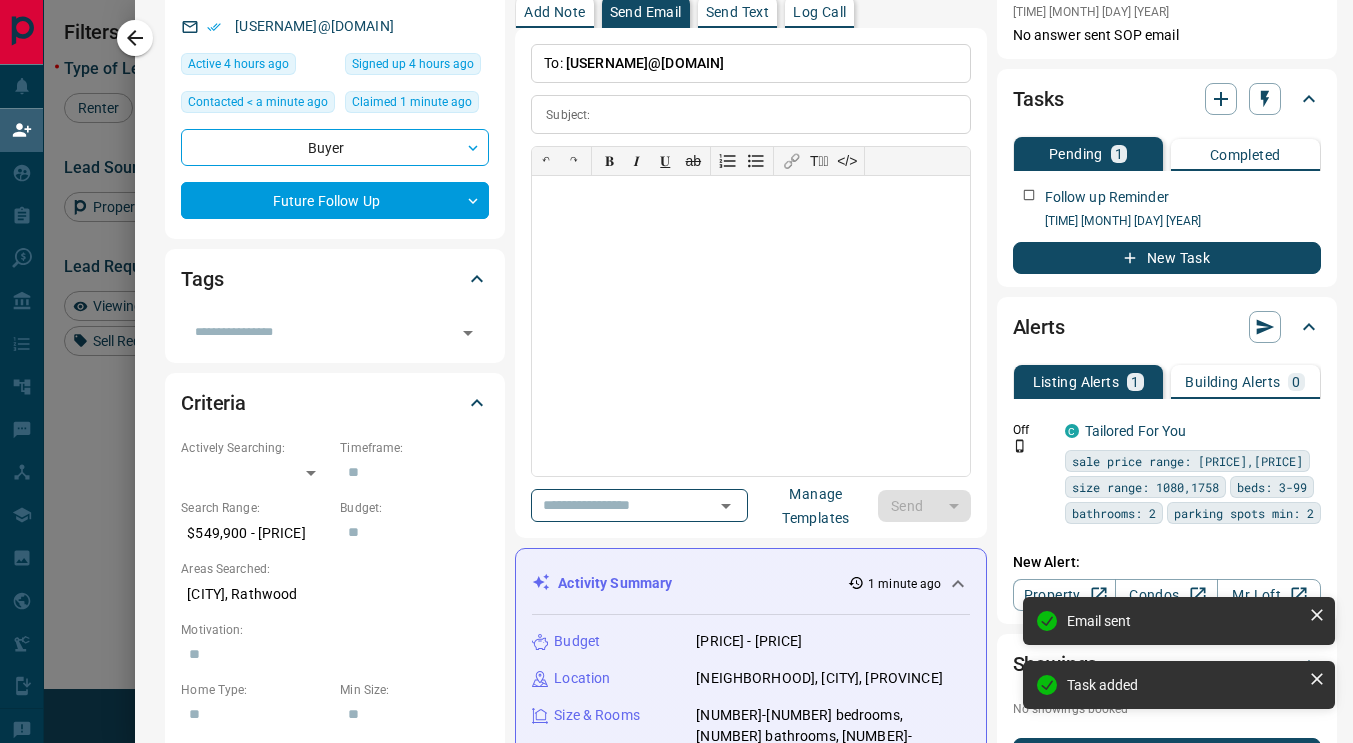 scroll, scrollTop: 0, scrollLeft: 0, axis: both 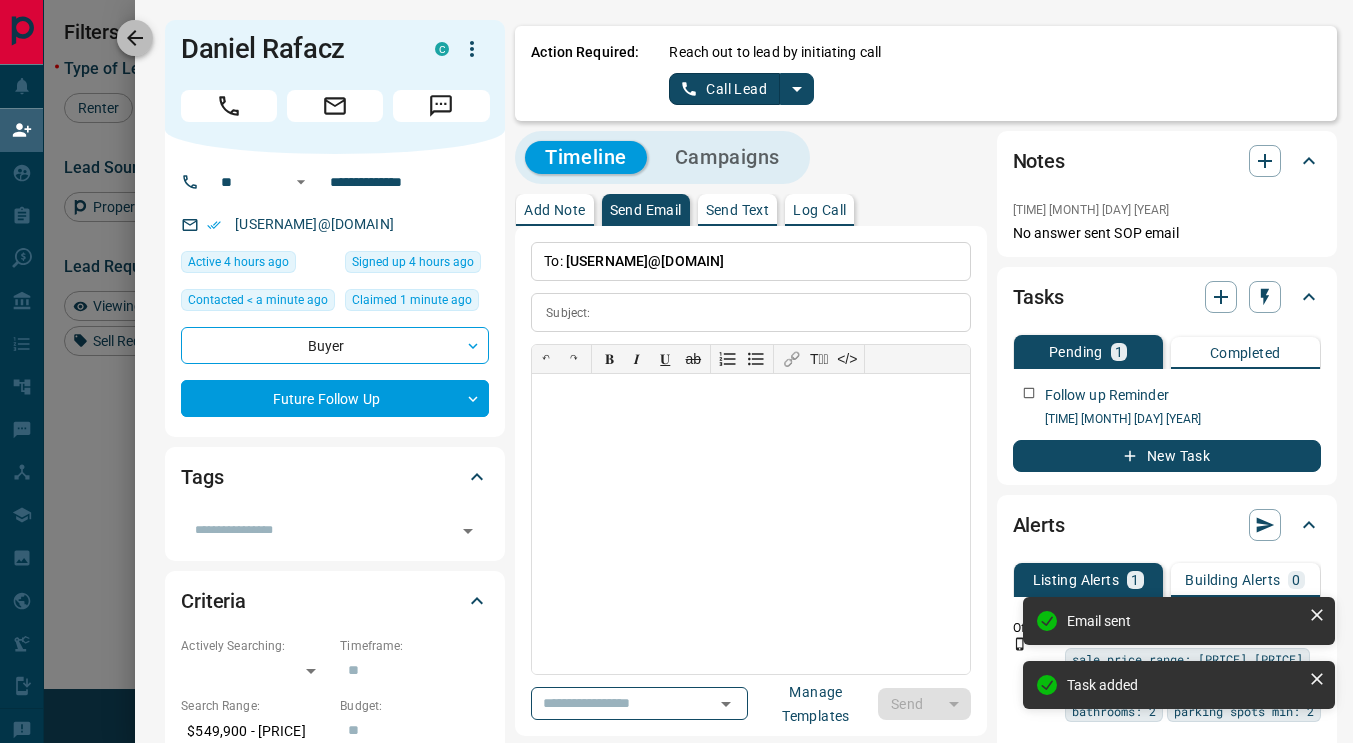 click 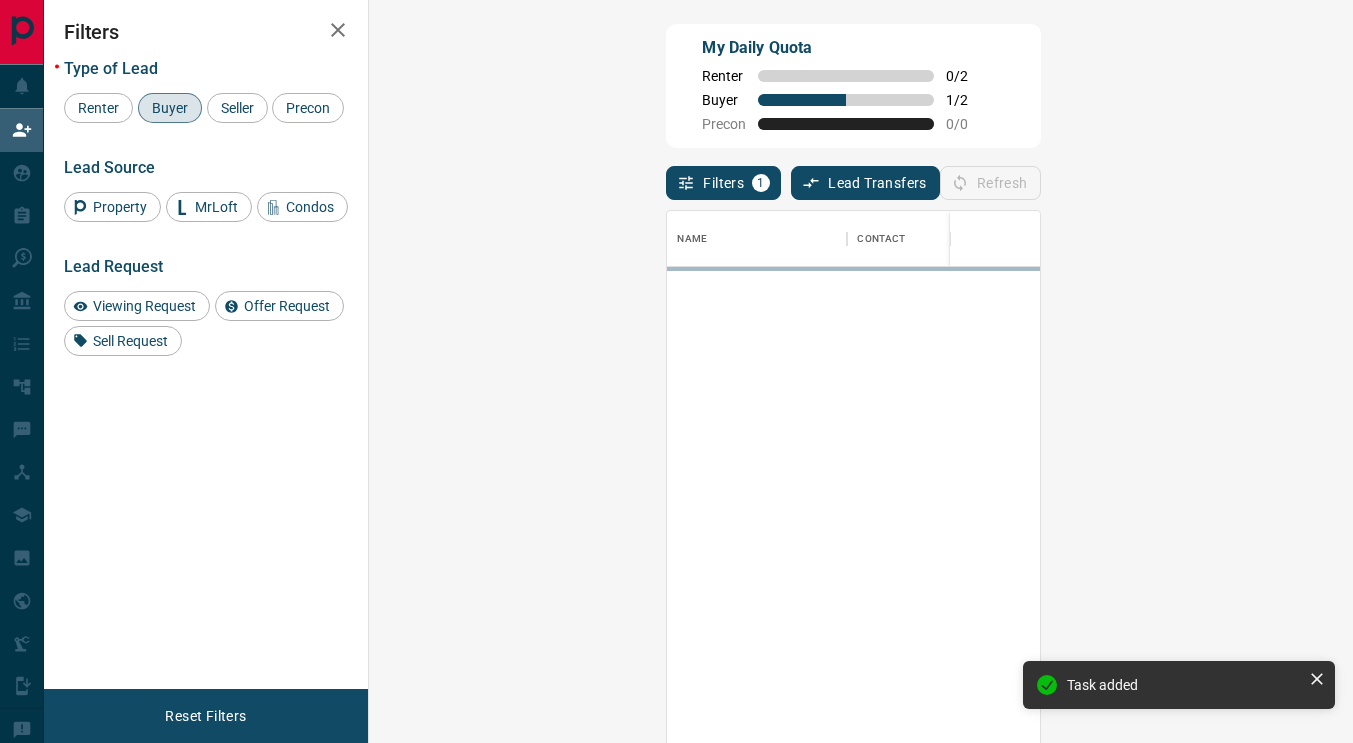 scroll, scrollTop: 15, scrollLeft: 16, axis: both 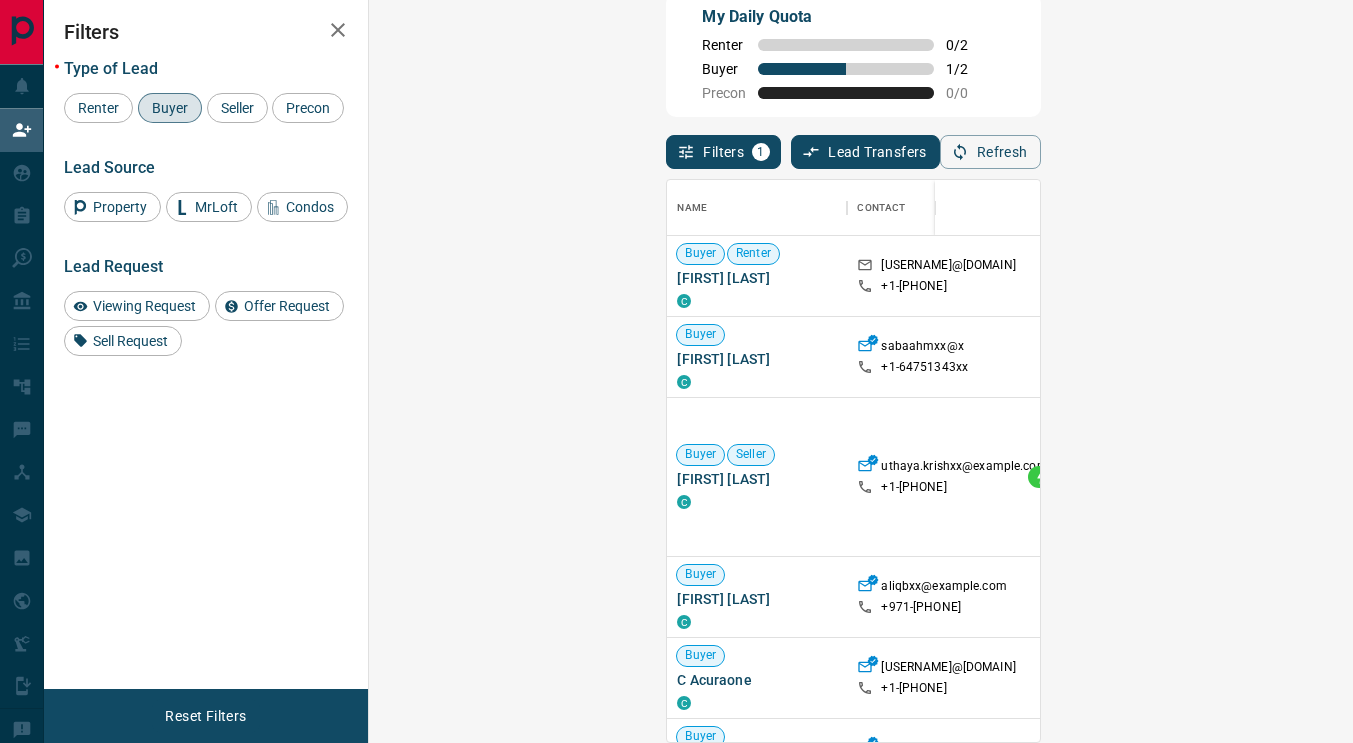 click on "Ask [INITIAL]
Sheri Cormier C [EMAIL] +[COUNTRYCODE]- [PHONE] Buyer Saba Ahmed C [EMAIL] +[COUNTRYCODE]- [PHONE] $480K - $1000M Mississauga Back to Site High Interest Buyer Seller Uu Kk C [EMAIL] +[COUNTRYCODE]- [PHONE] Active $0 - $3K Mississauga, Calgary North East Back to Site Requested a Viewing High Interest Reactivated Favourite Buyer Ali Iqbal C [EMAIL] +[COUNTRYCODE]- [PHONE] $420K - $420K Mississauga Buyer C Acuraone C [EMAIL] +[COUNTRYCODE]- [PHONE] $490K - $3M Mississauga Buyer Lena Frolova C [EMAIL] +[COUNTRYCODE]- [PHONE] $365K - $1M Mississauga Buyer Sdasf Asfdasfs C [EMAIL] +[COUNTRYCODE]- [PHONE] $499K - $620K Mississauga High Interest Buyer Renter P" at bounding box center [676, 340] 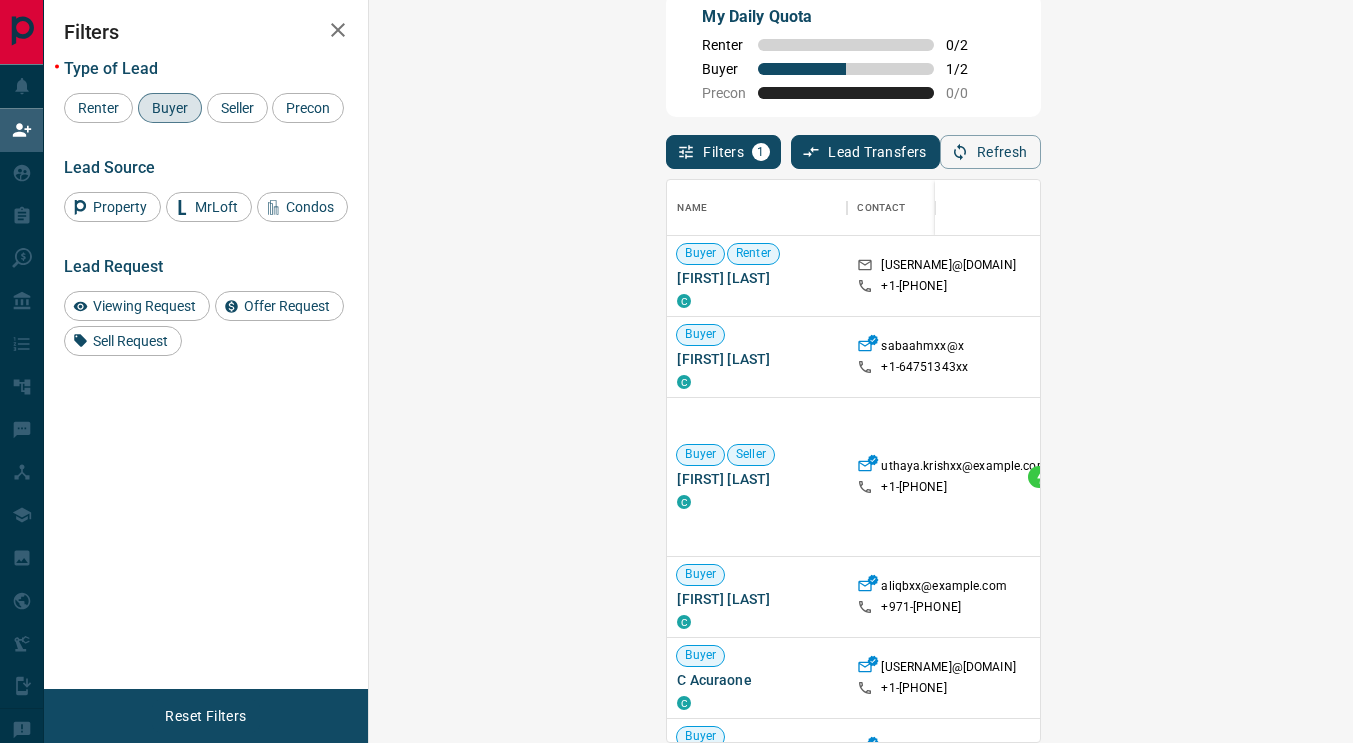 scroll, scrollTop: 0, scrollLeft: 0, axis: both 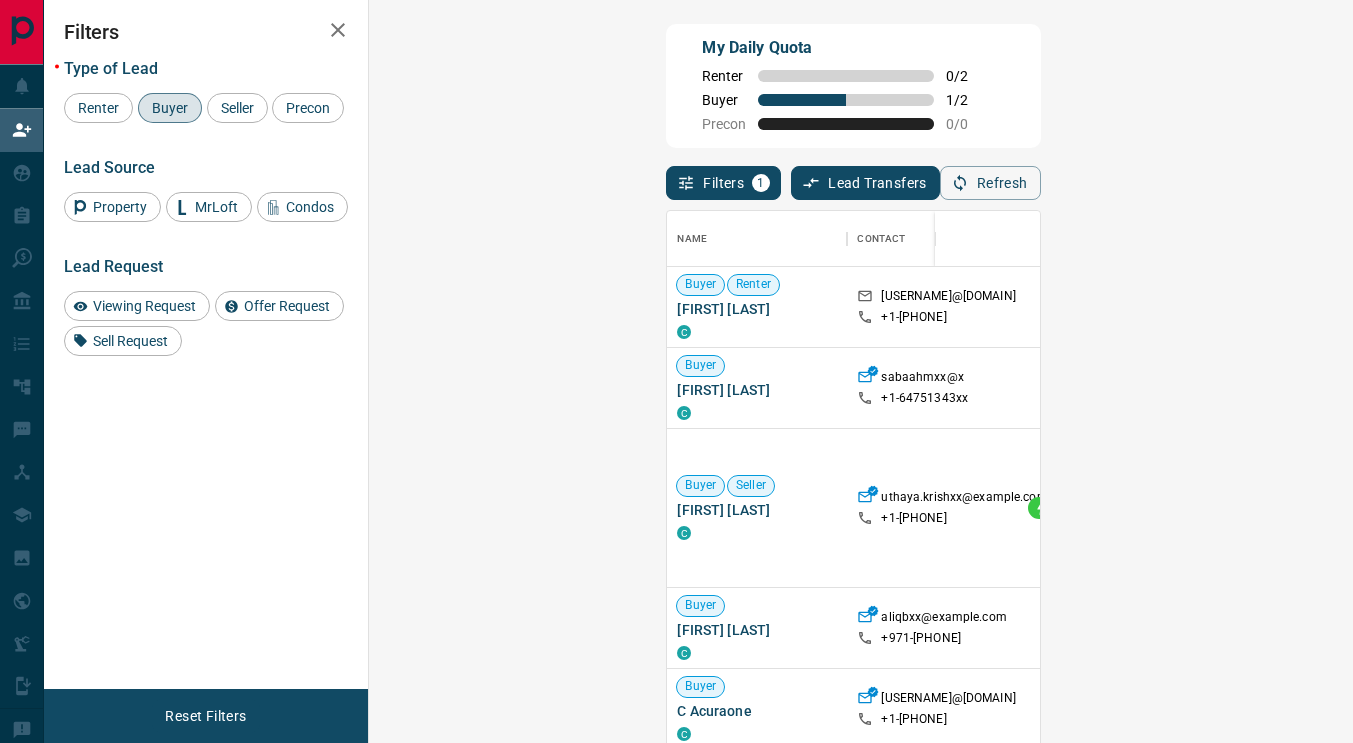click on "My Daily Quota Renter 0 / 2 Buyer 1 / 2 Precon 0 / 0" at bounding box center [853, 86] 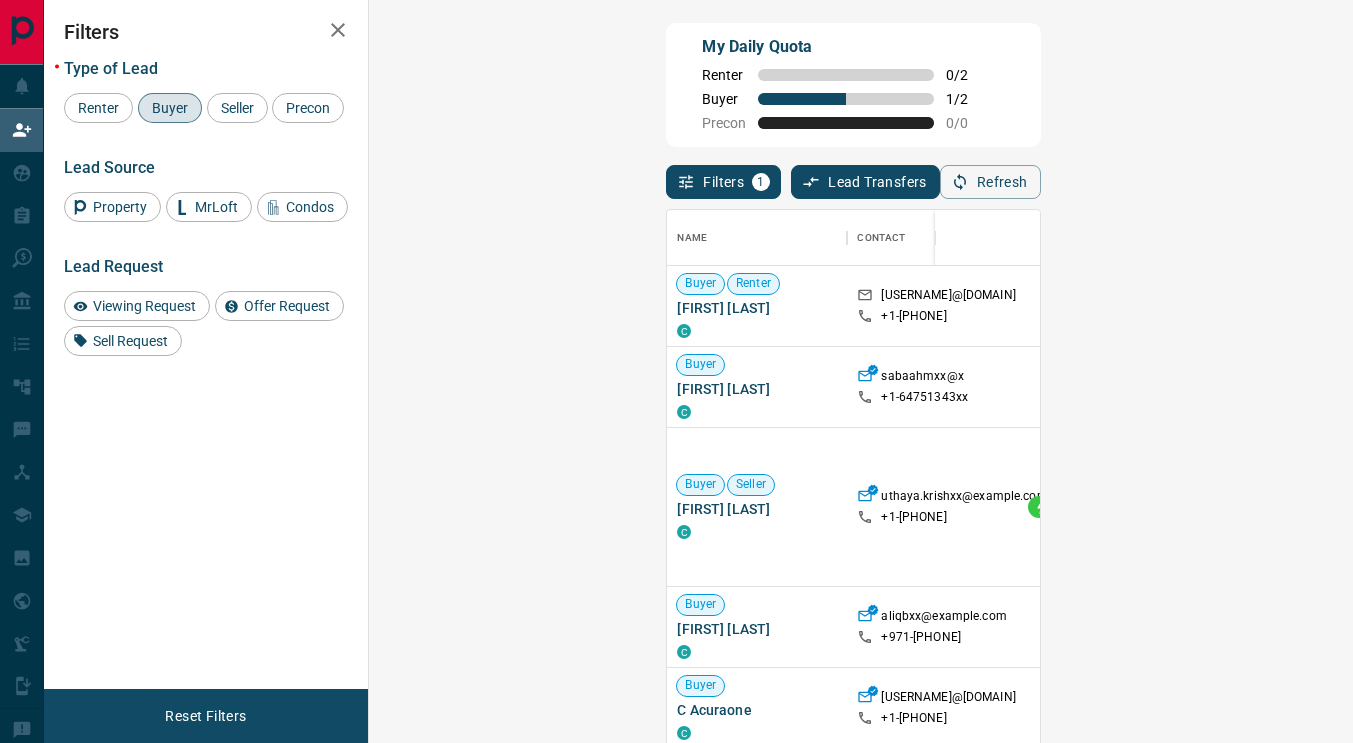 scroll, scrollTop: 0, scrollLeft: 0, axis: both 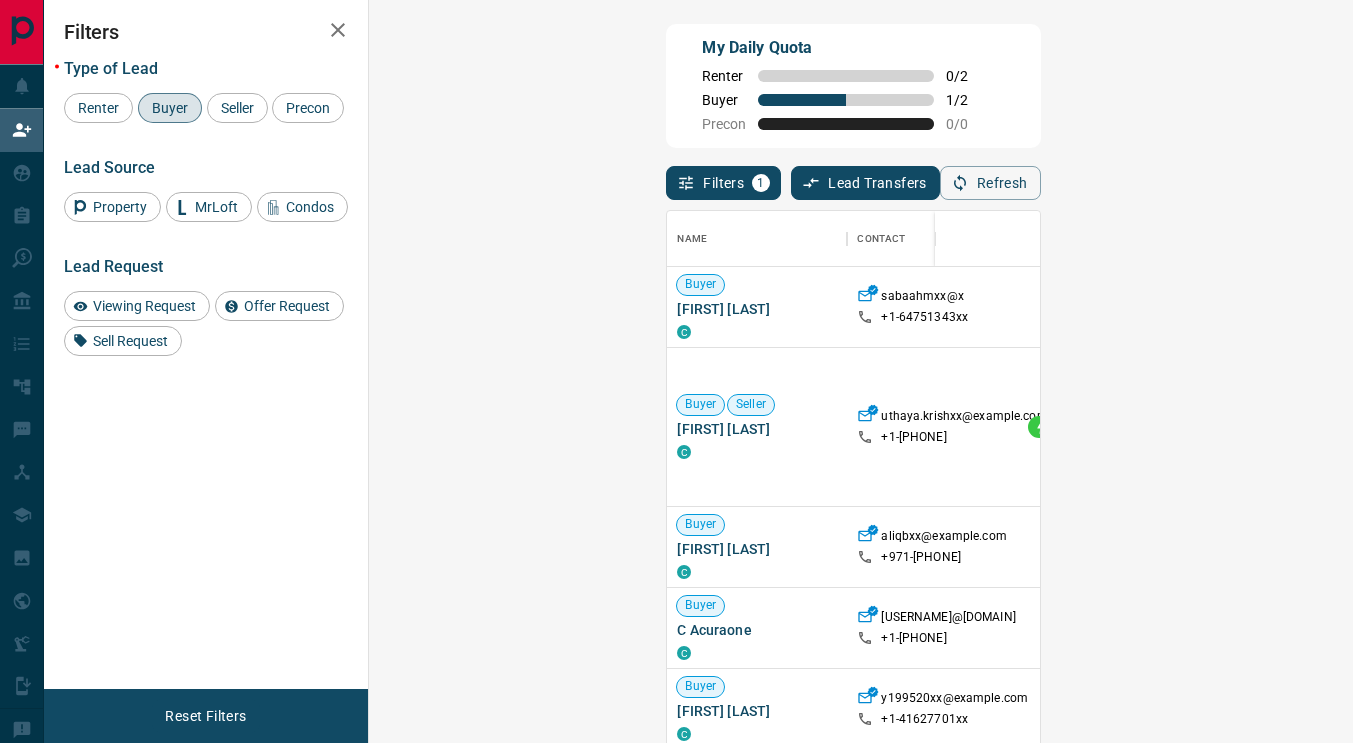 click on "My Daily Quota Renter 0 / 2 Buyer 1 / 2 Precon 0 / 0" at bounding box center (853, 86) 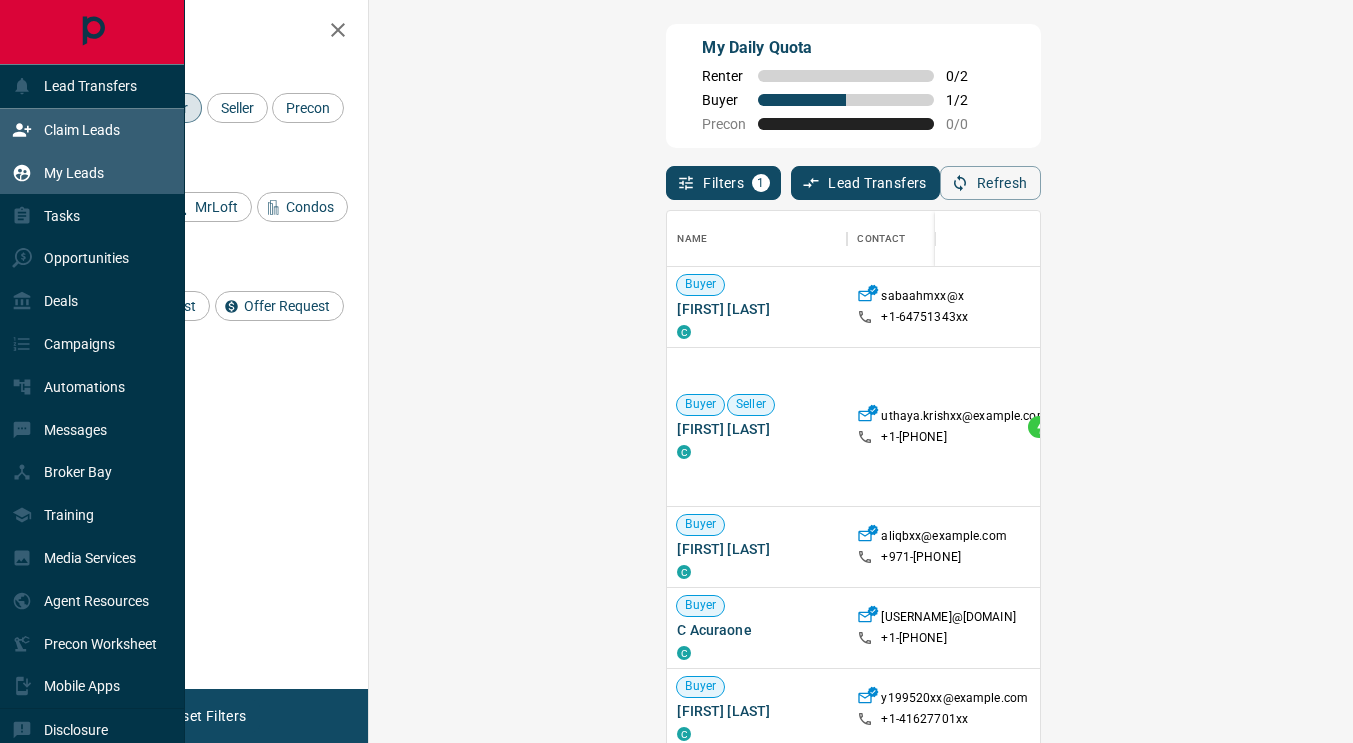 click on "My Leads" at bounding box center (74, 173) 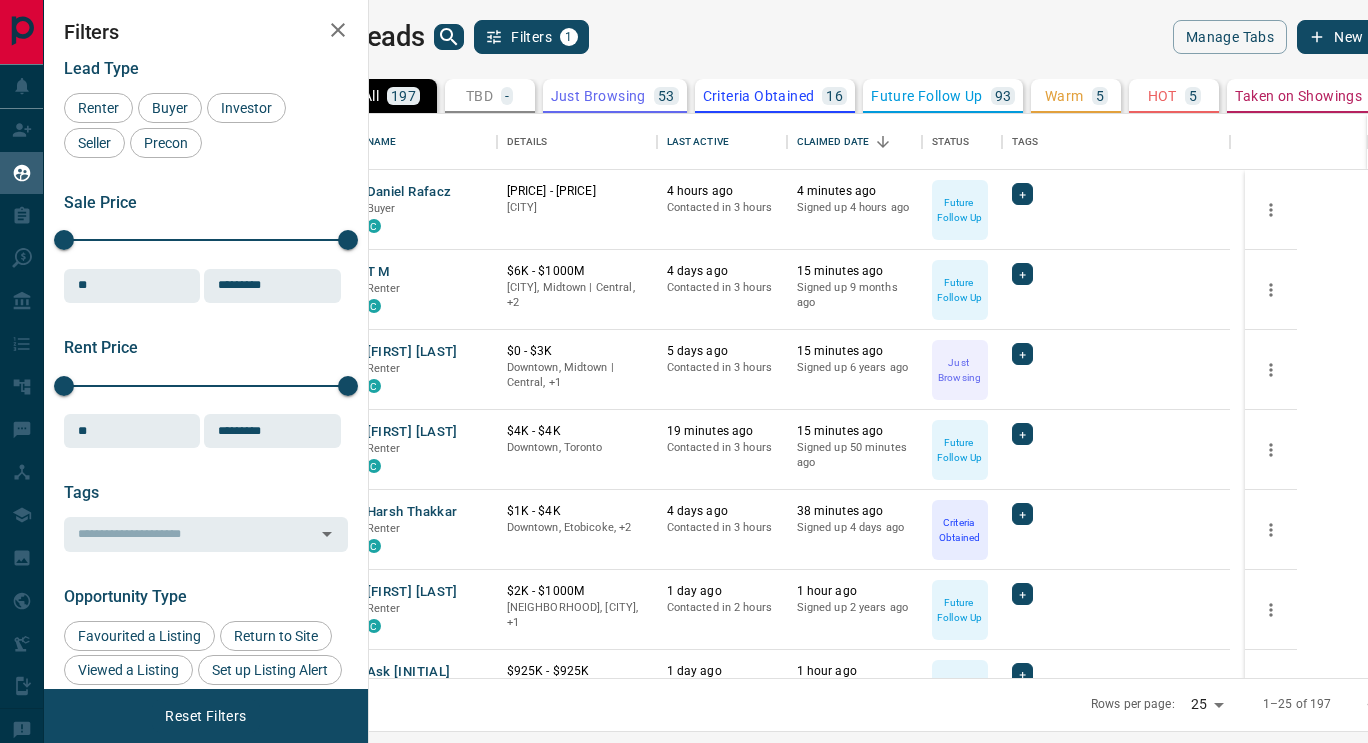 scroll, scrollTop: 16, scrollLeft: 16, axis: both 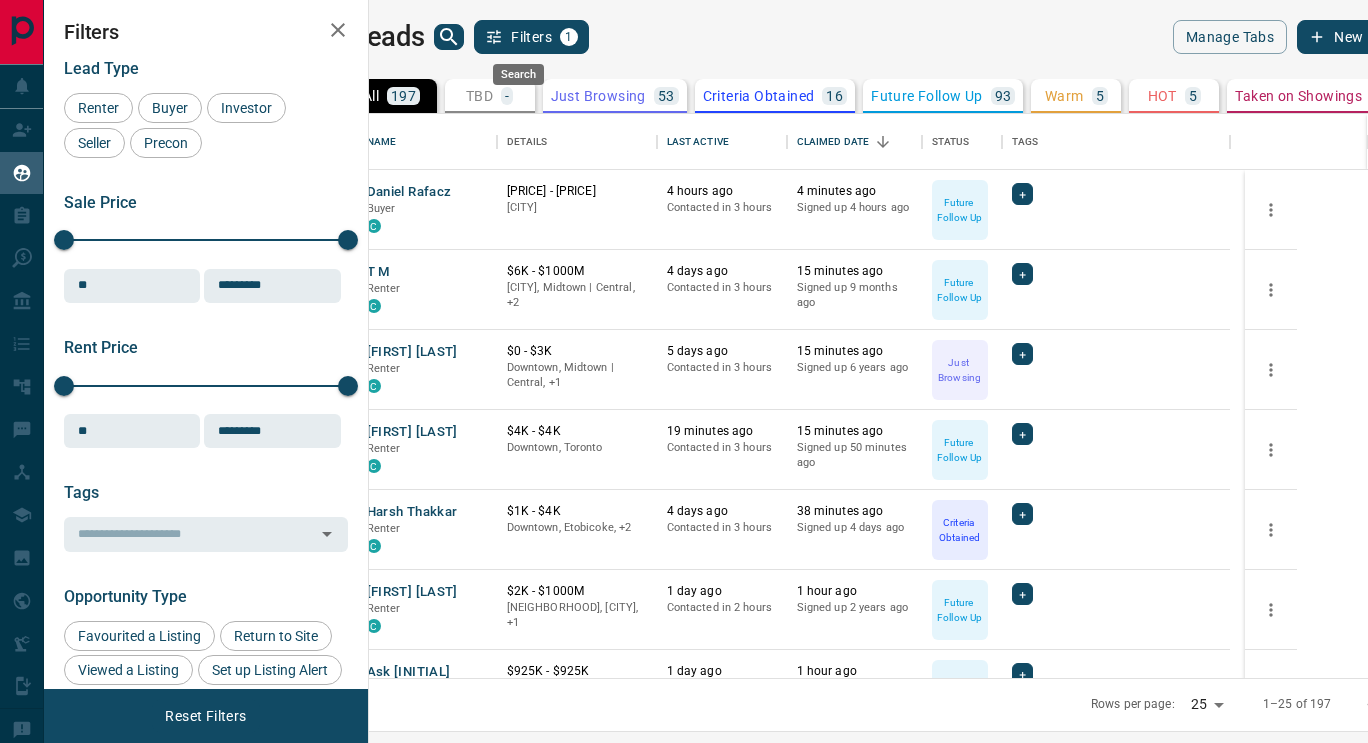 click 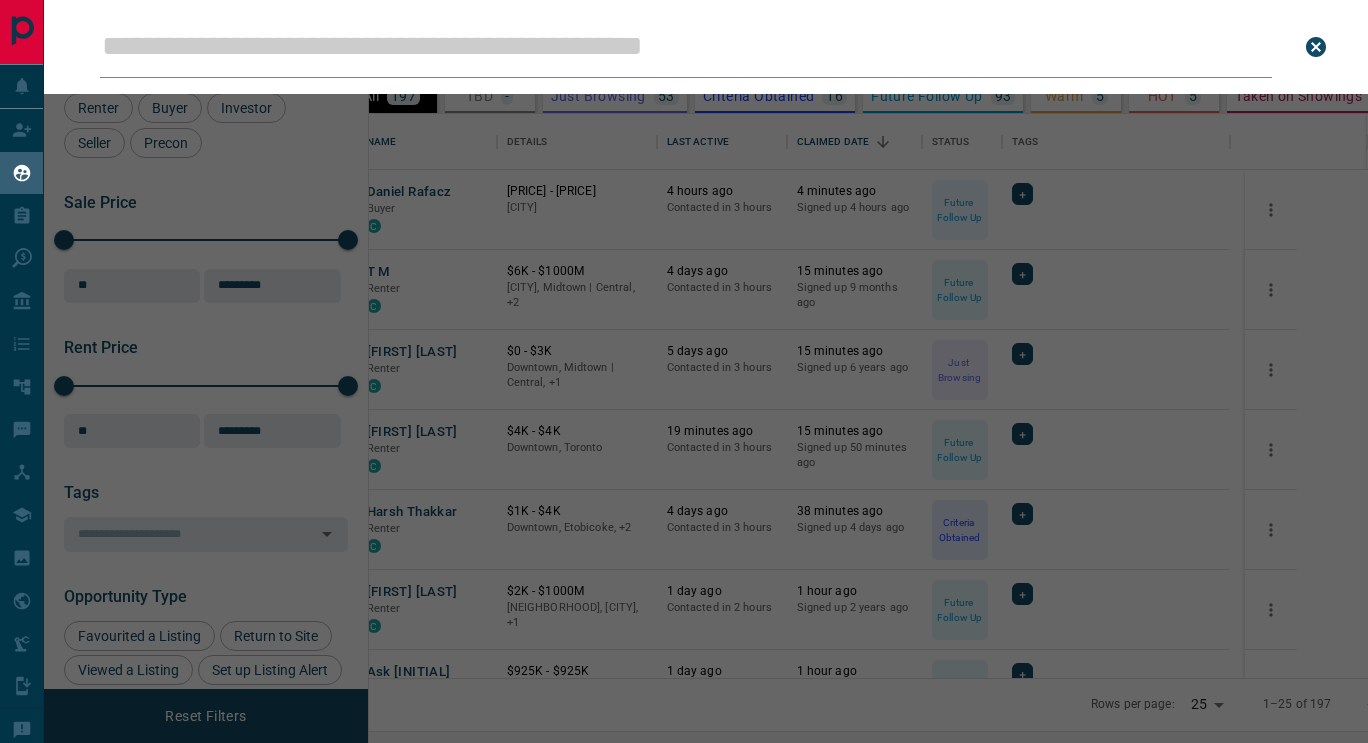 click on "Leads Search Bar" at bounding box center (686, 47) 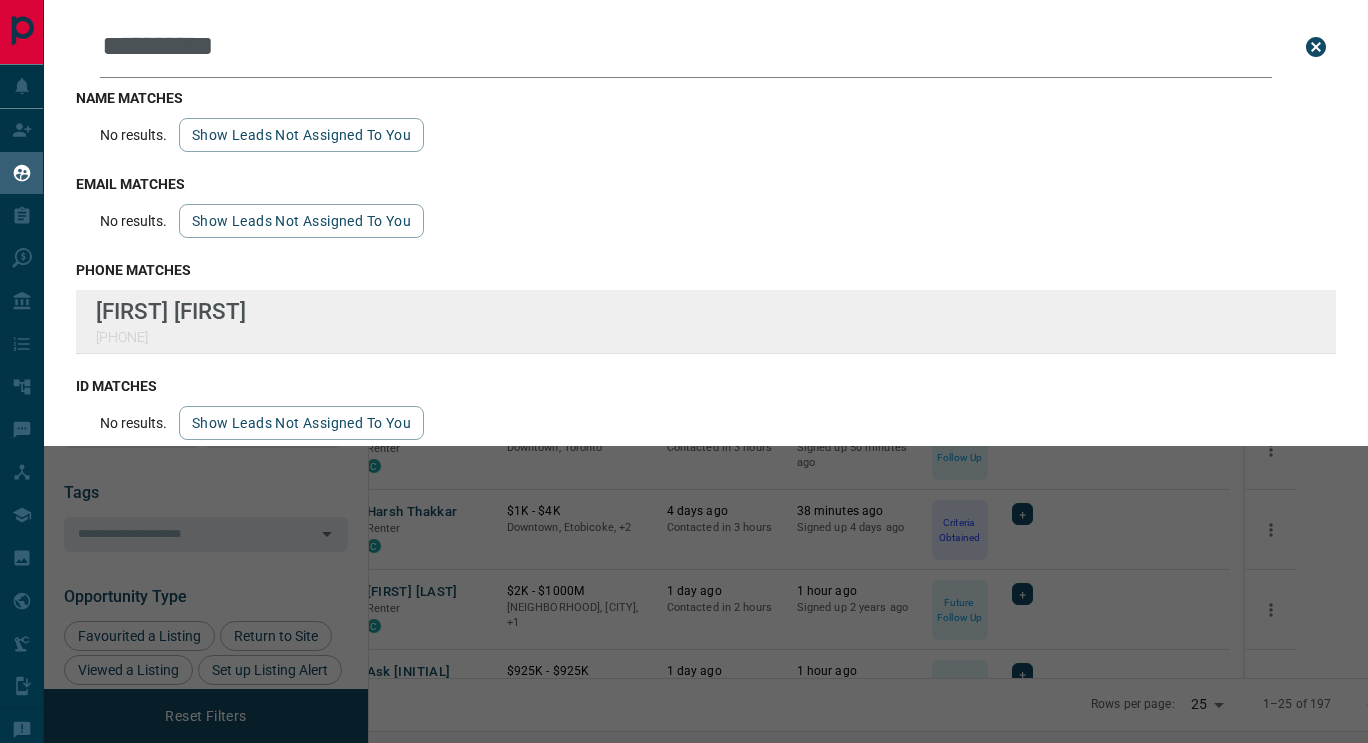 type on "**********" 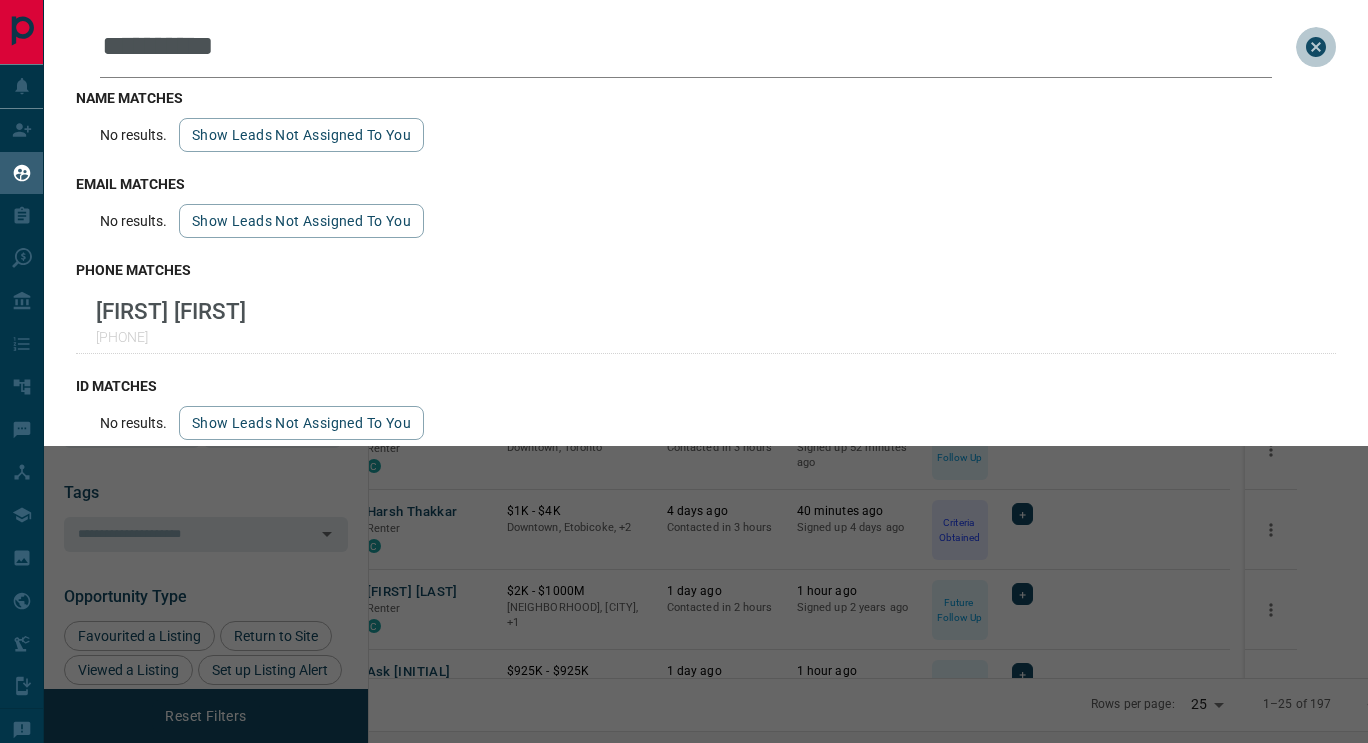 click 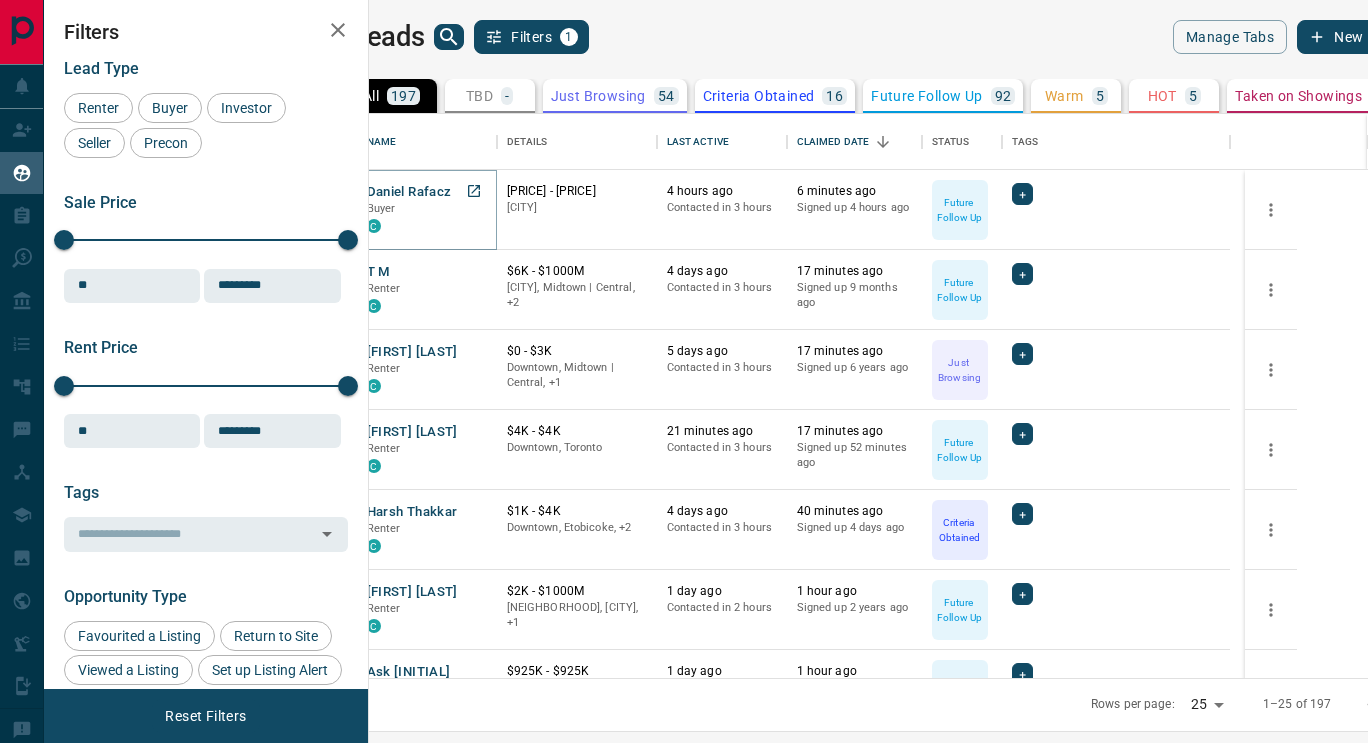 click on "Daniel Rafacz" at bounding box center (409, 192) 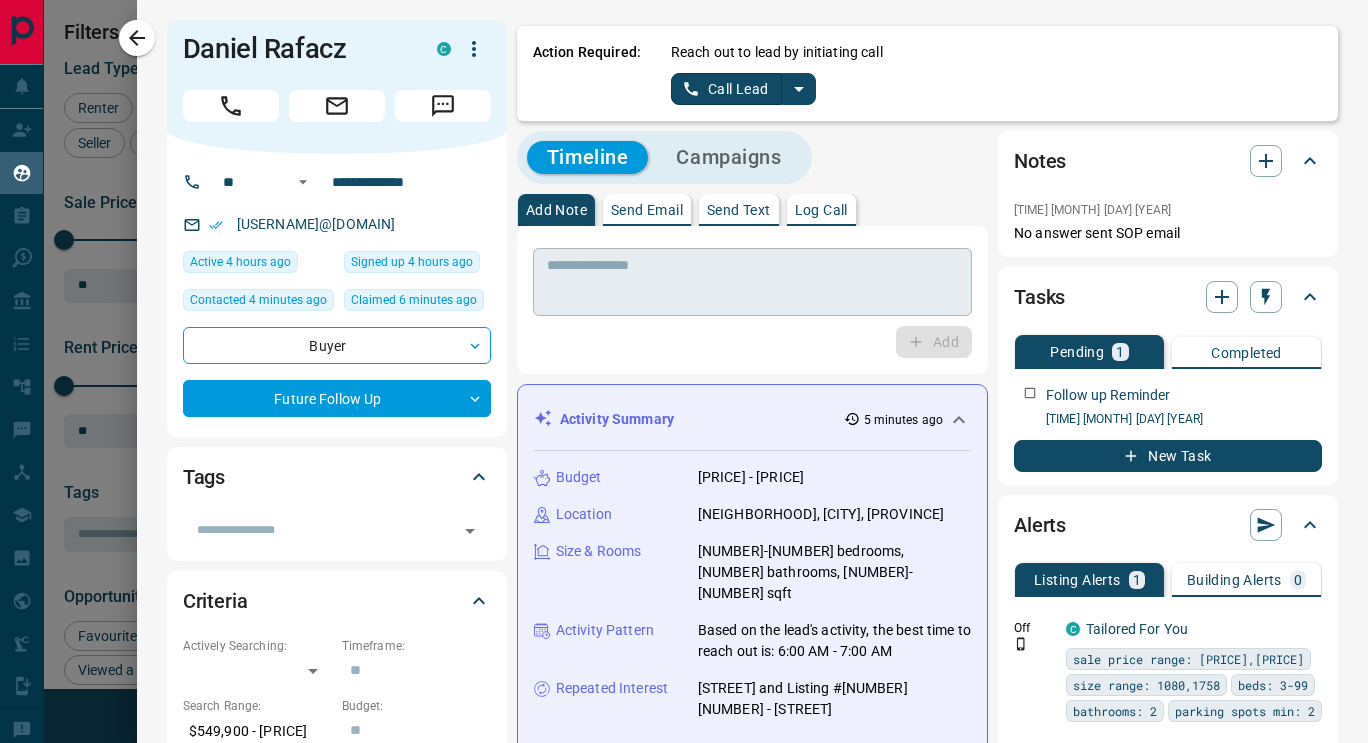 click at bounding box center (752, 282) 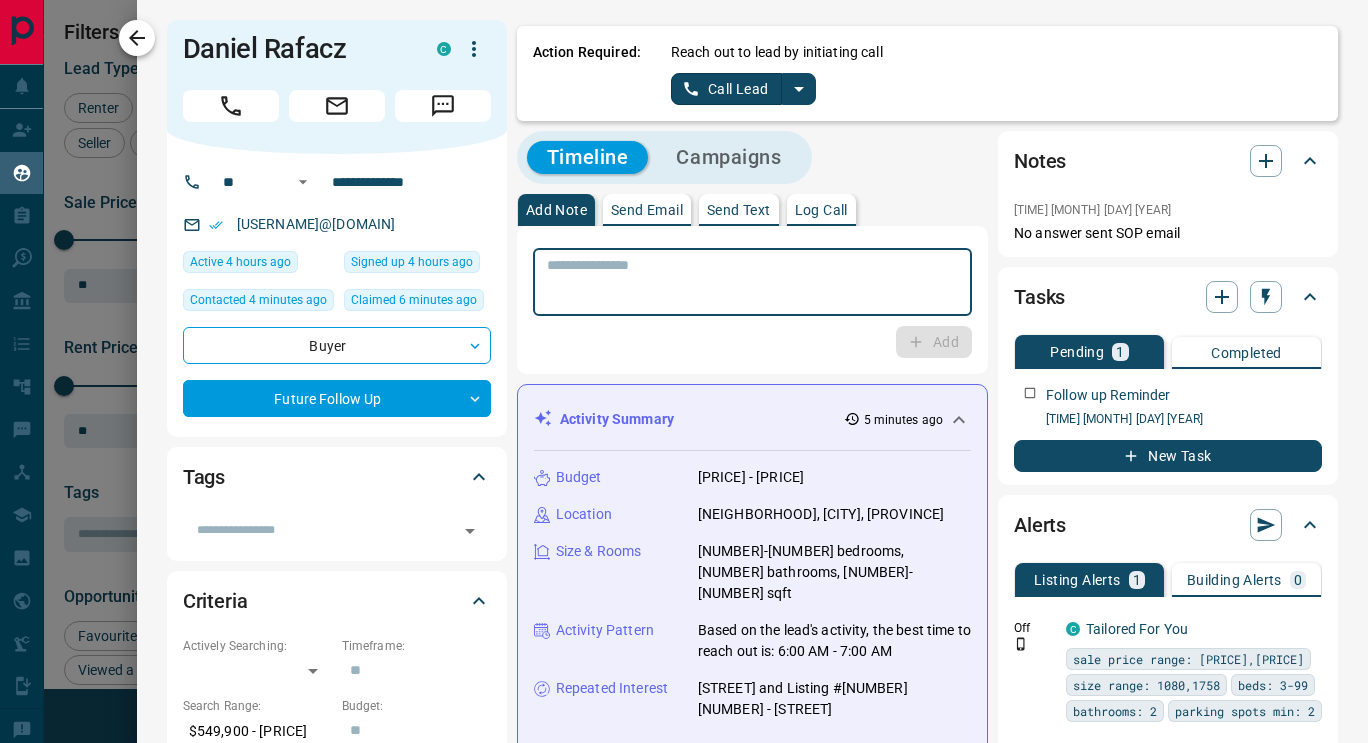 click 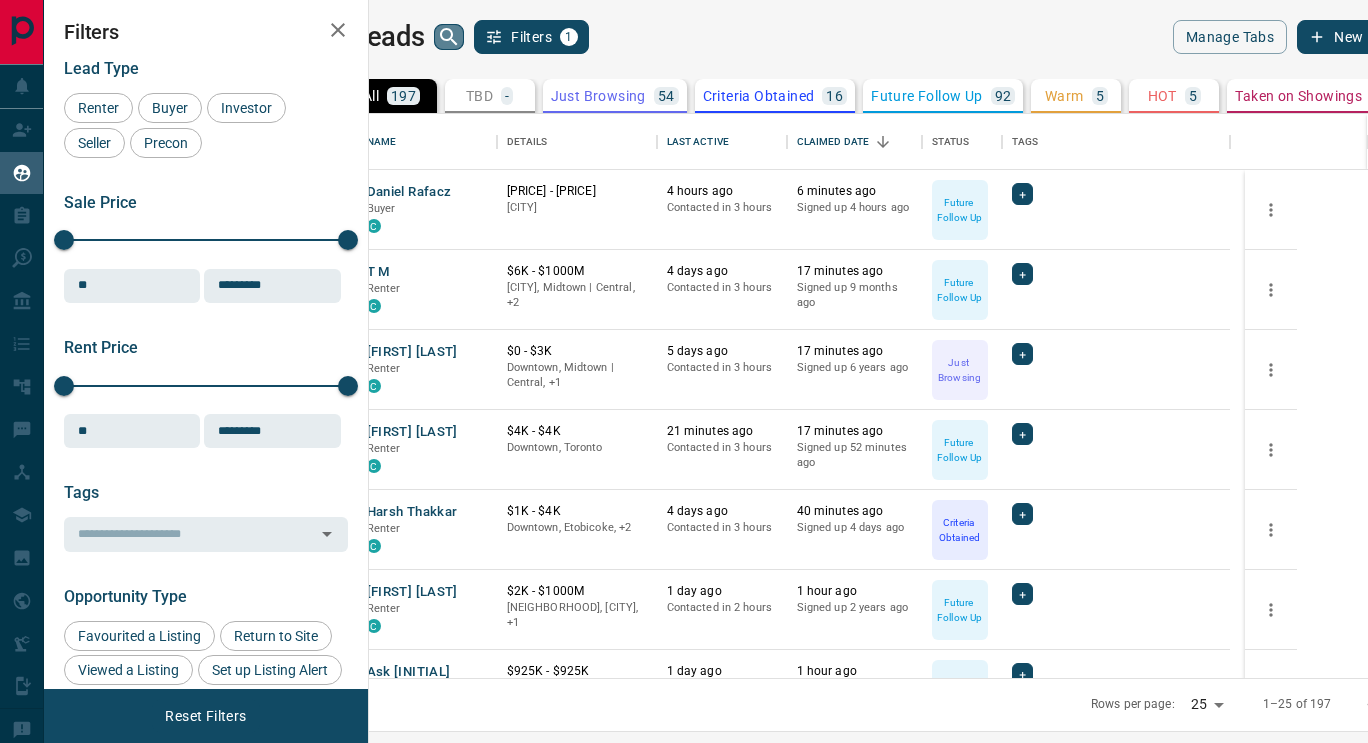 click 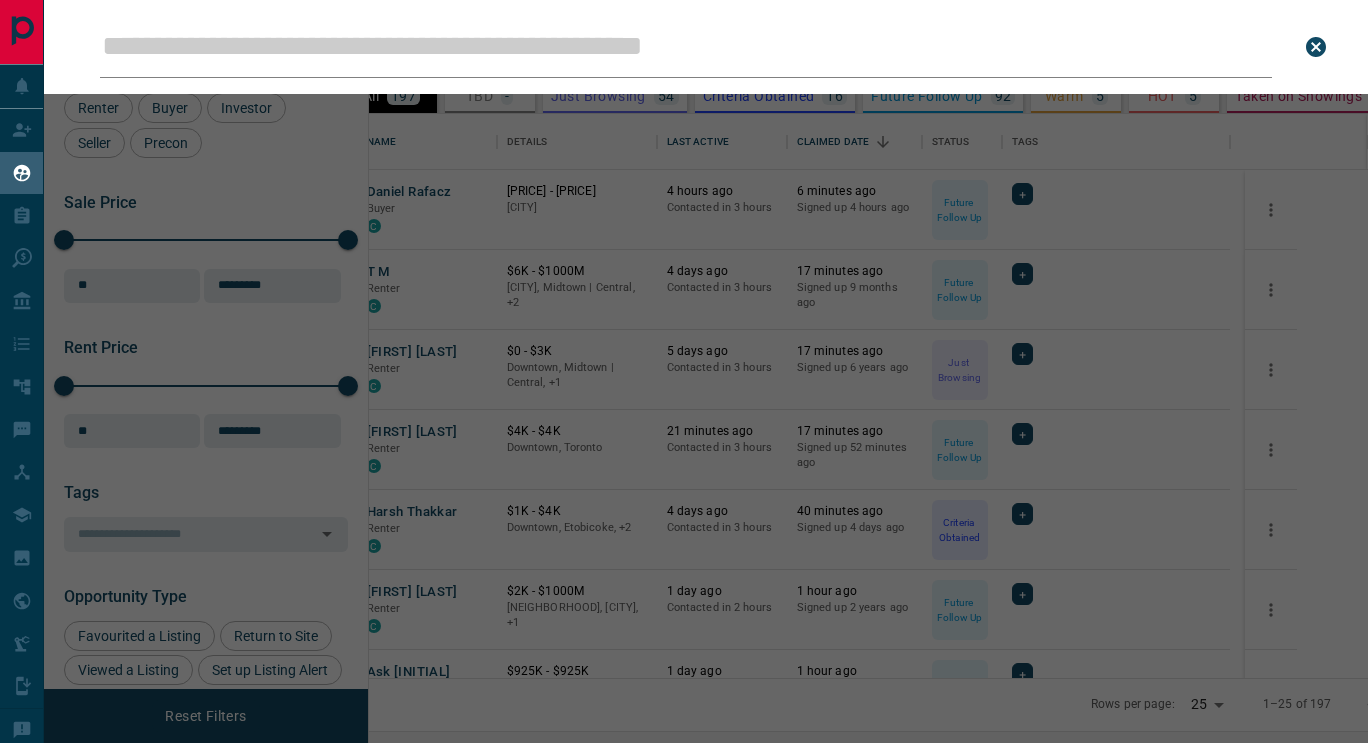 click on "Leads Search Bar" at bounding box center (686, 47) 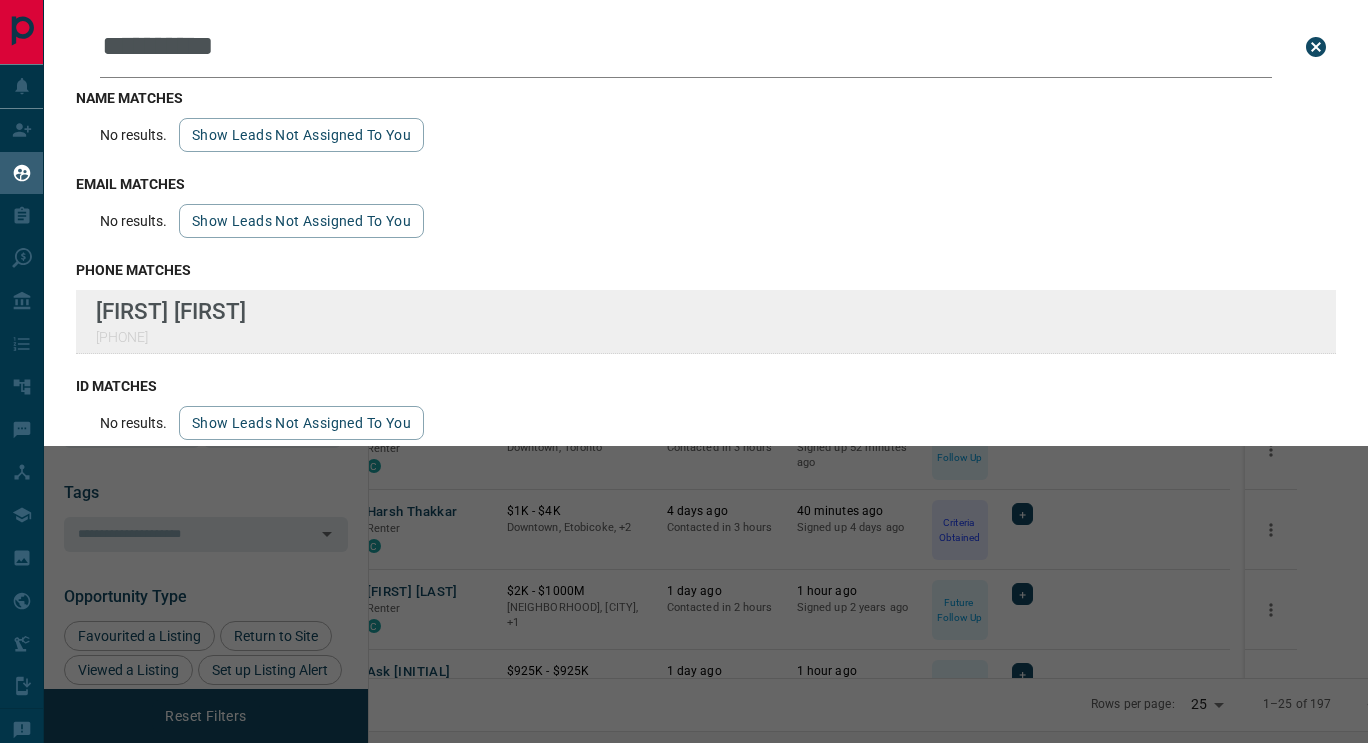type on "**********" 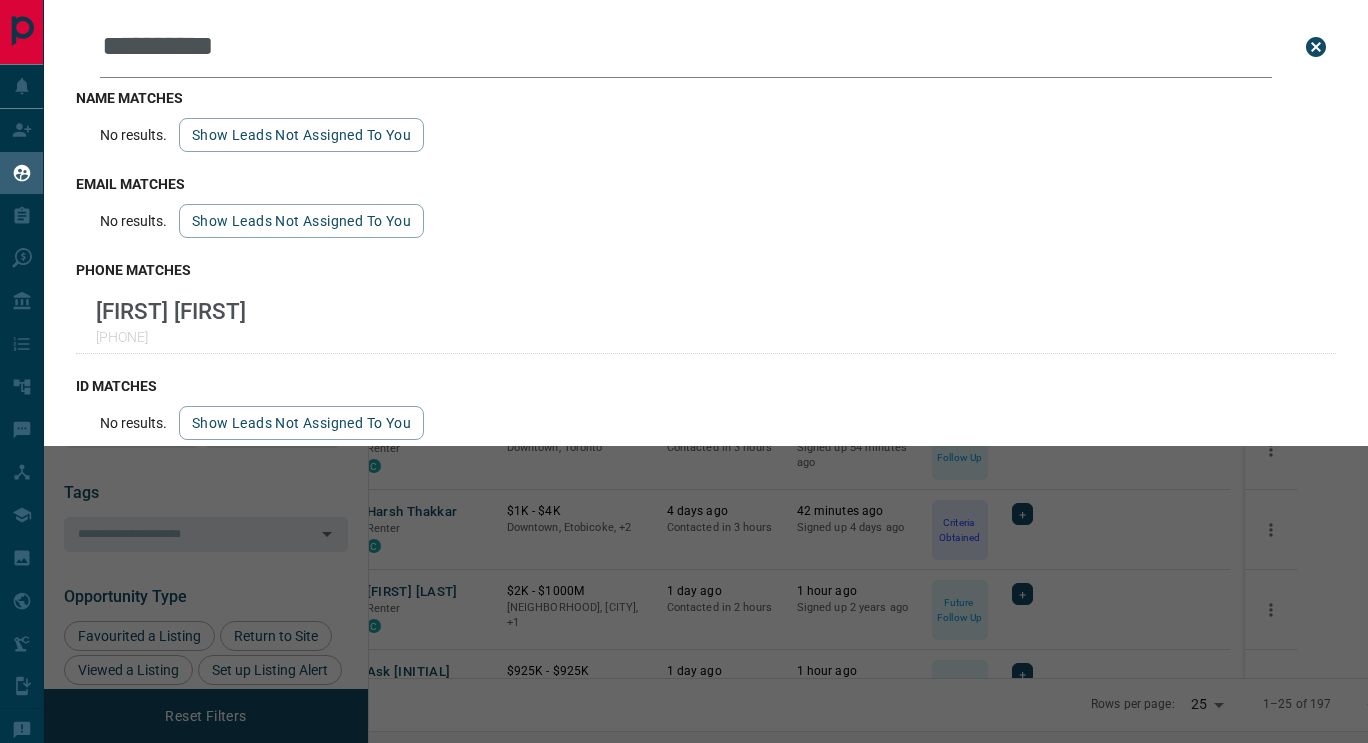 click 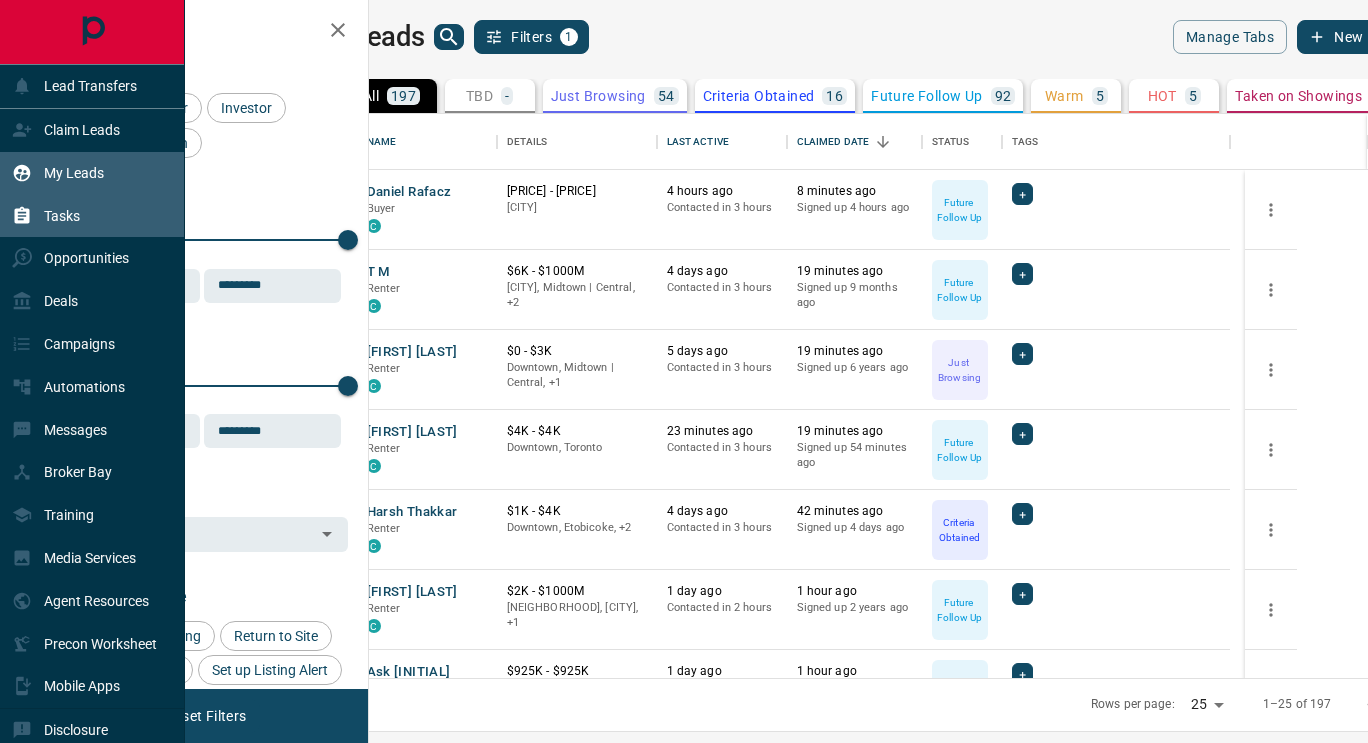 click on "Tasks" at bounding box center [46, 215] 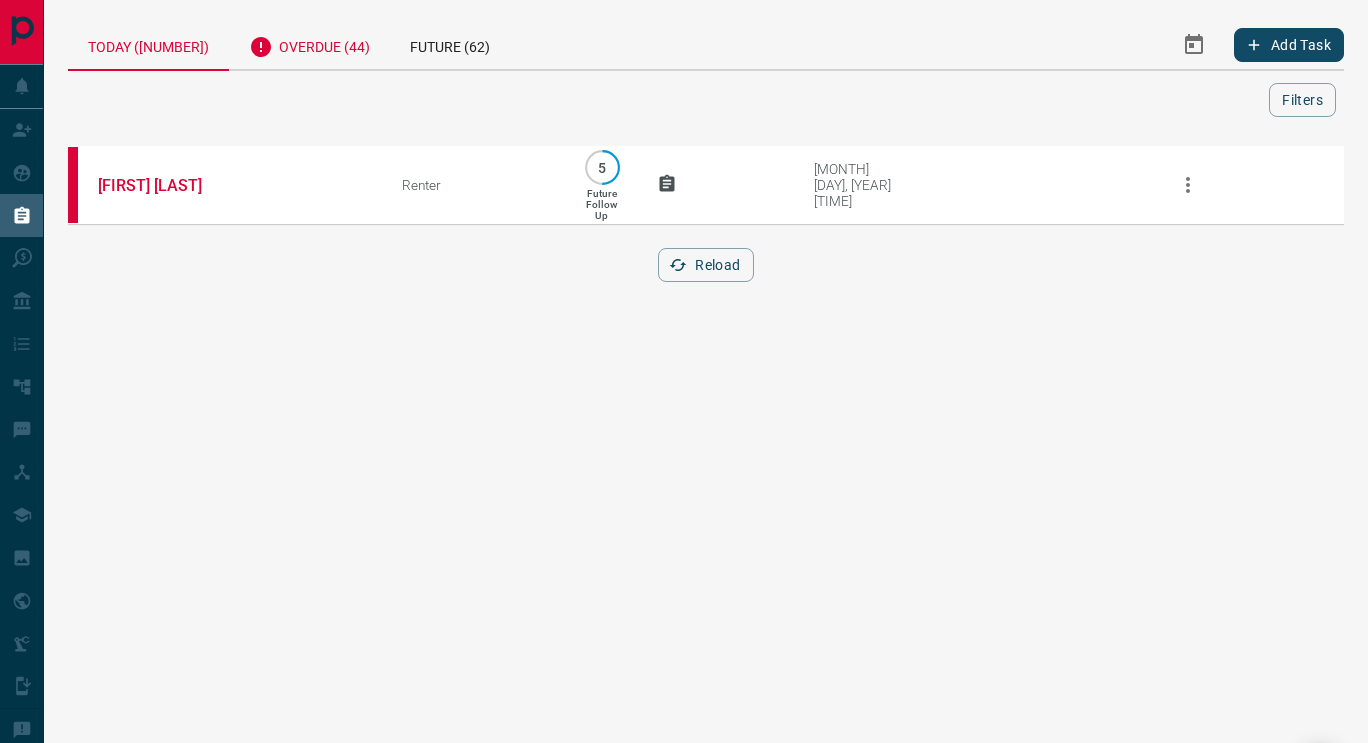 click on "Overdue (44)" at bounding box center [309, 44] 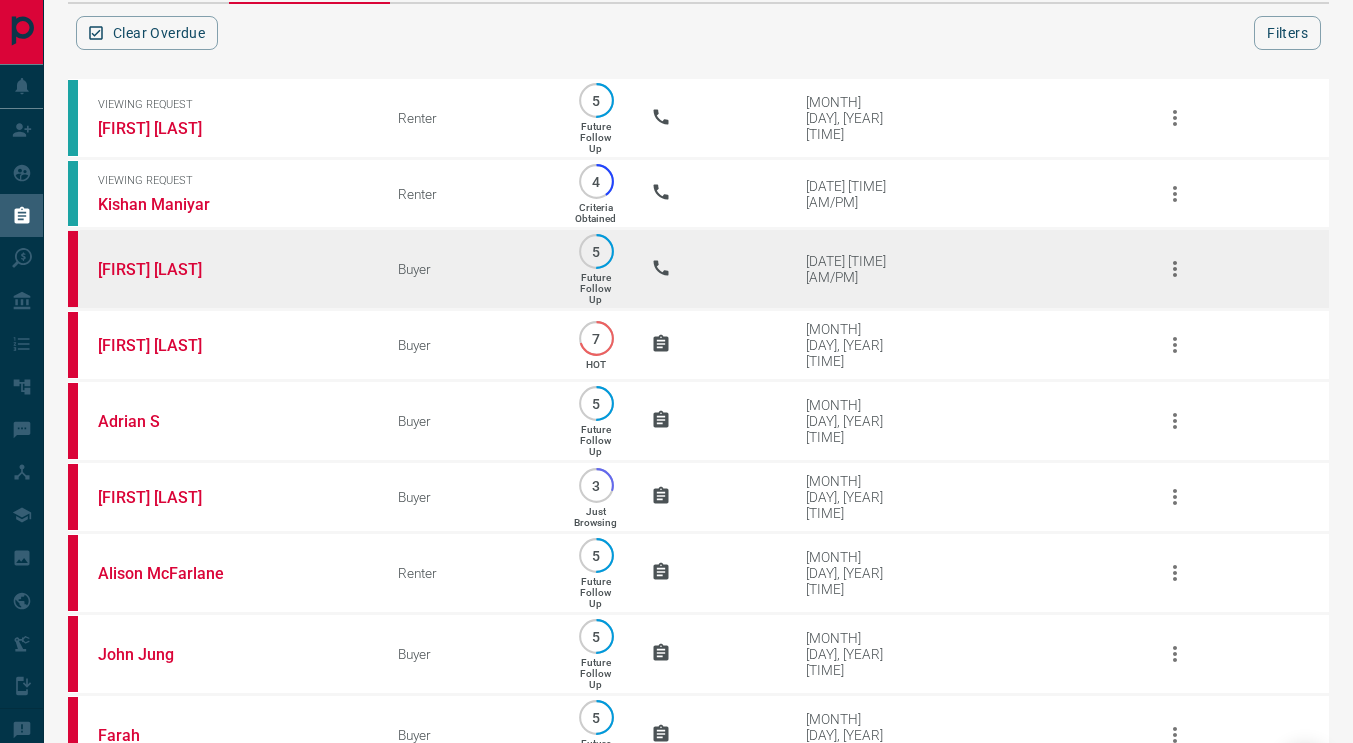 scroll, scrollTop: 0, scrollLeft: 0, axis: both 